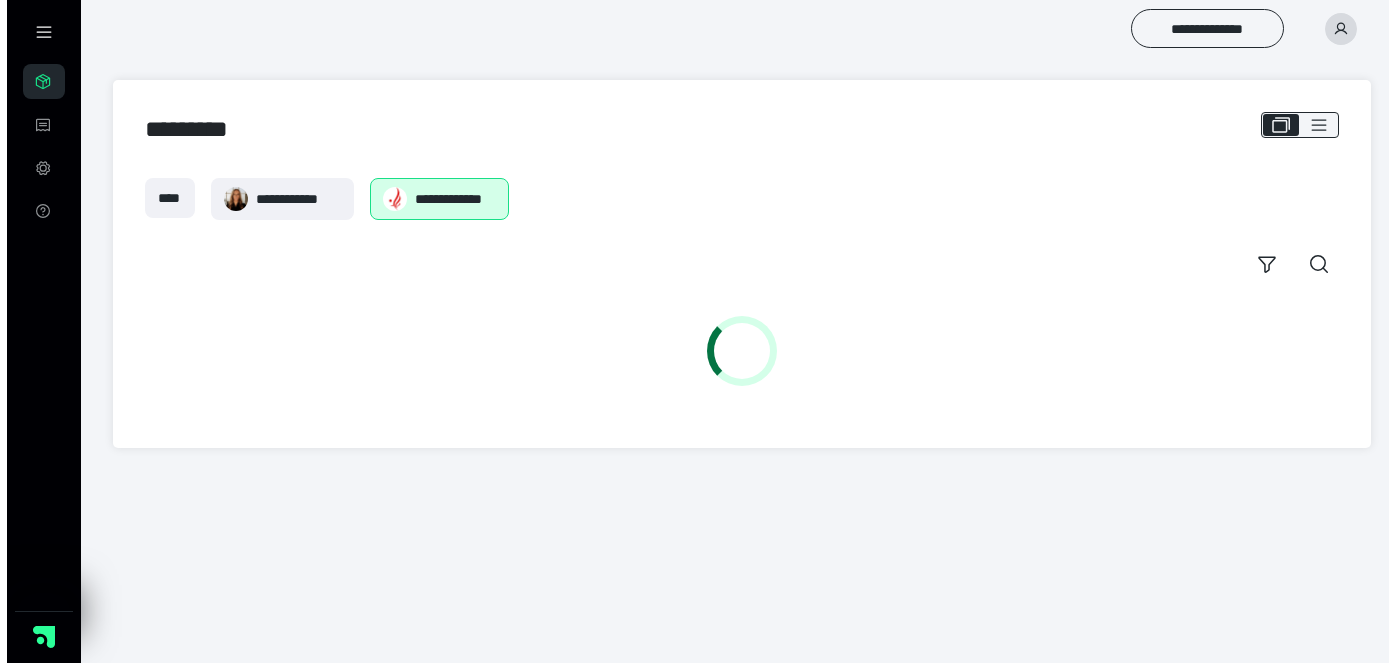 scroll, scrollTop: 0, scrollLeft: 0, axis: both 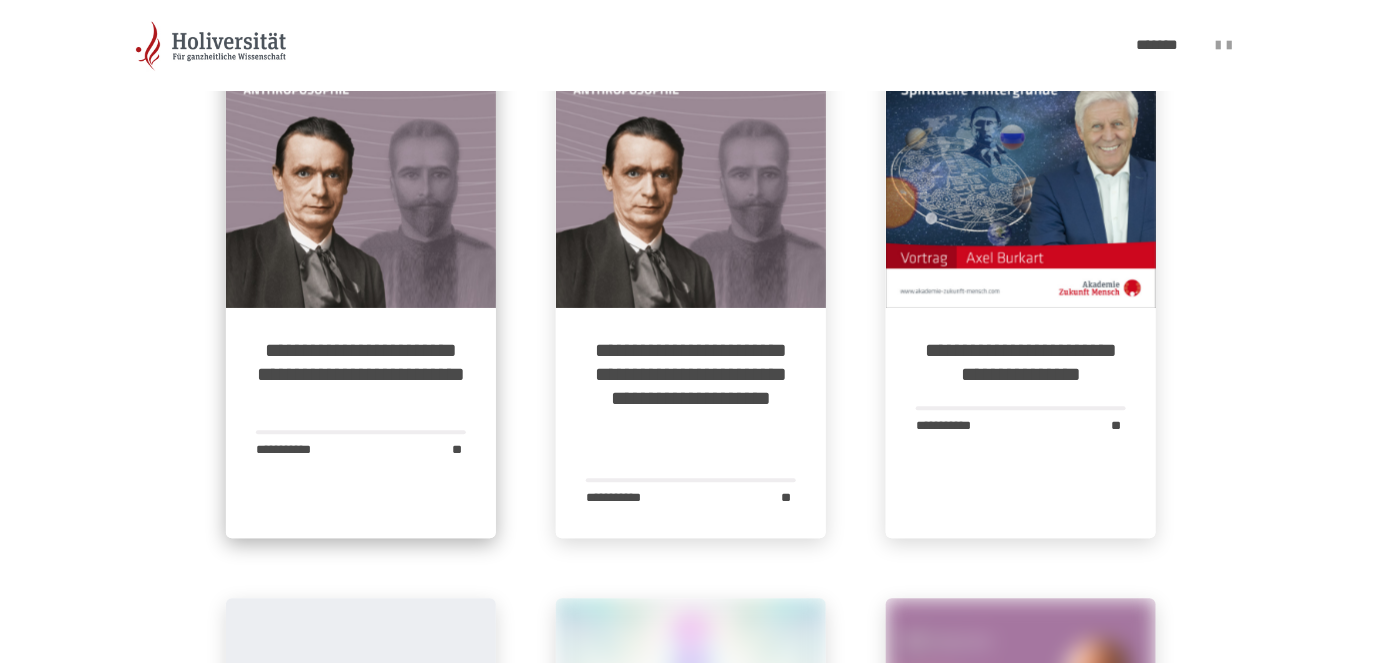 click on "**********" at bounding box center [361, 374] 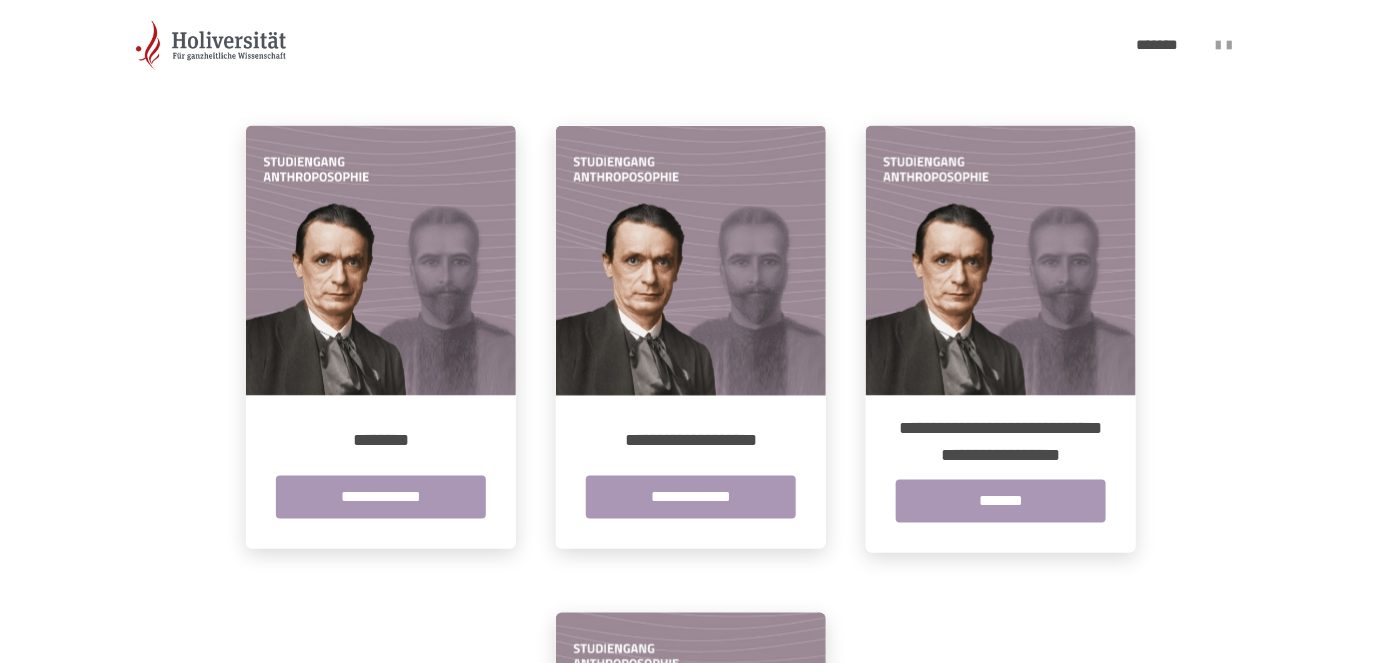 scroll, scrollTop: 930, scrollLeft: 0, axis: vertical 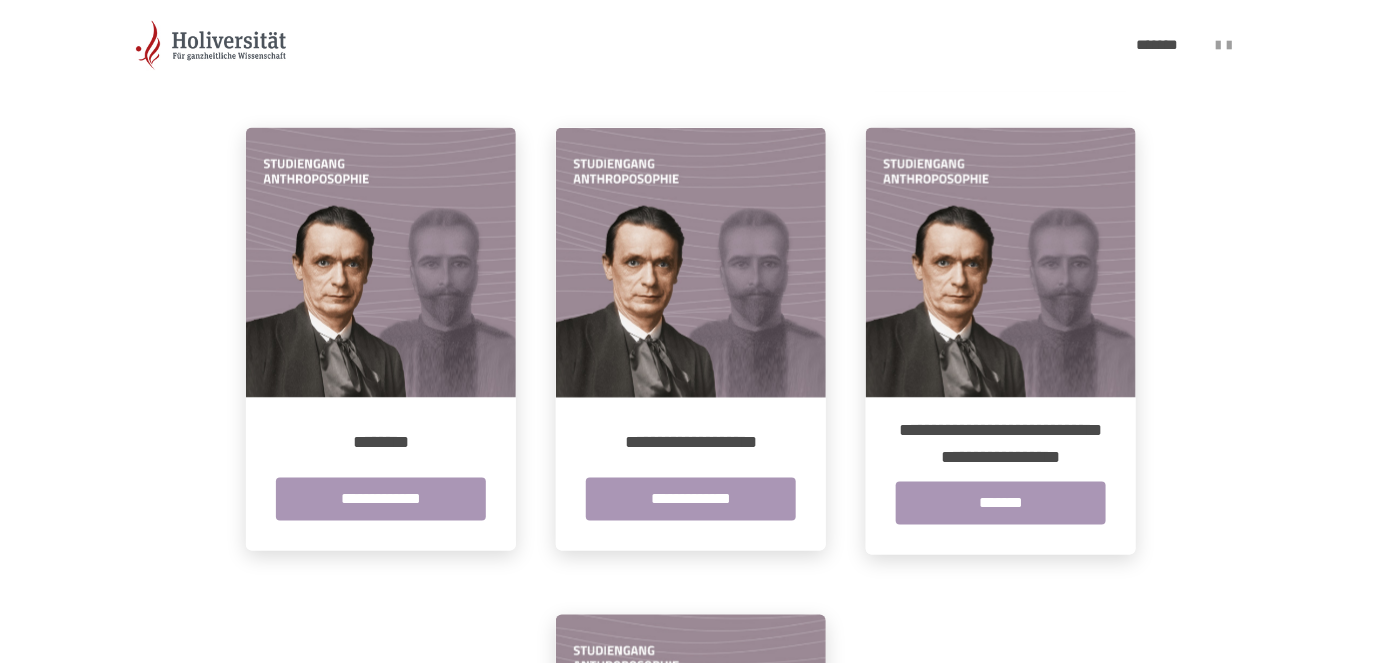 click at bounding box center (381, 263) 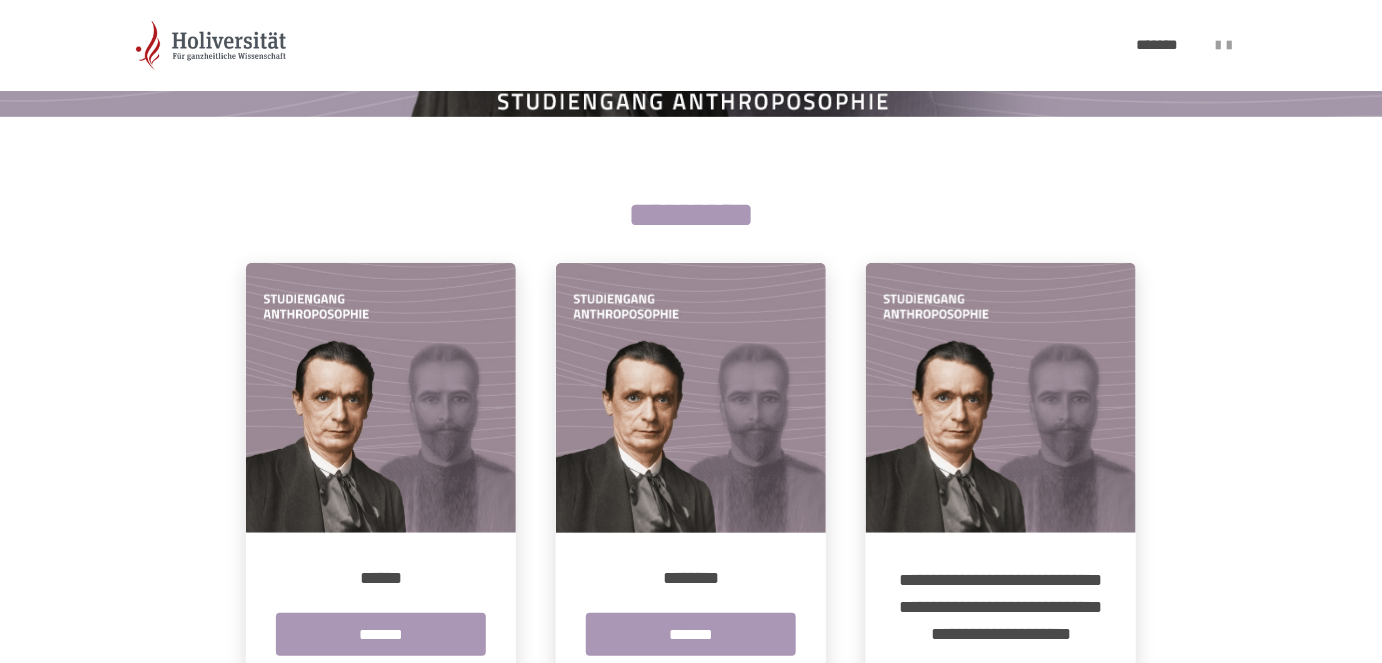 scroll, scrollTop: 250, scrollLeft: 0, axis: vertical 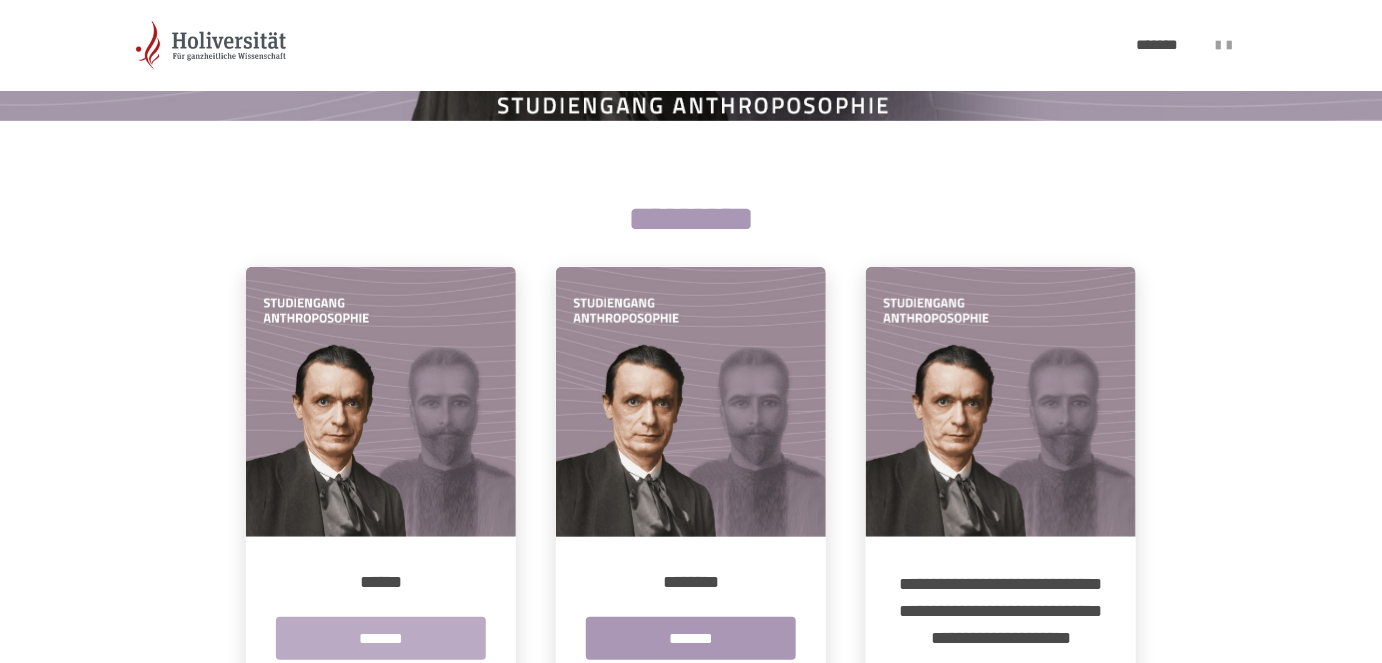 click on "*******" at bounding box center [381, 638] 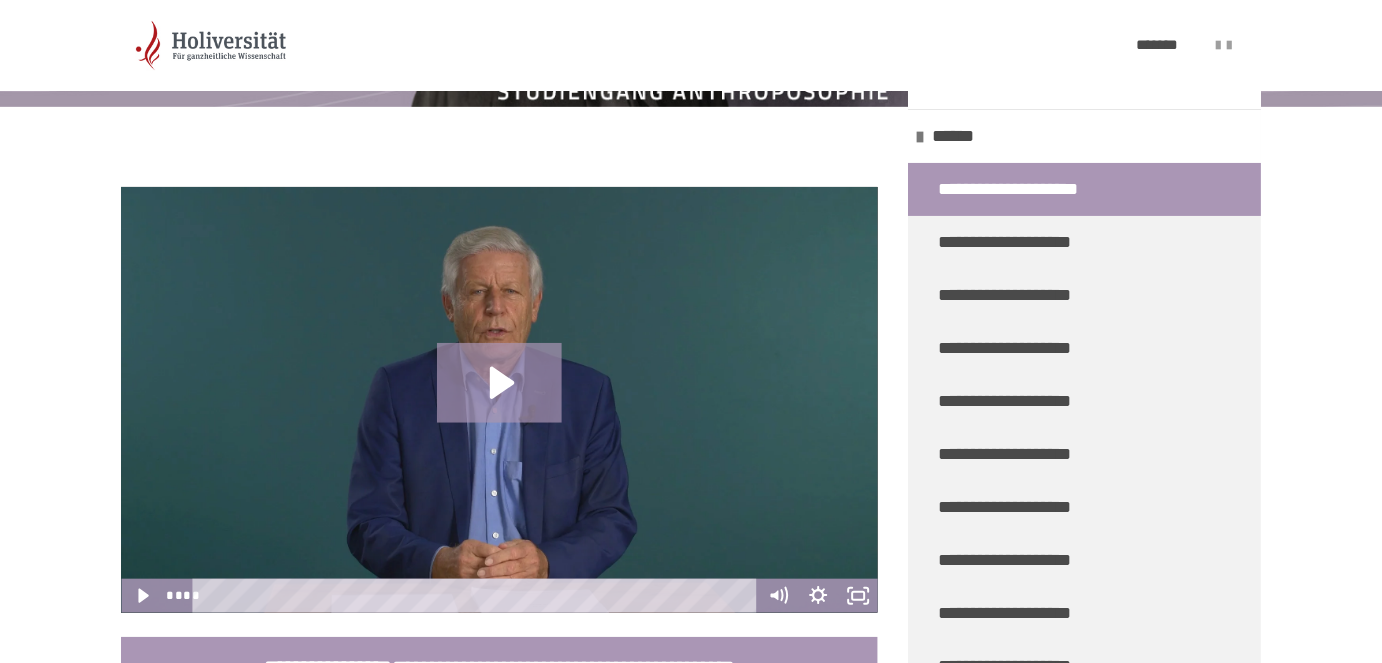 scroll, scrollTop: 405, scrollLeft: 0, axis: vertical 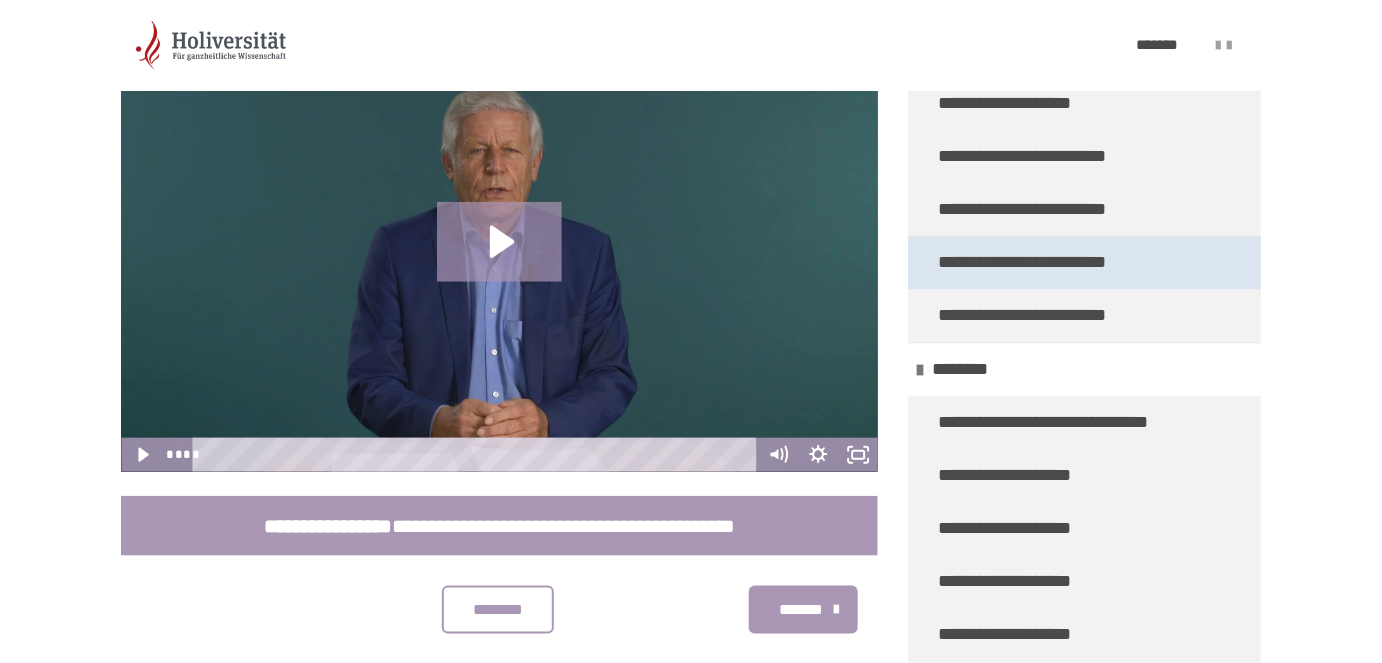 click on "**********" at bounding box center [1029, 262] 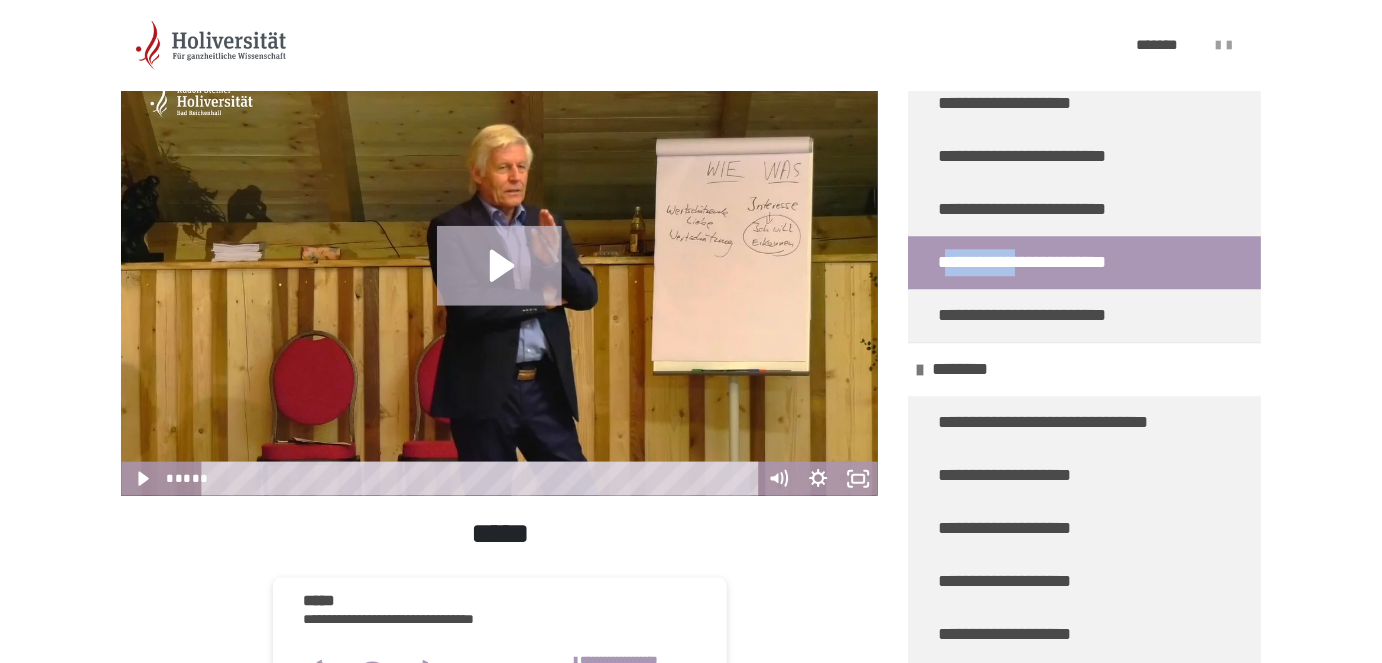 click 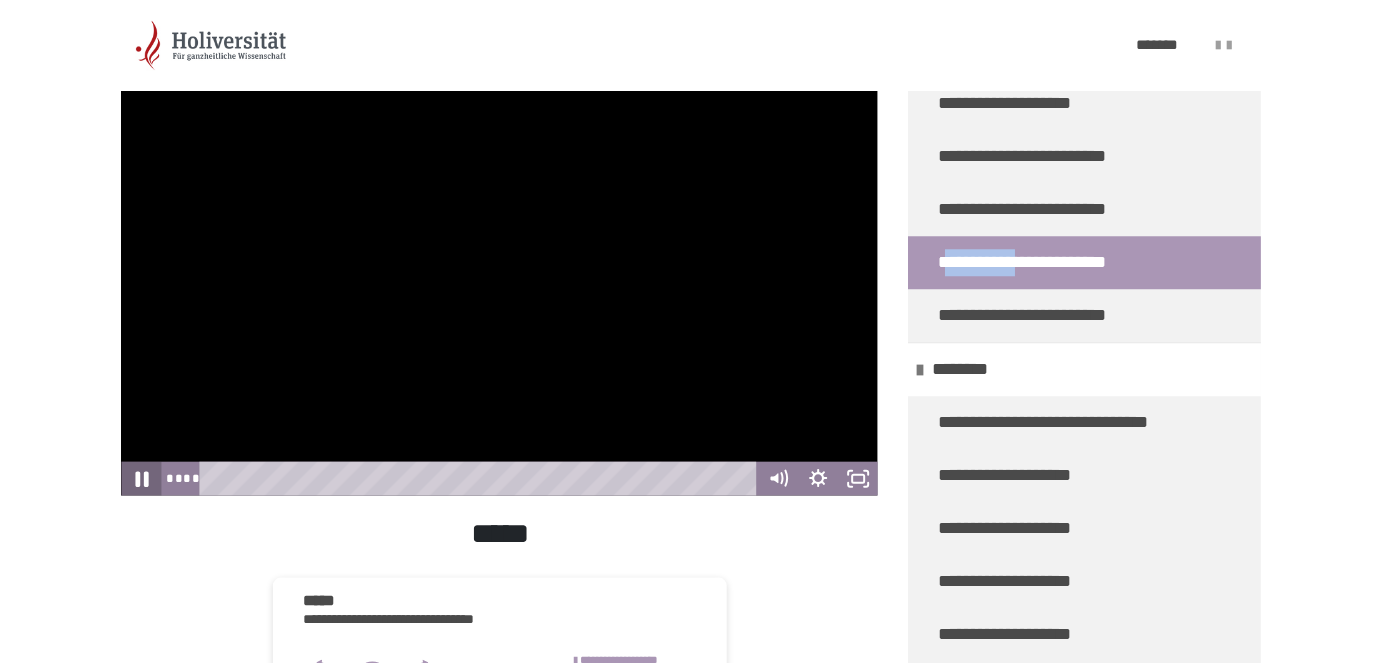 click 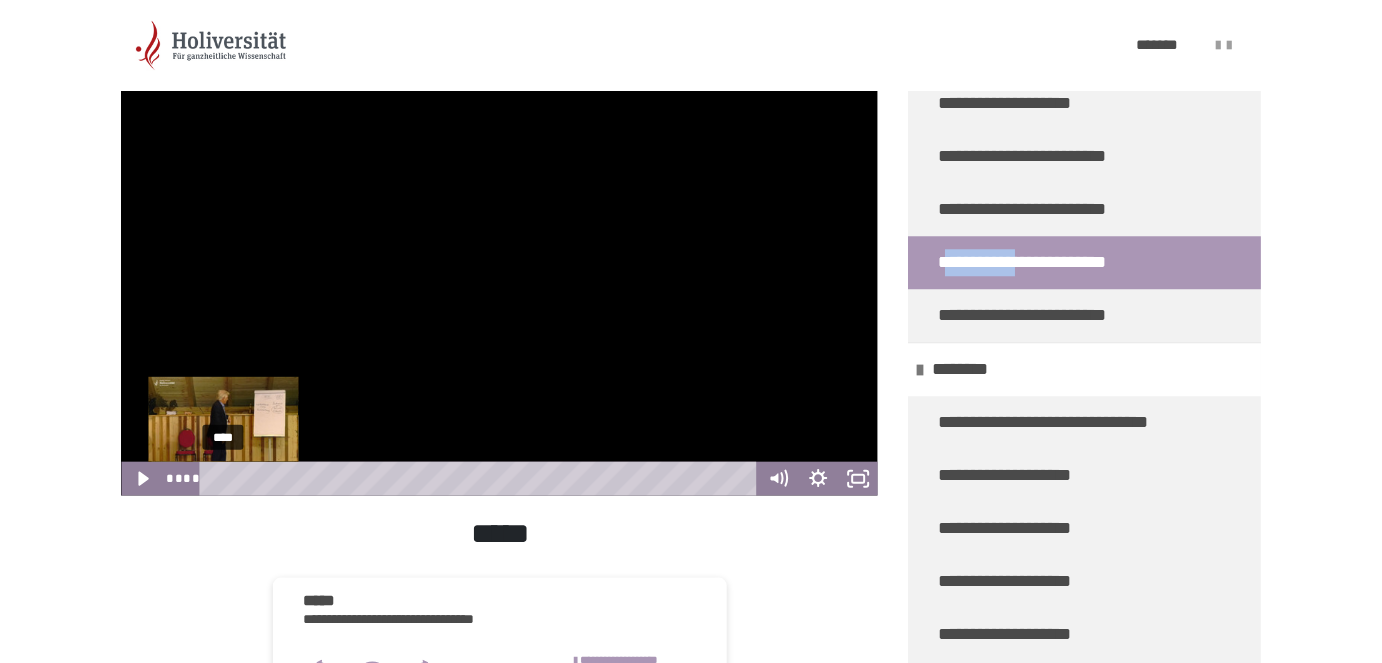click at bounding box center (222, 478) 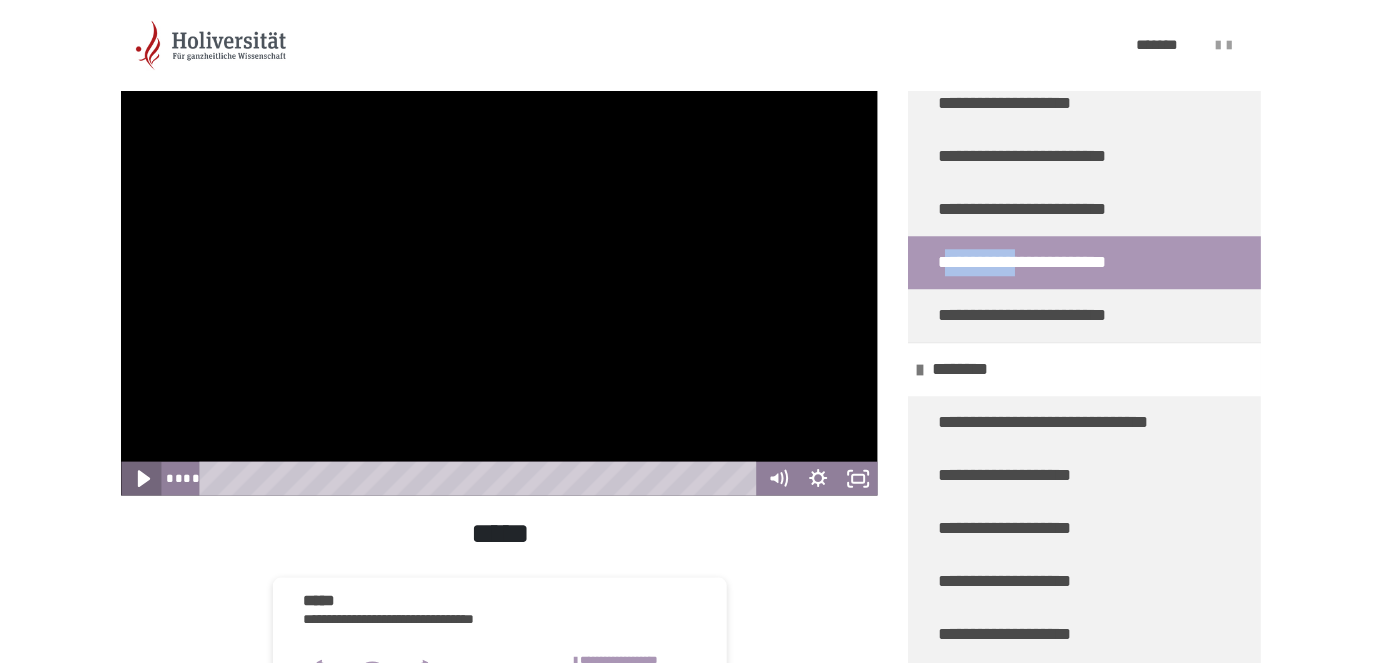 click 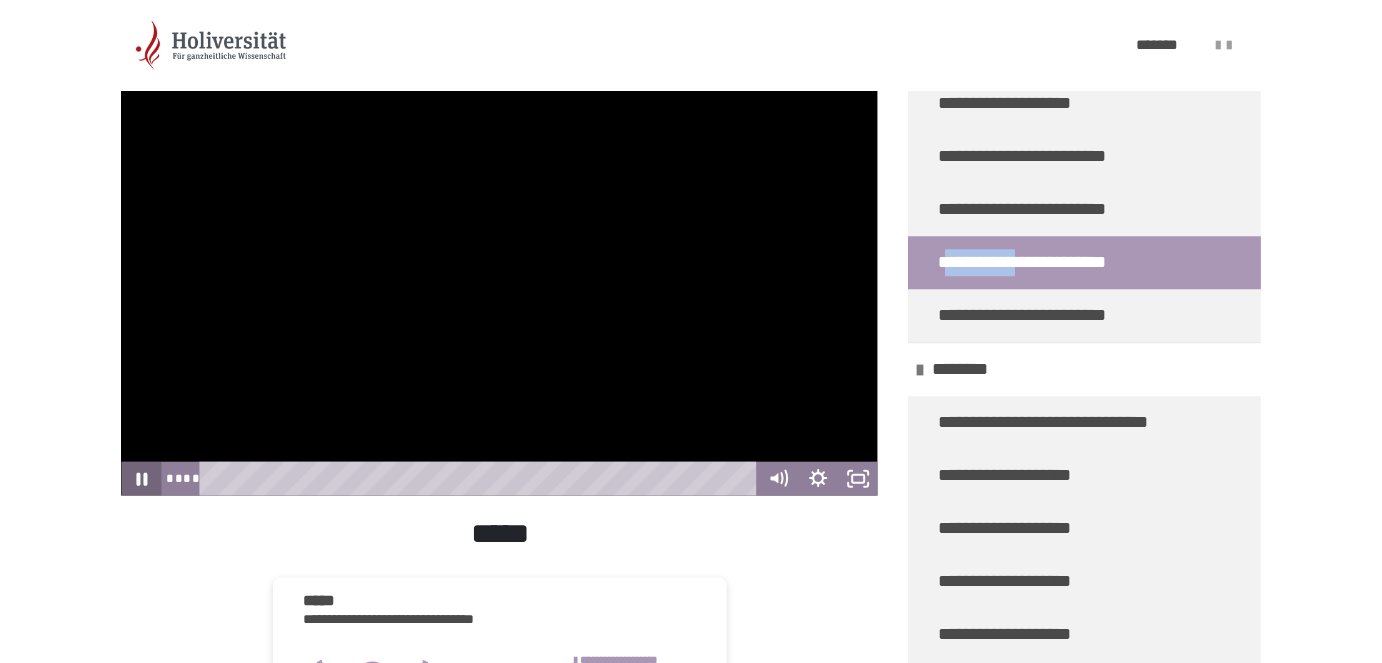 click 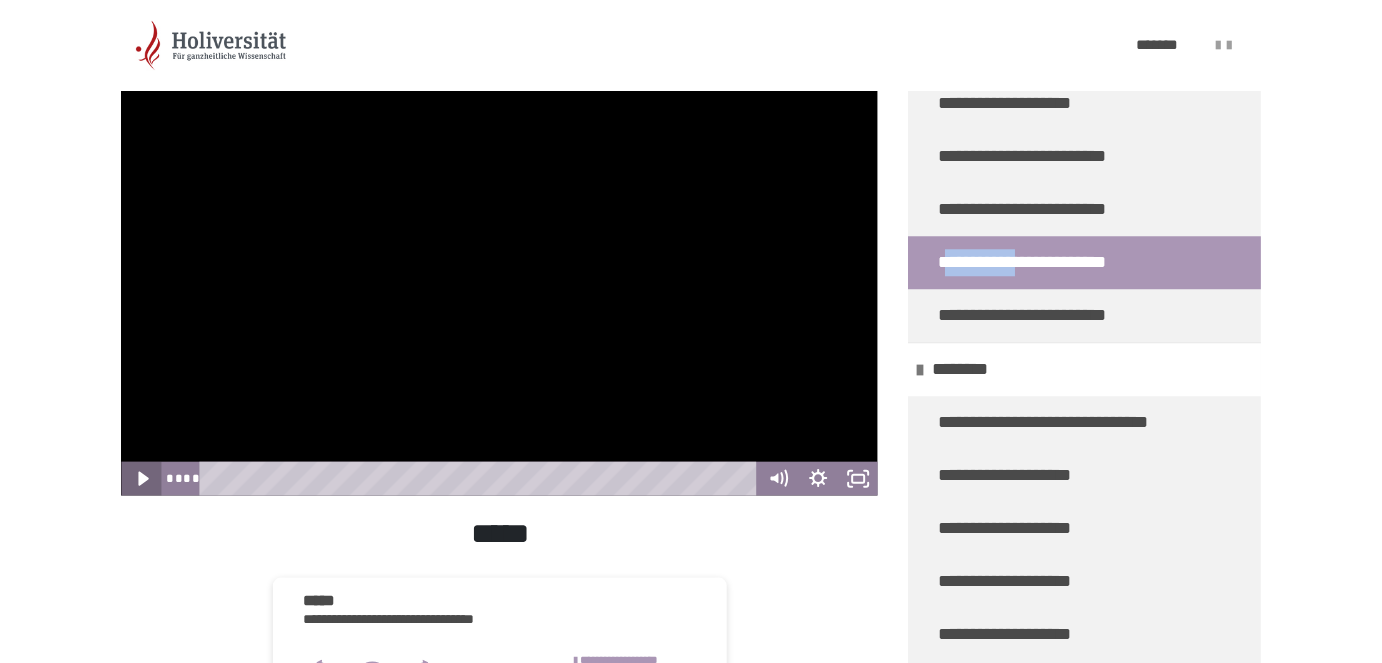 click 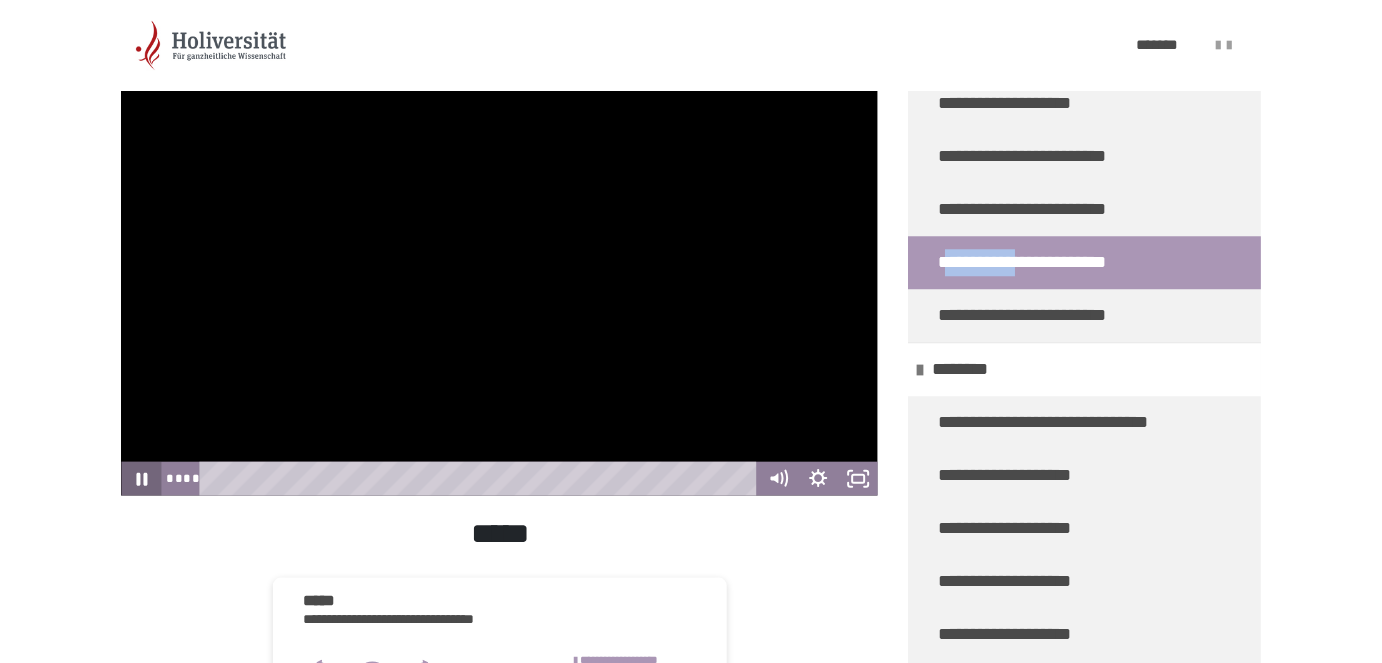 click 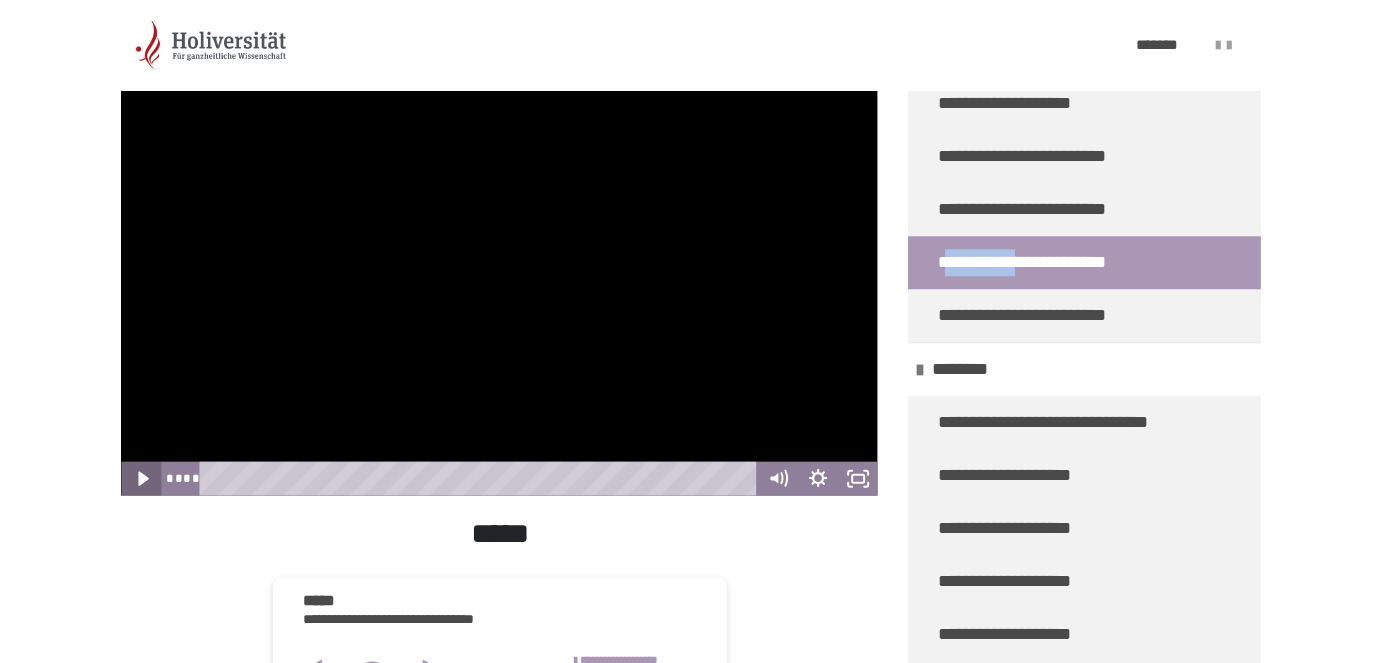 click 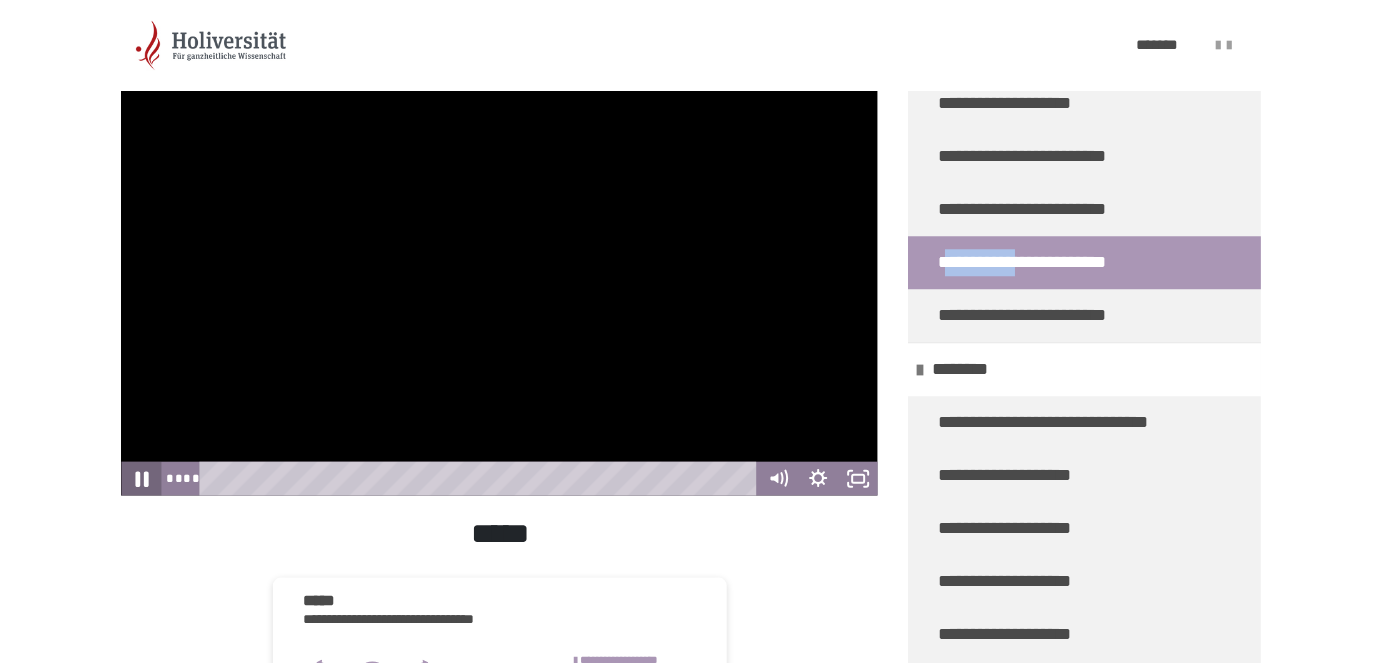 click 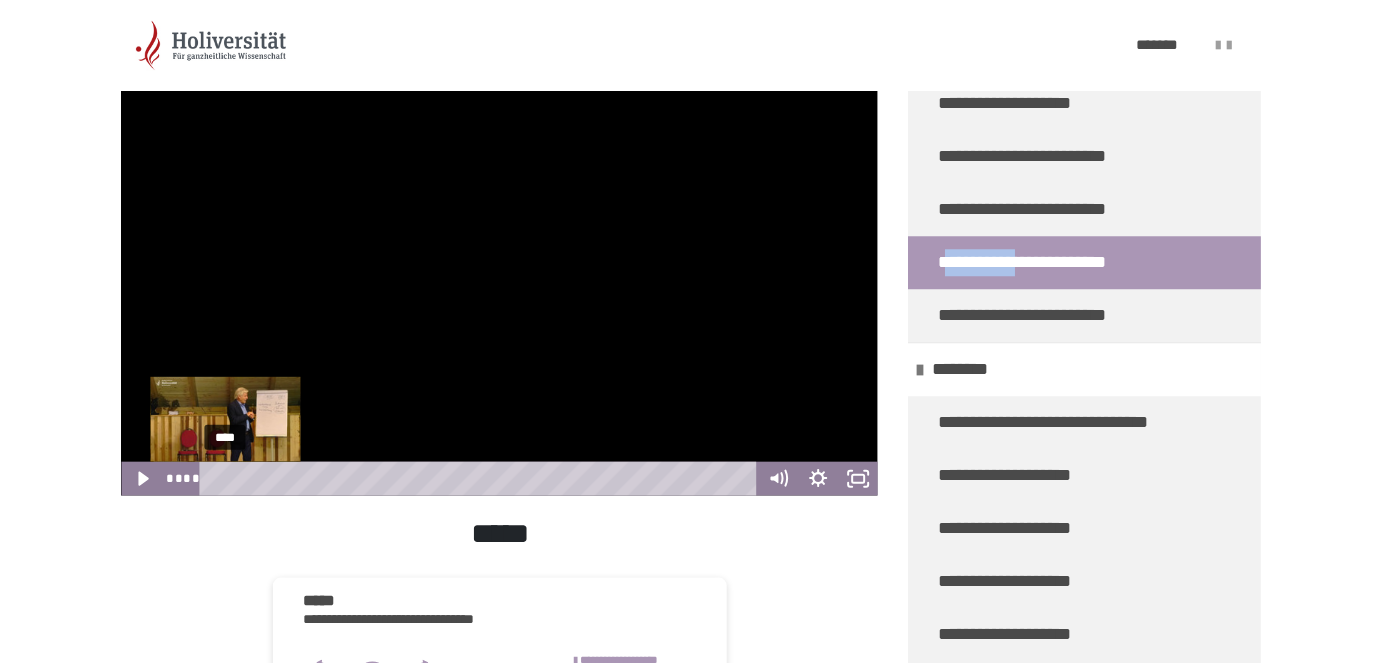 click at bounding box center (224, 478) 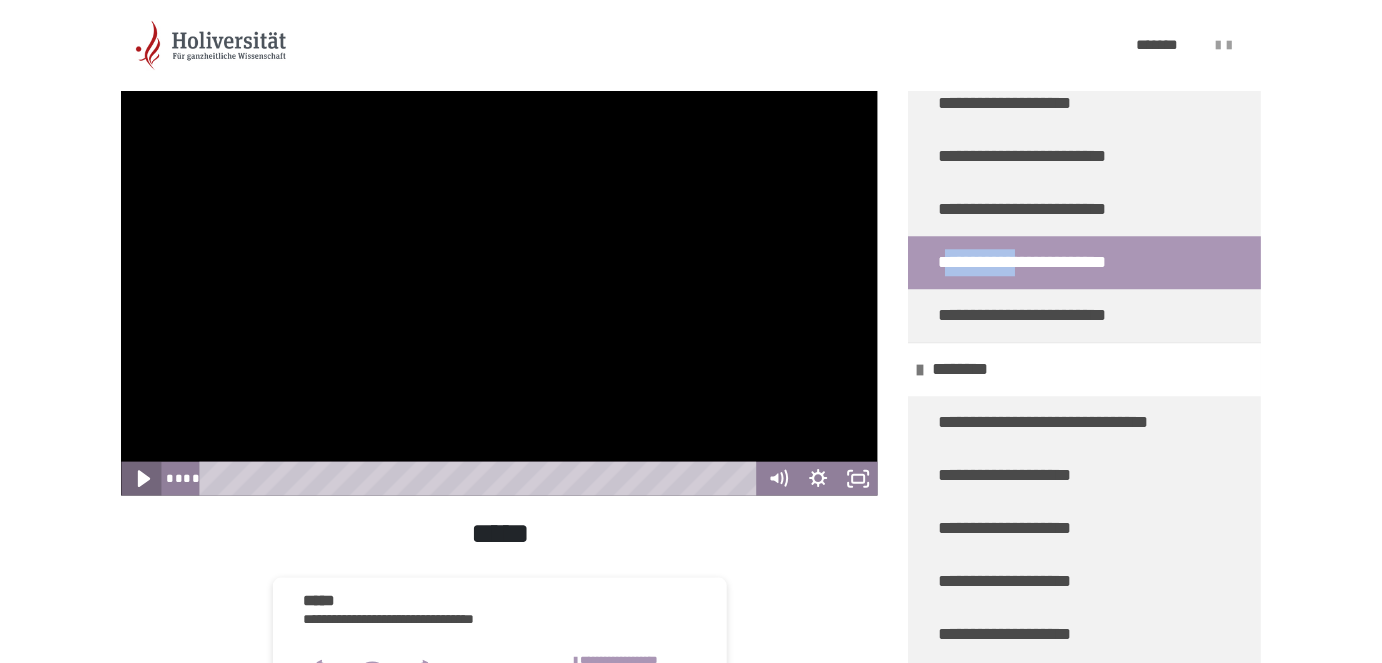 click 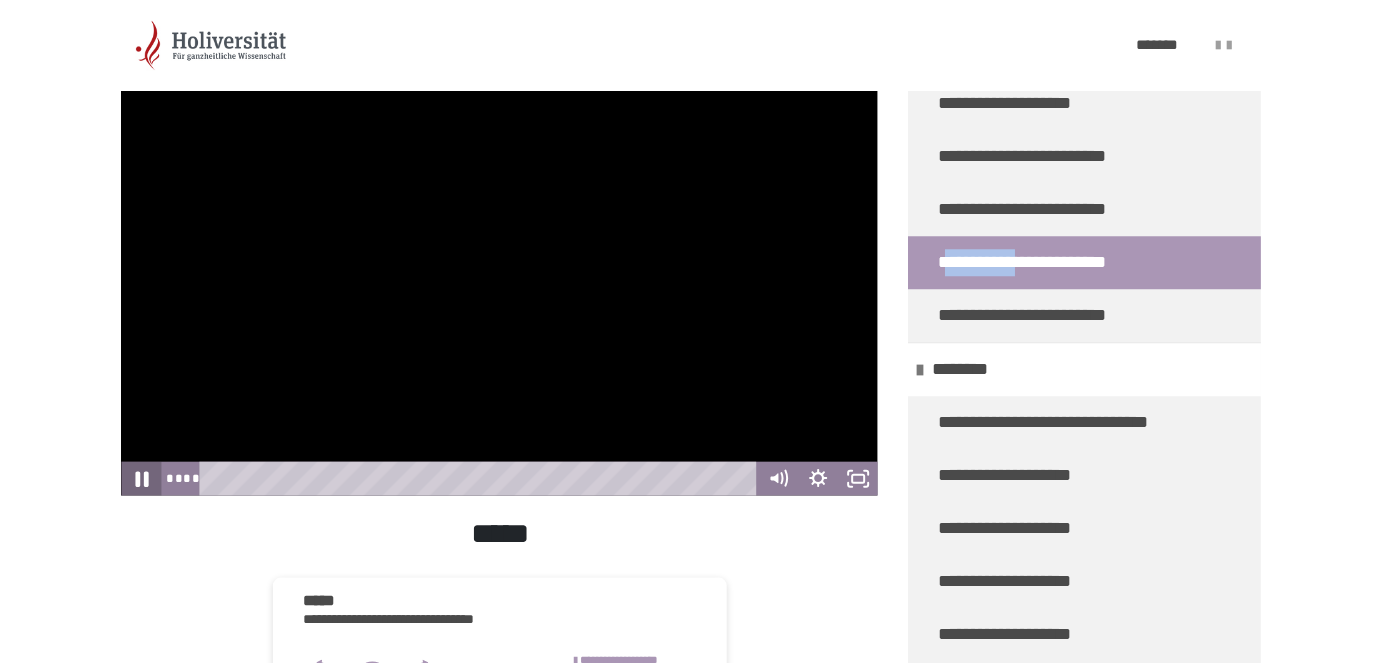 click 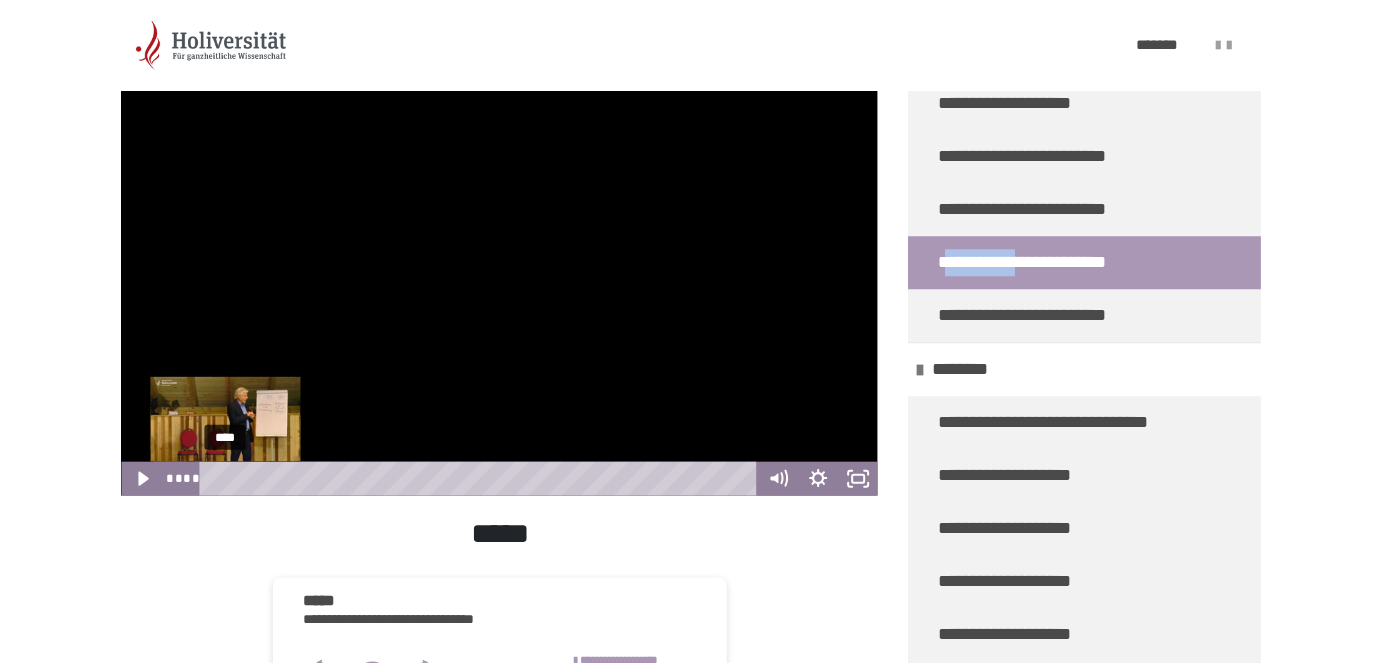 click at bounding box center [224, 478] 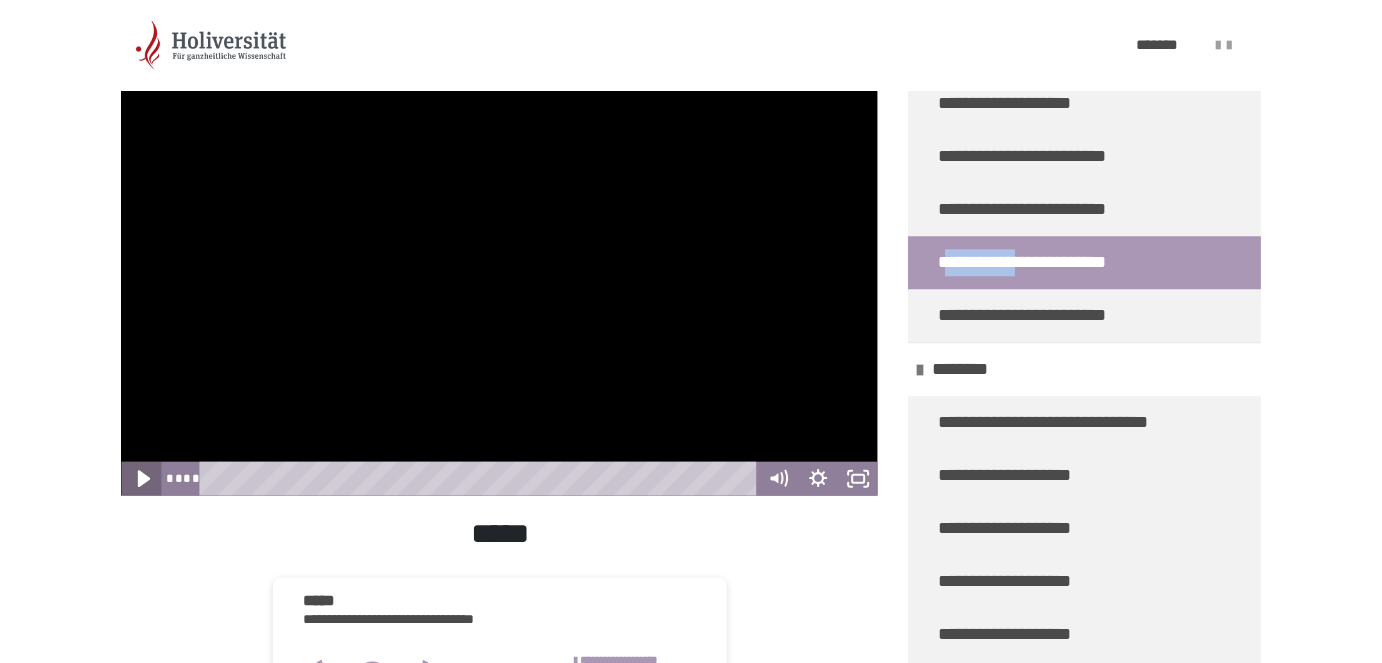 click 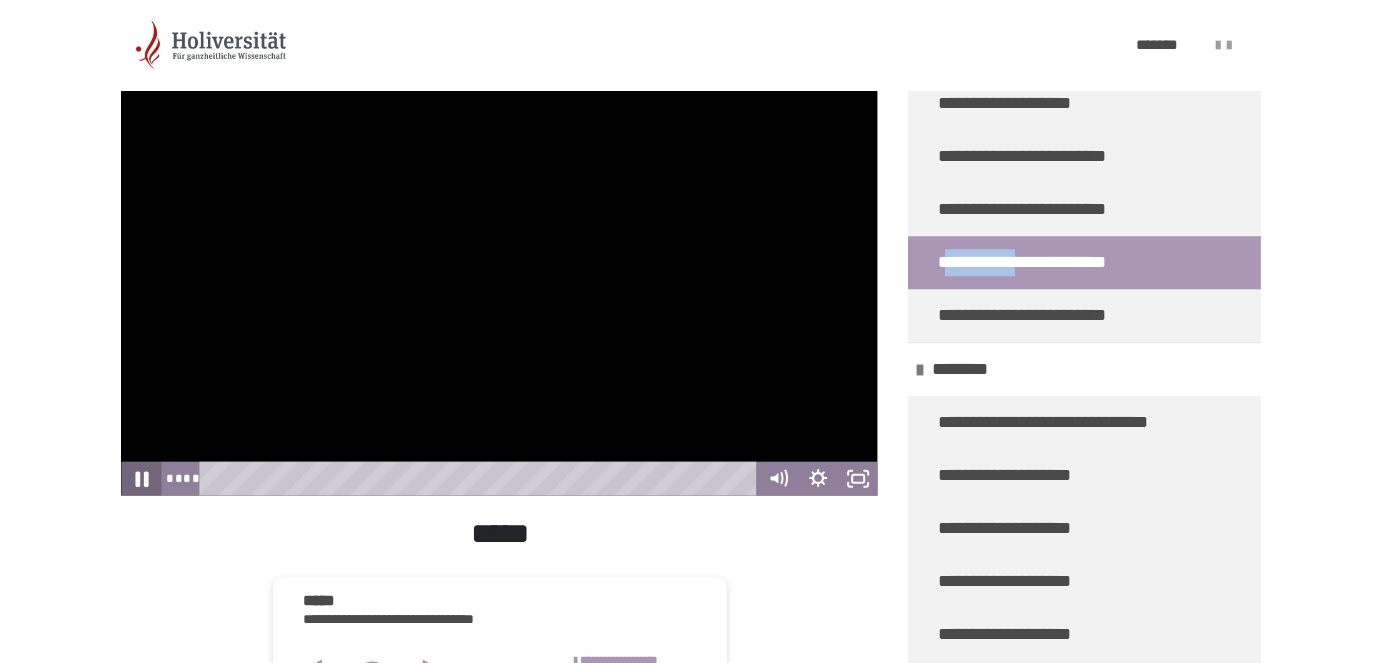 click 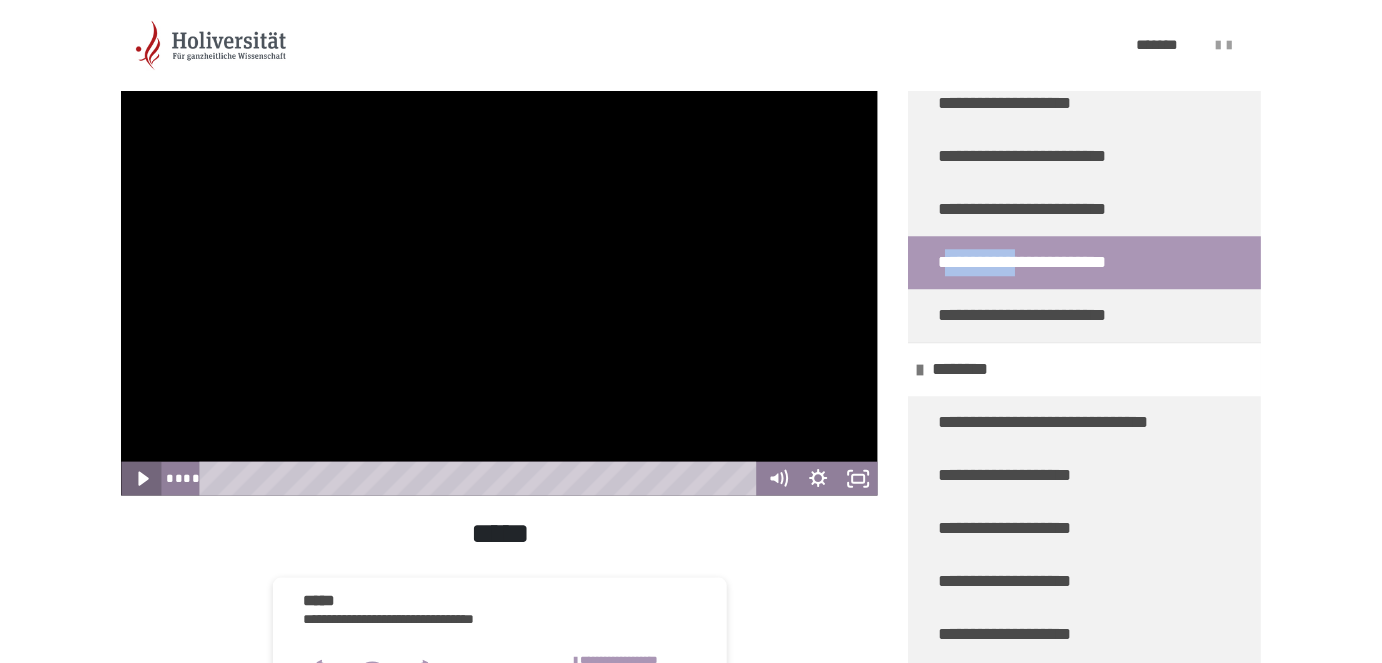 click 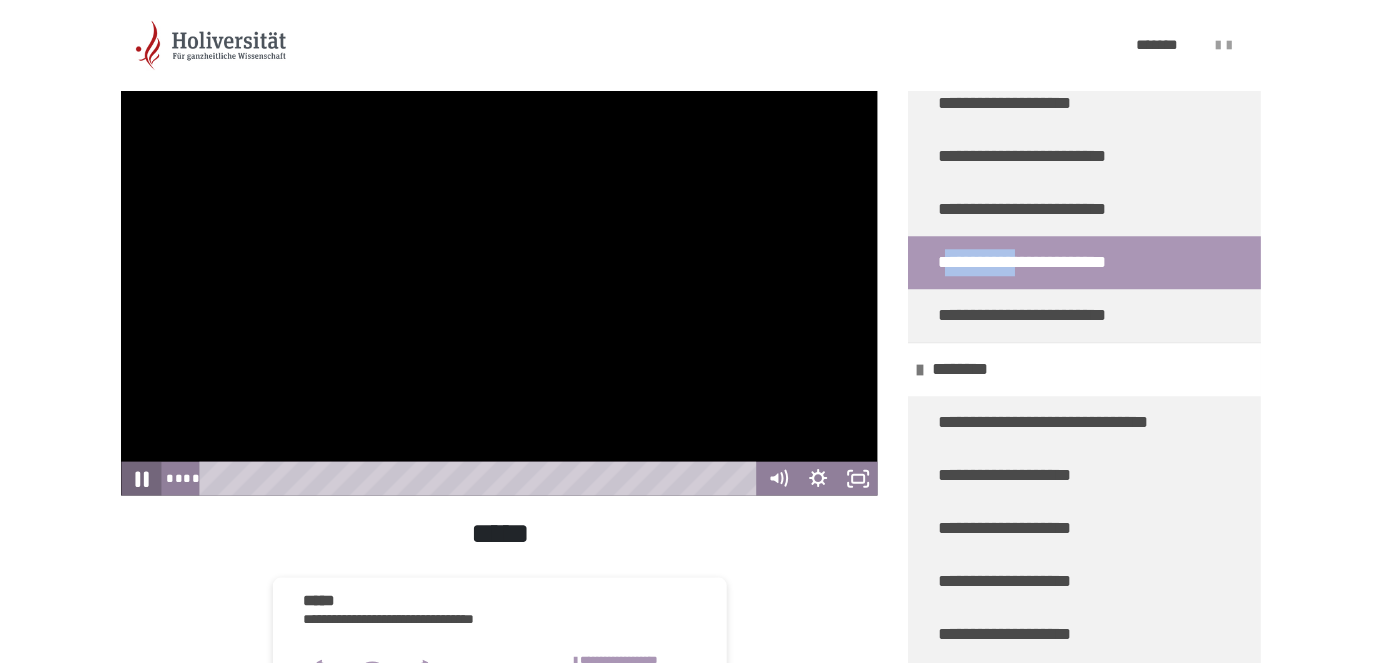 click 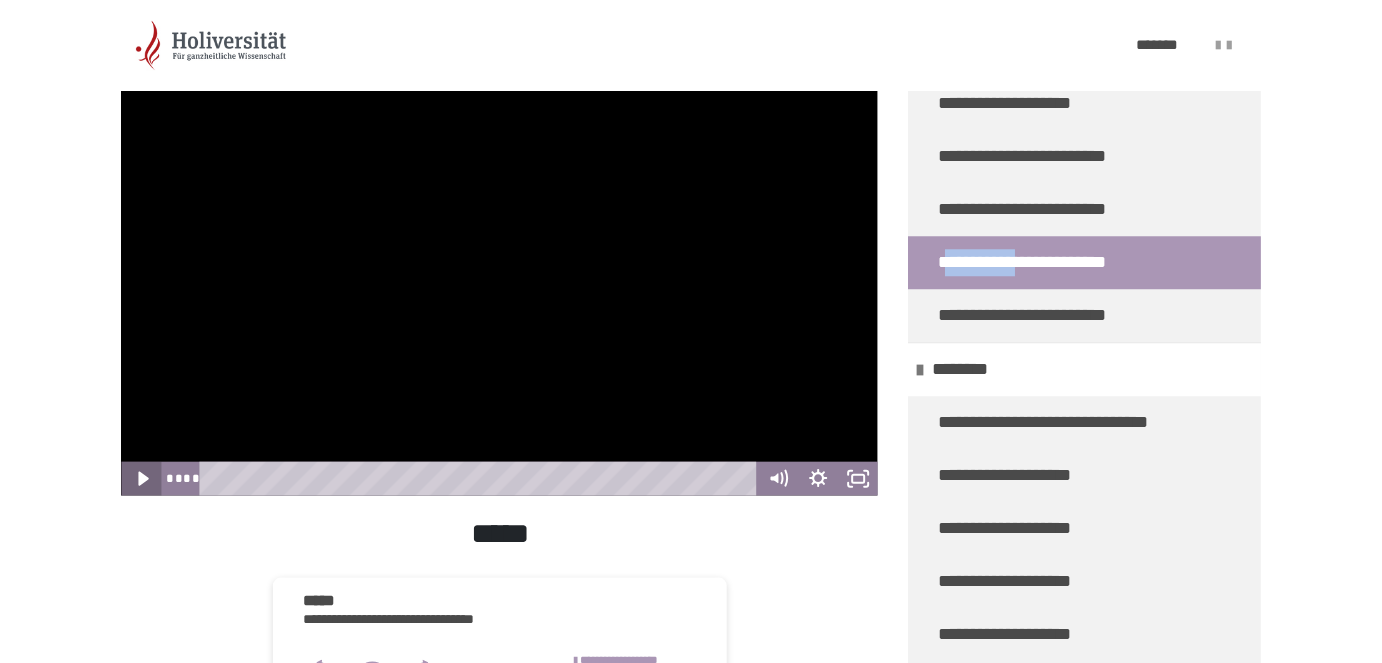 click 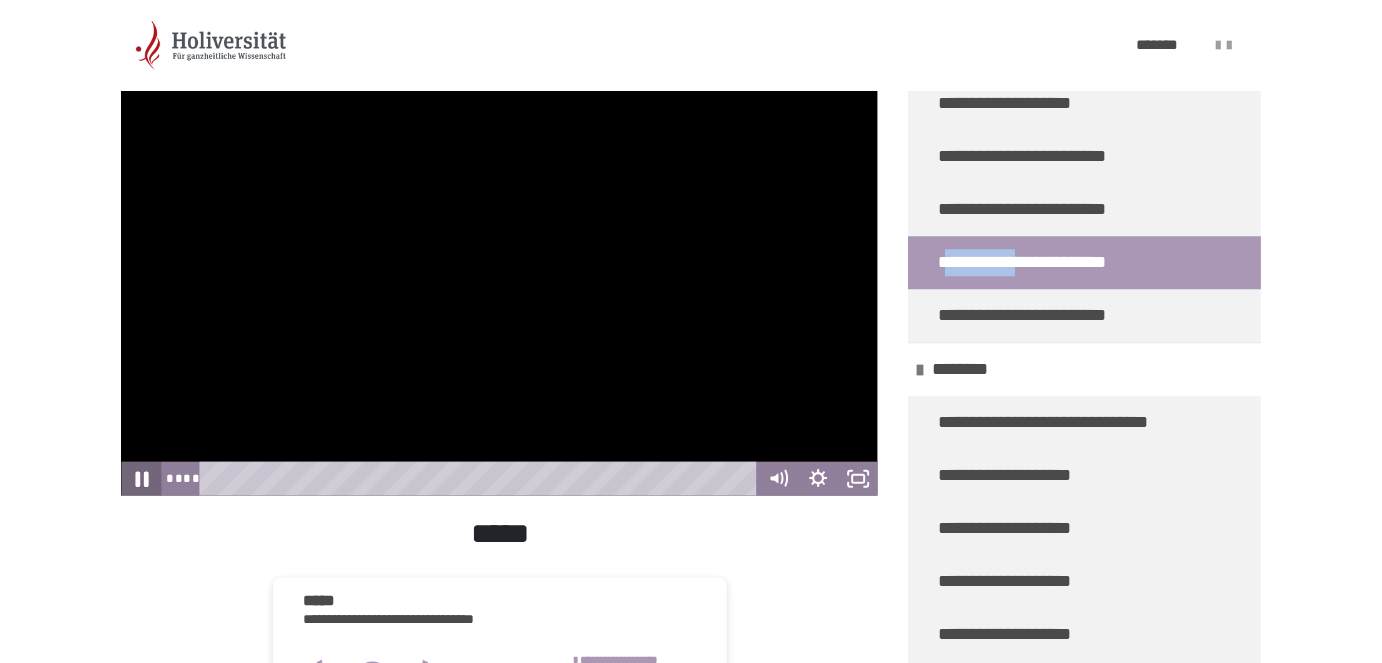 click 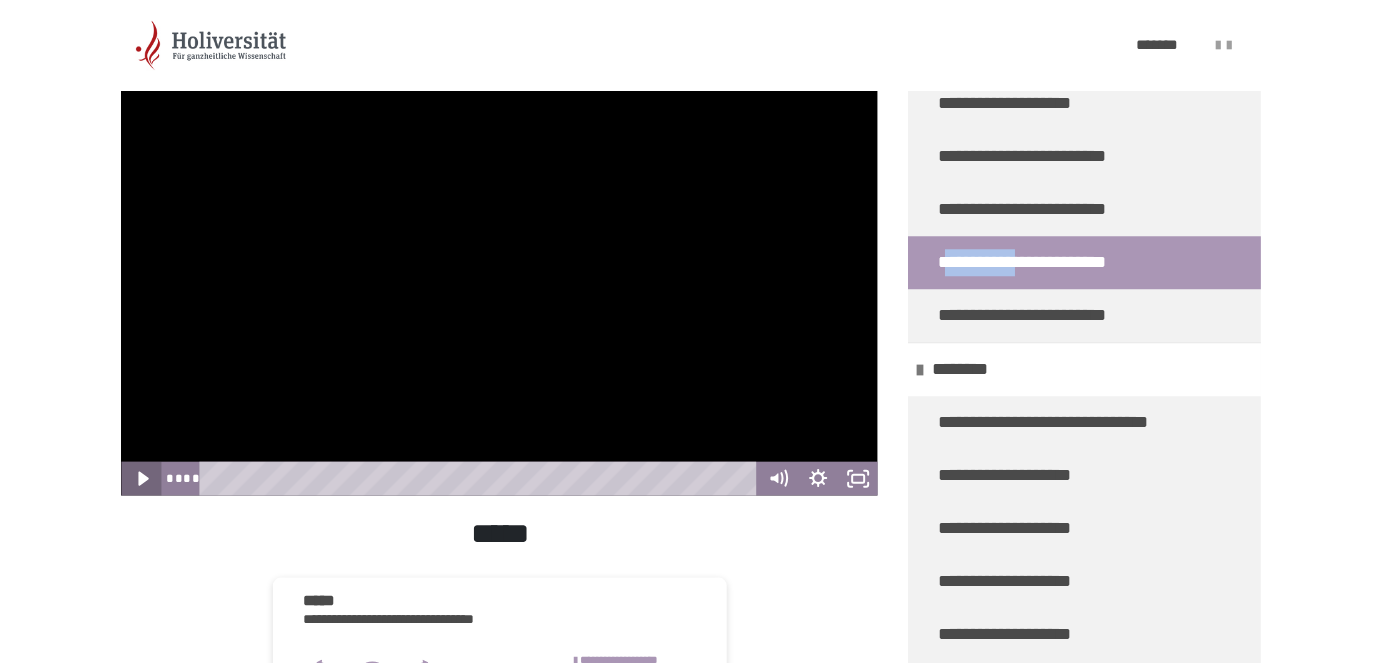 click 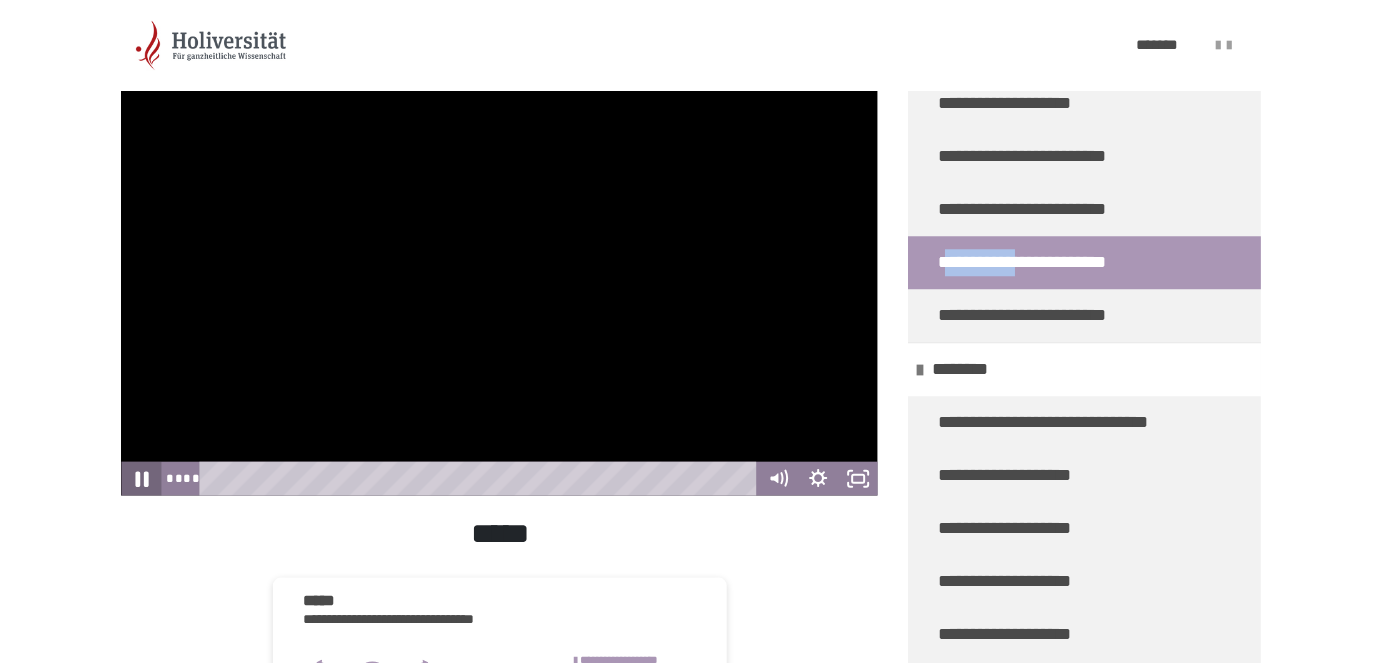click 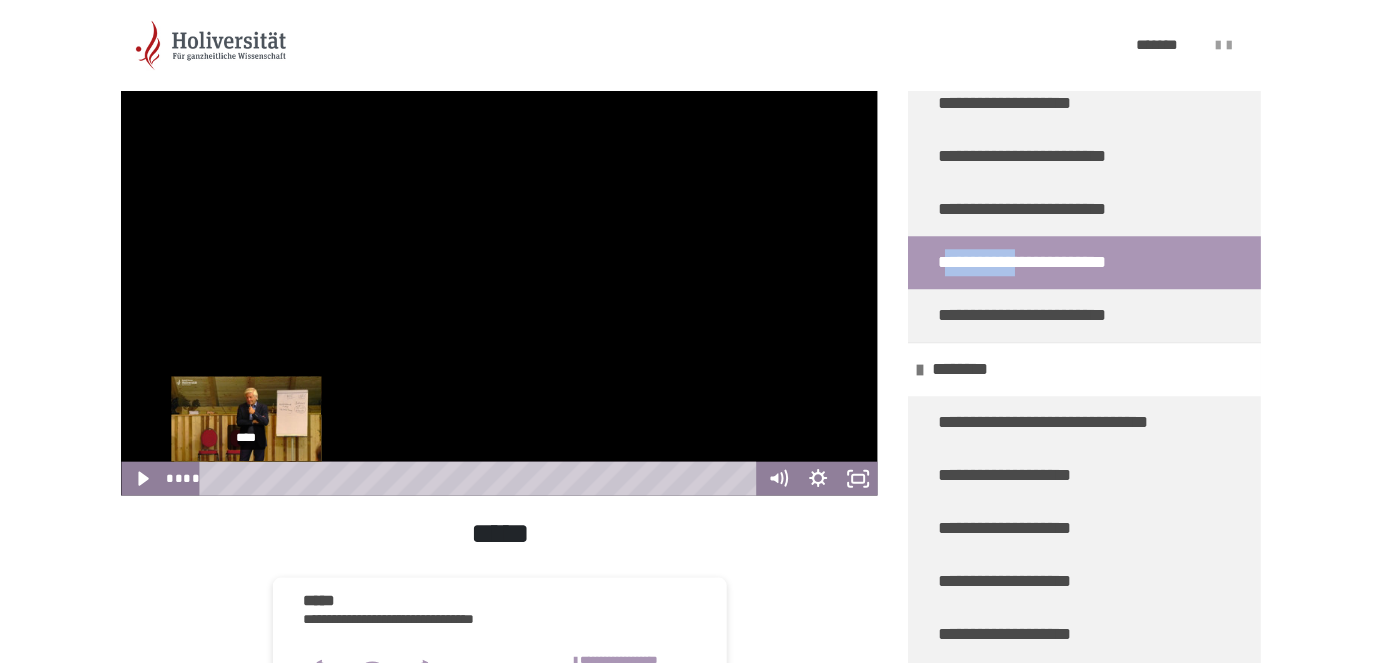 click at bounding box center [247, 478] 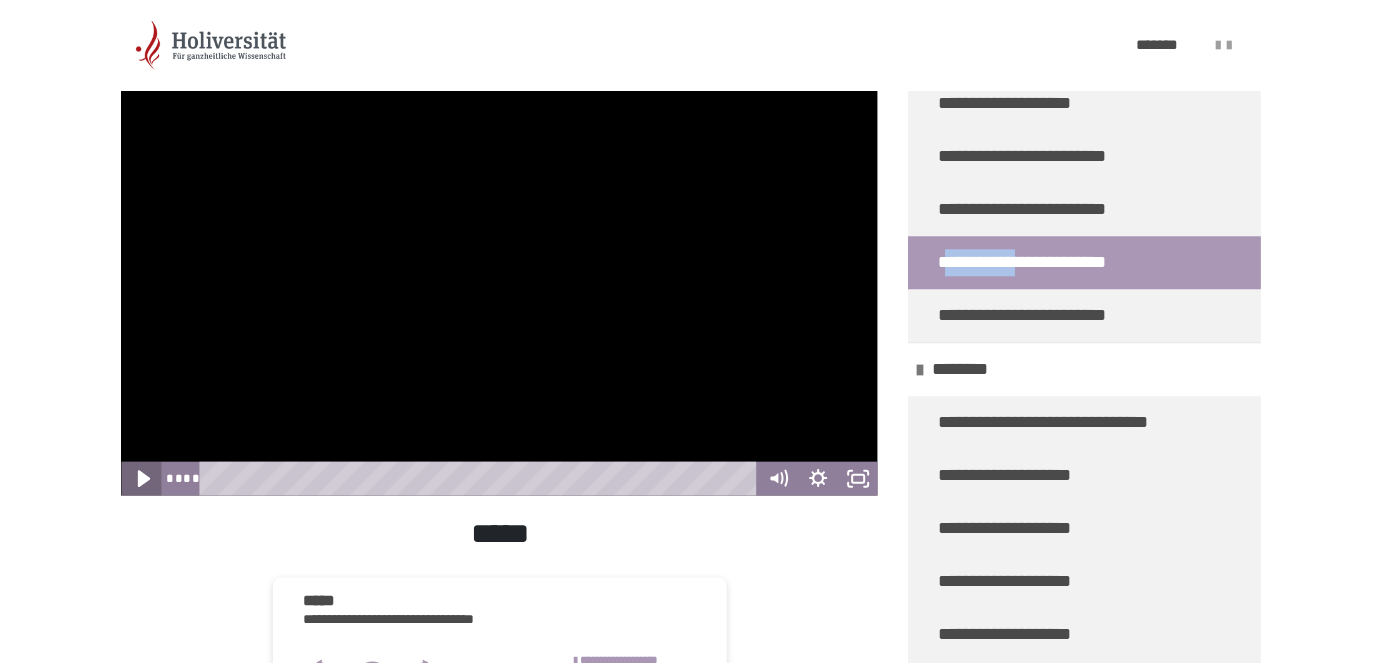 click 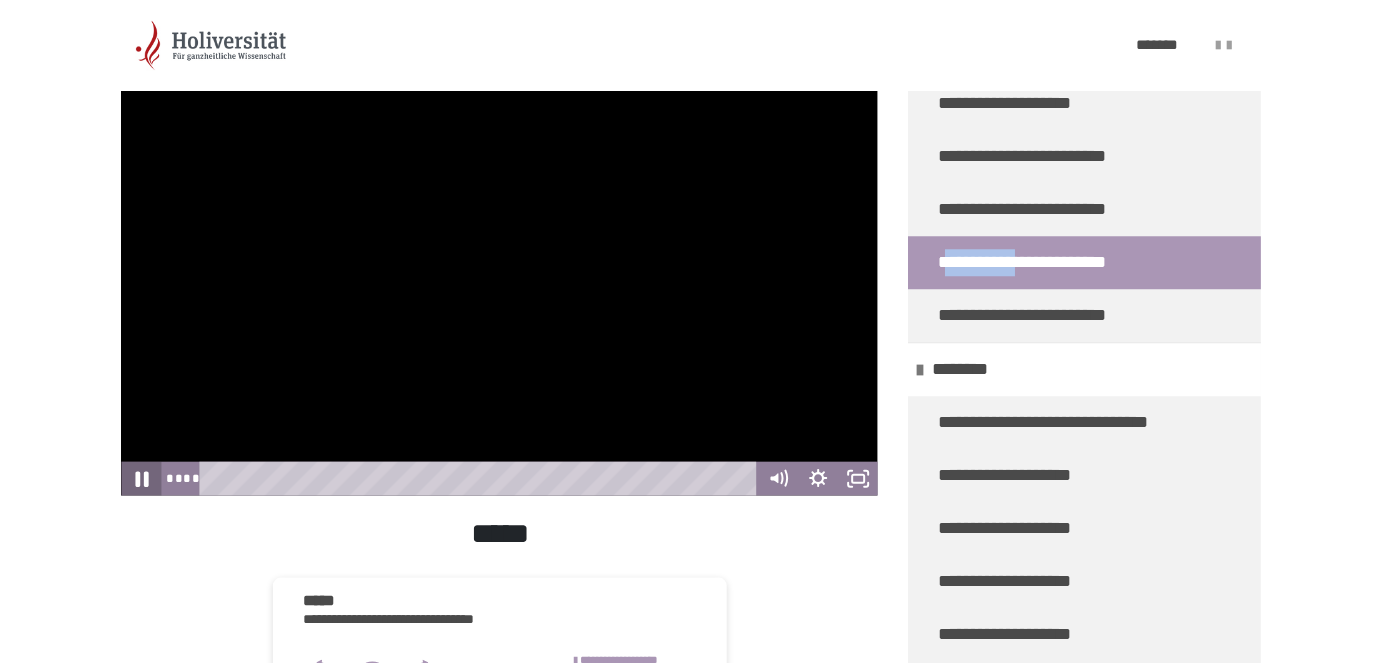 click 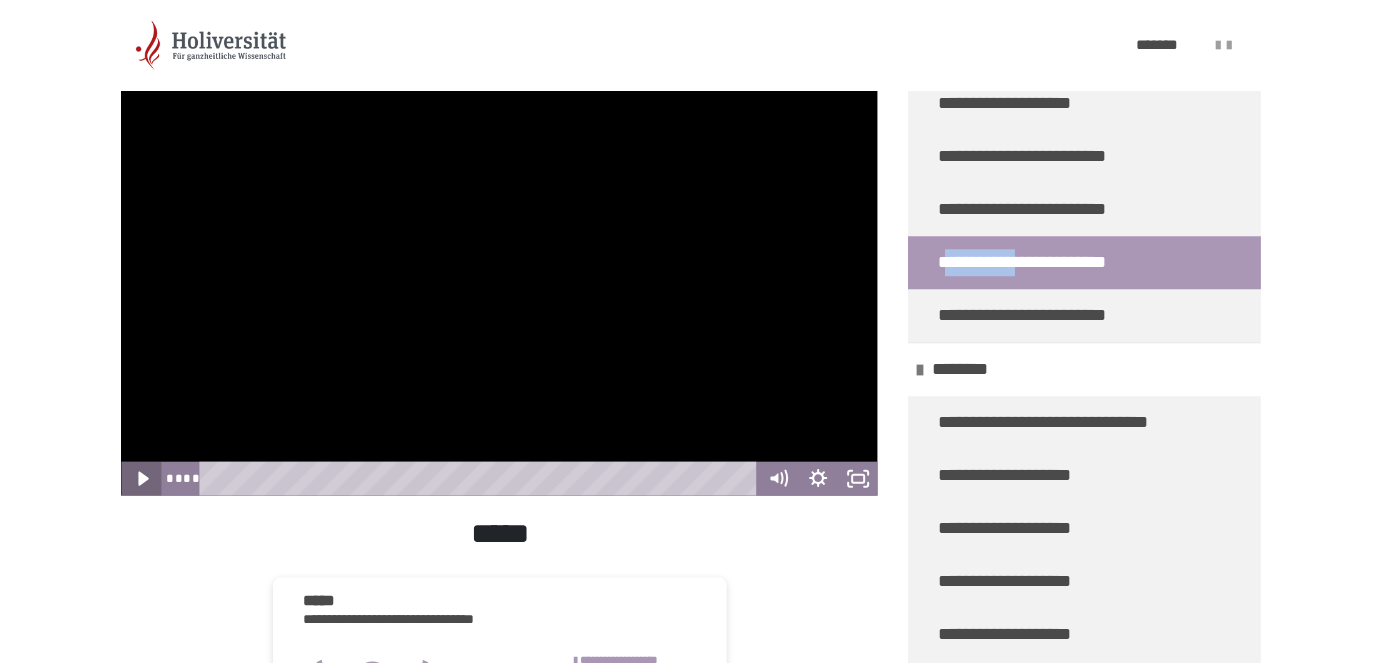 click 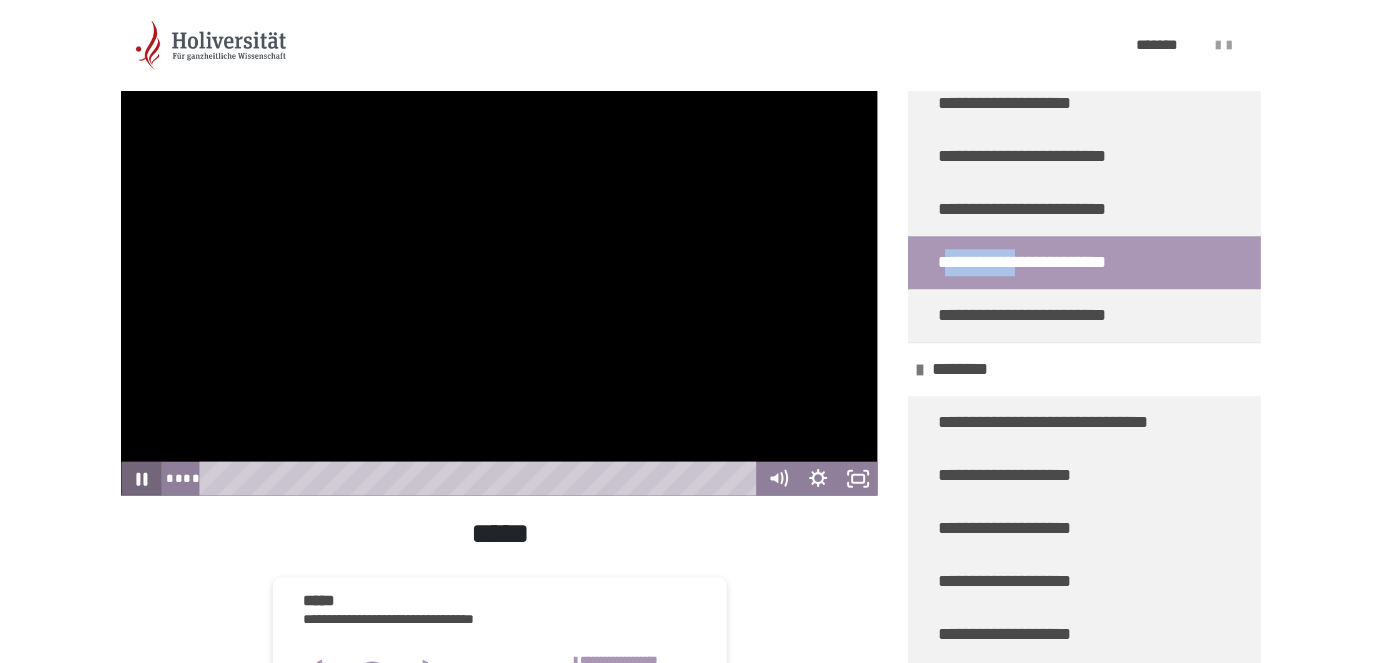 click 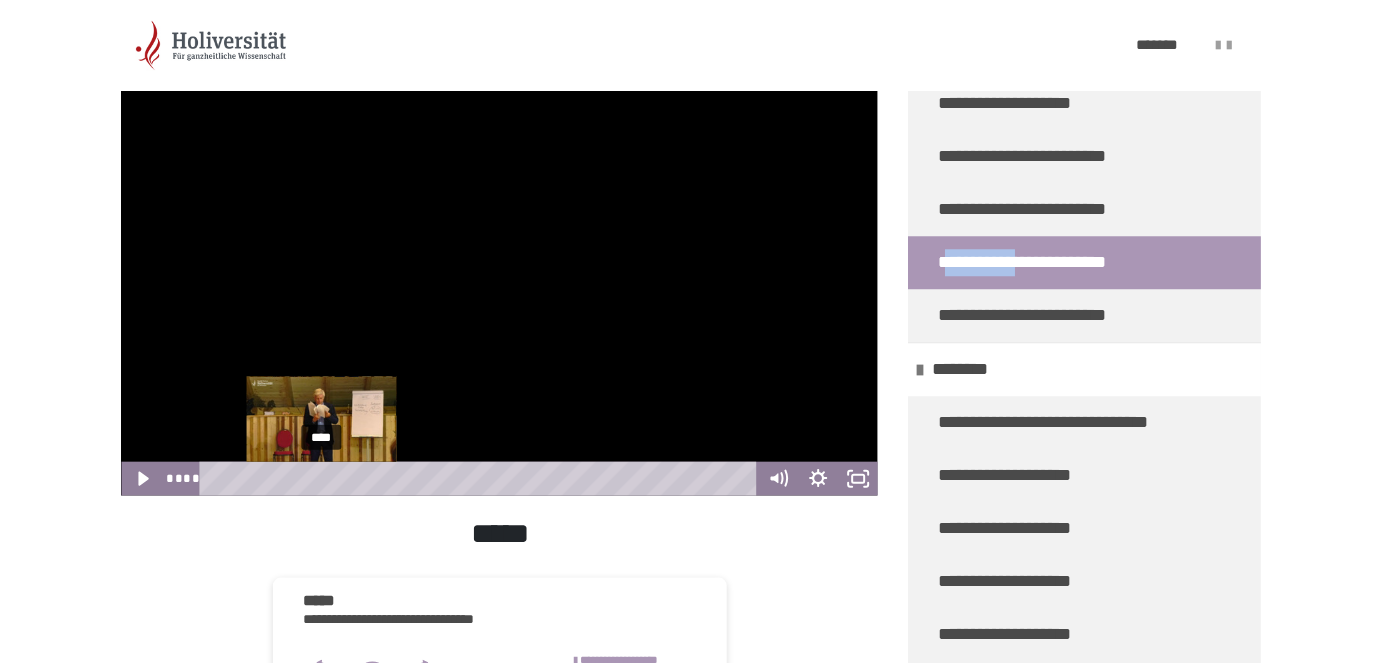 click at bounding box center (321, 478) 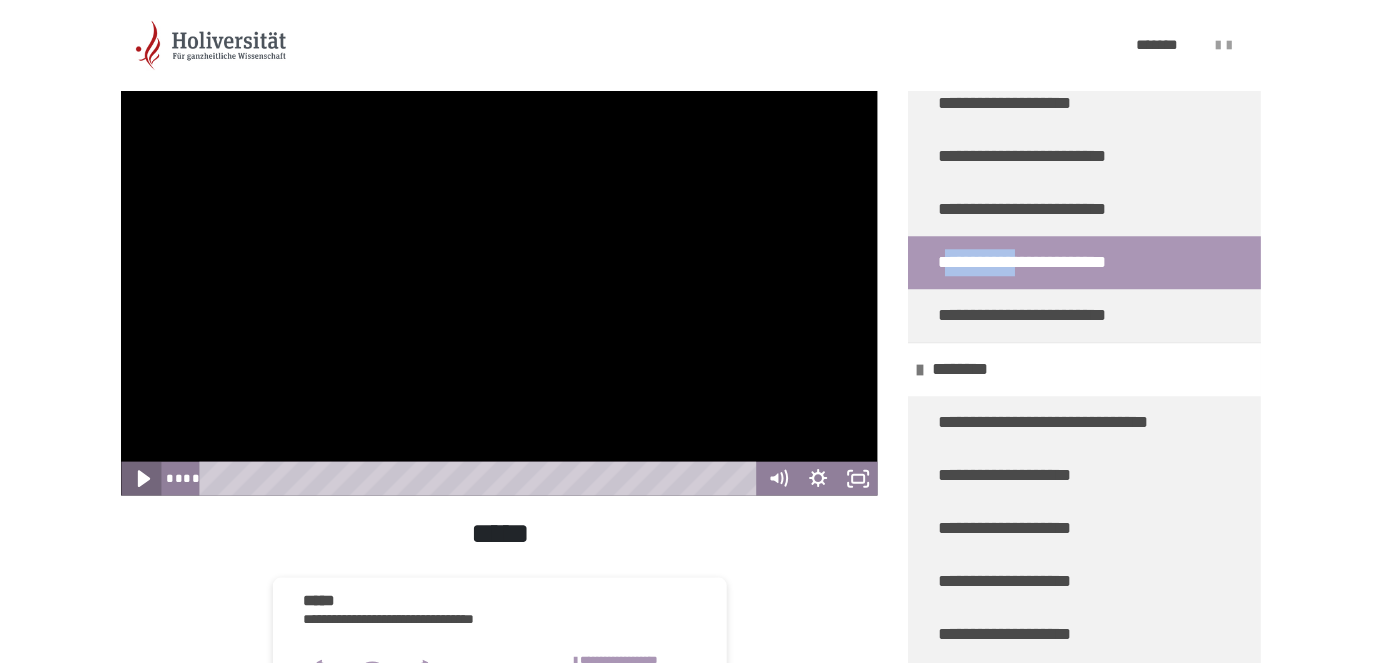 click 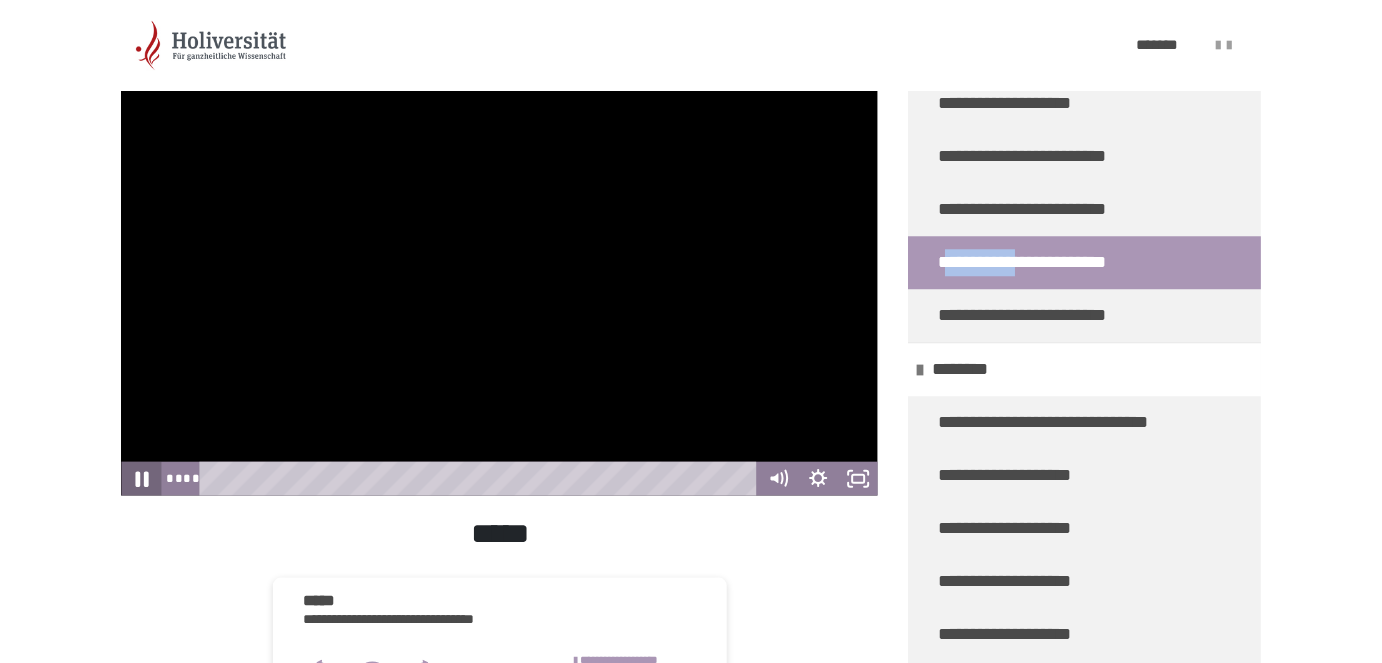 click 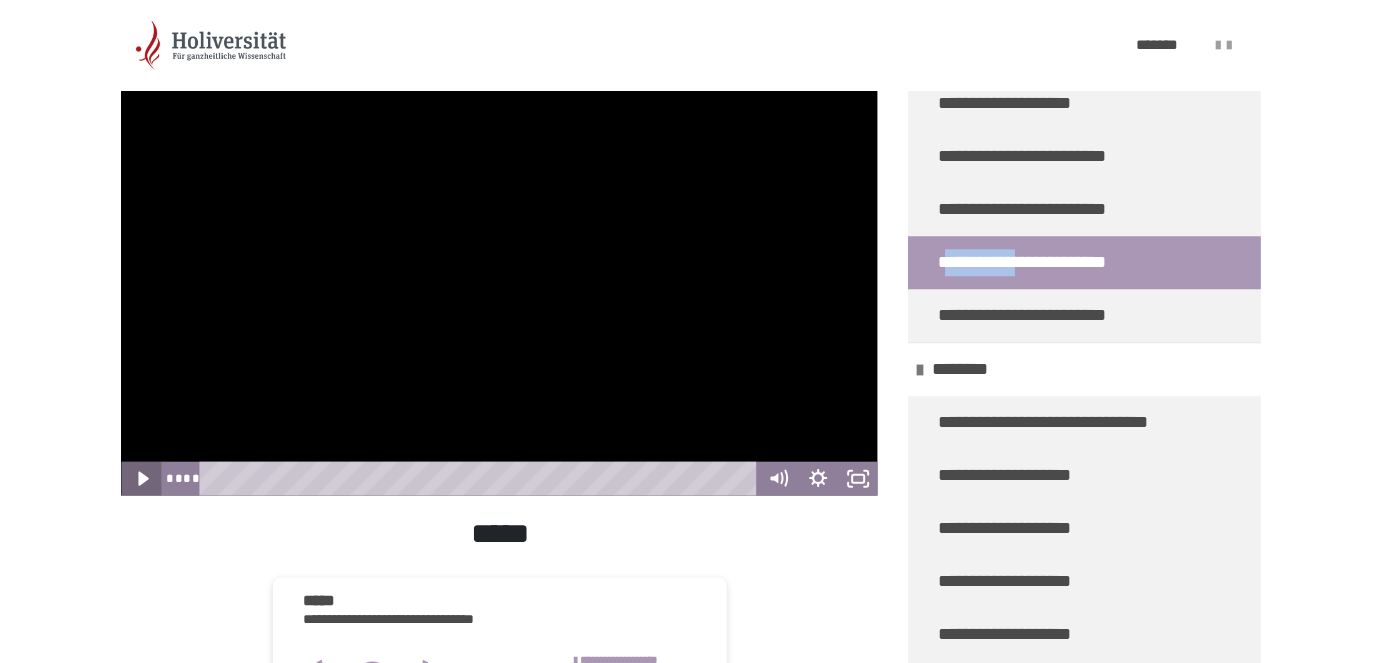 click 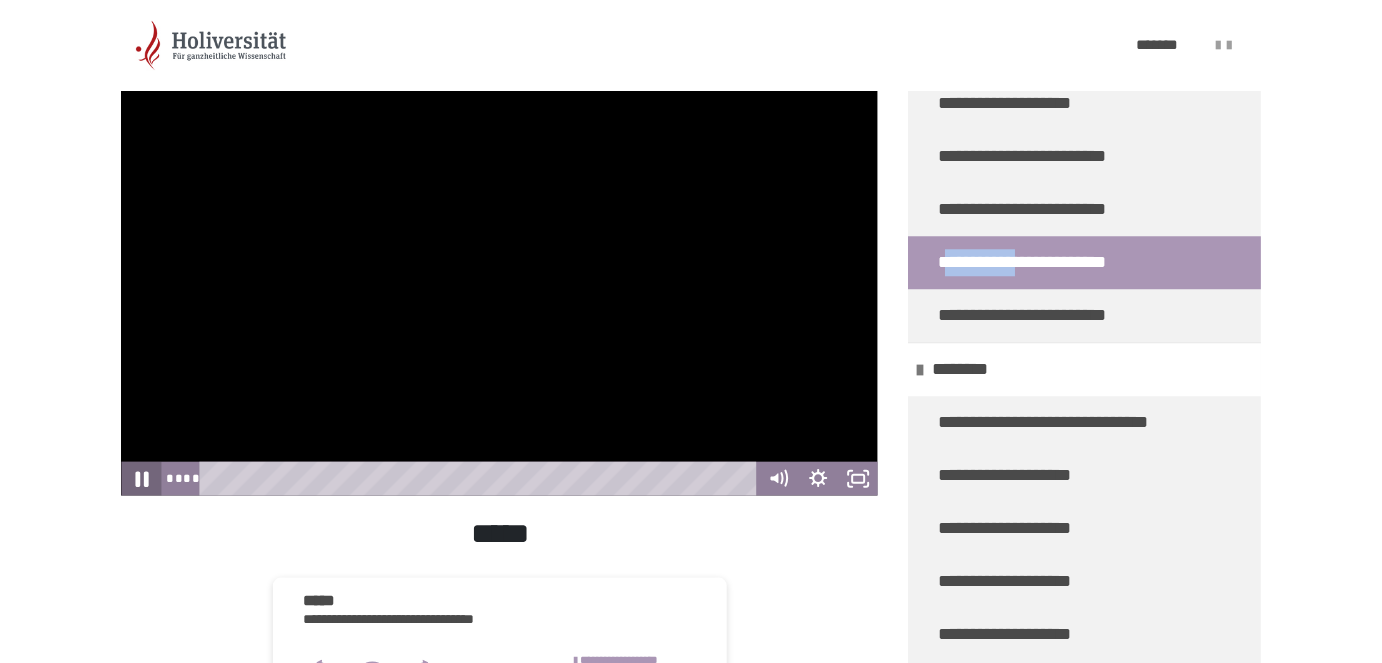 click 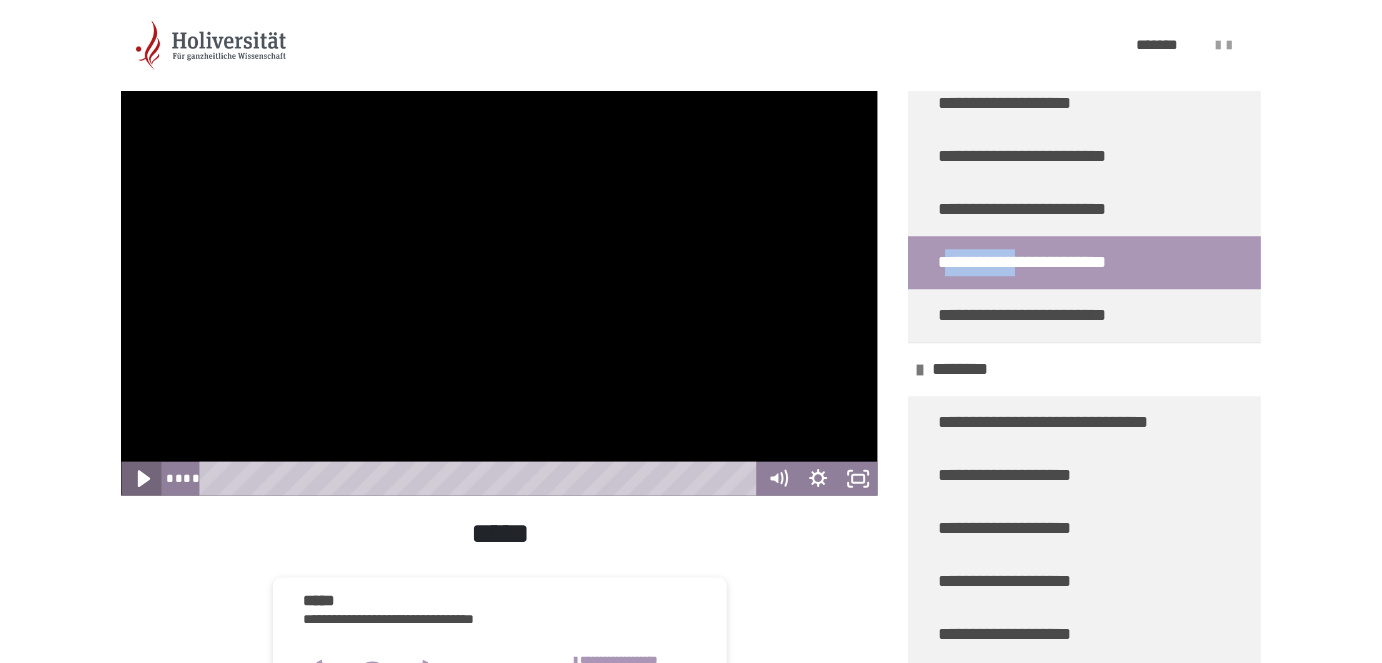 click 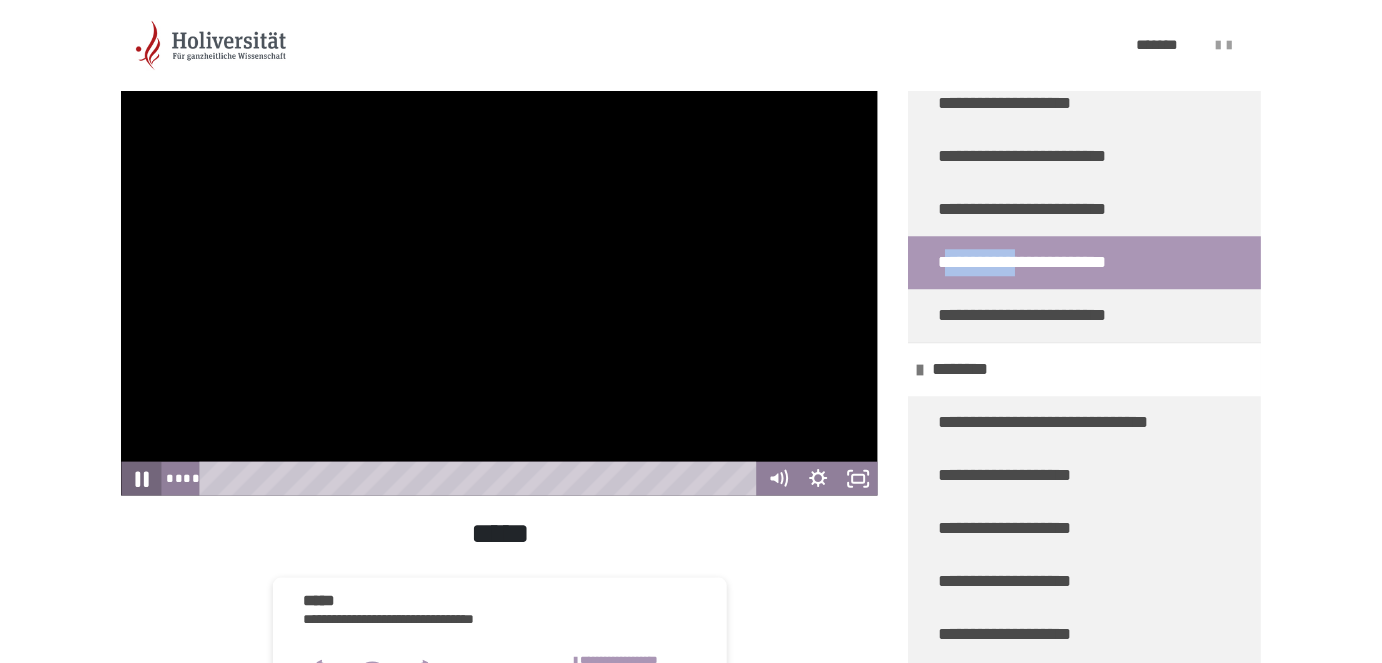 click 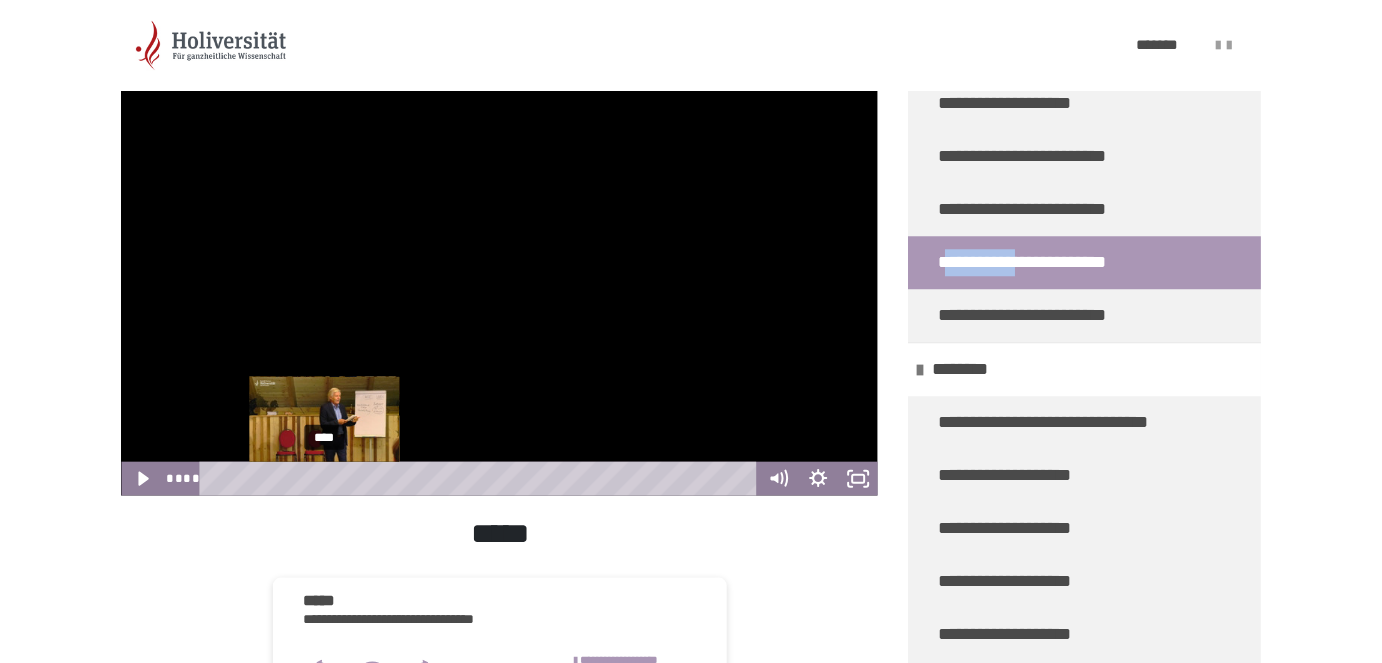 click at bounding box center [324, 478] 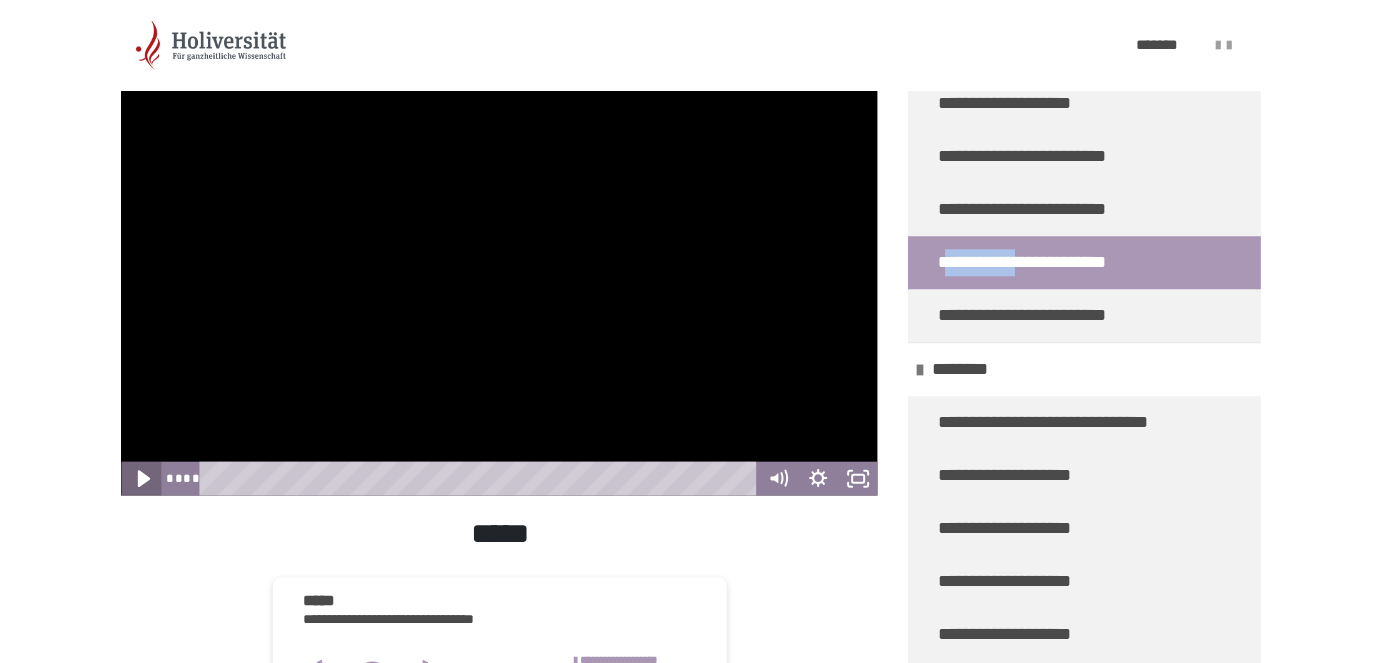 click 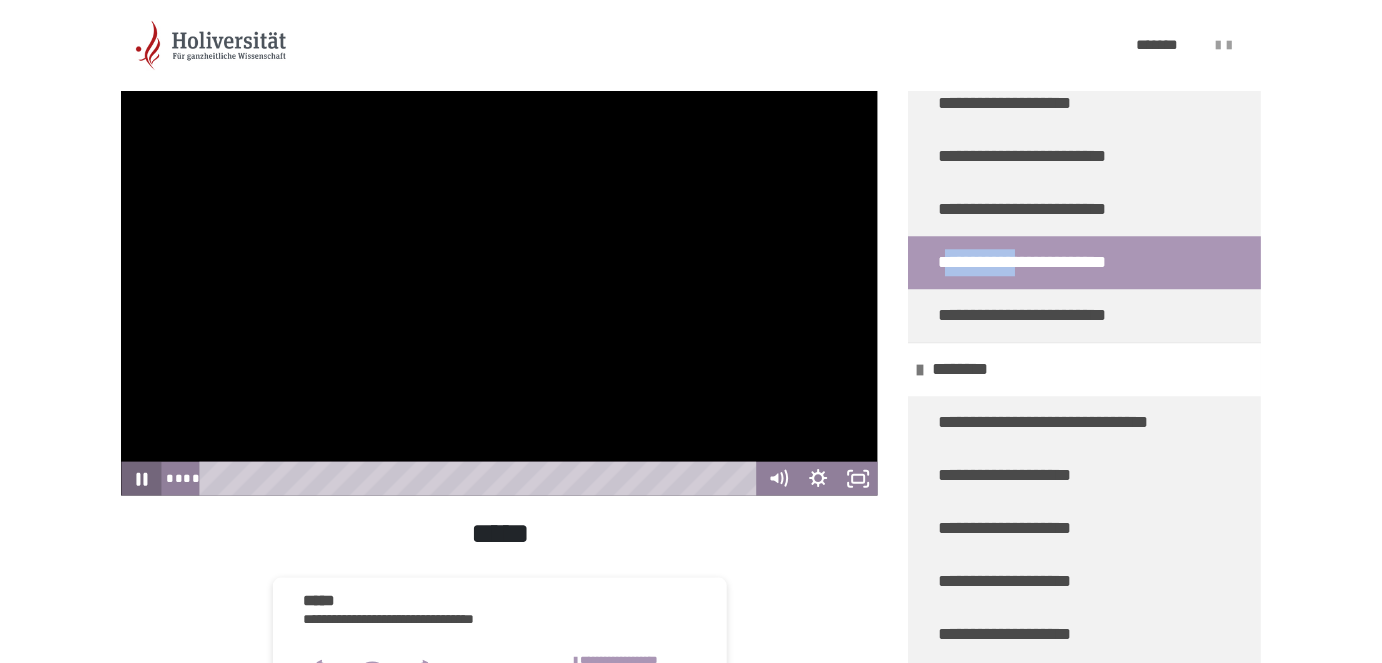 click 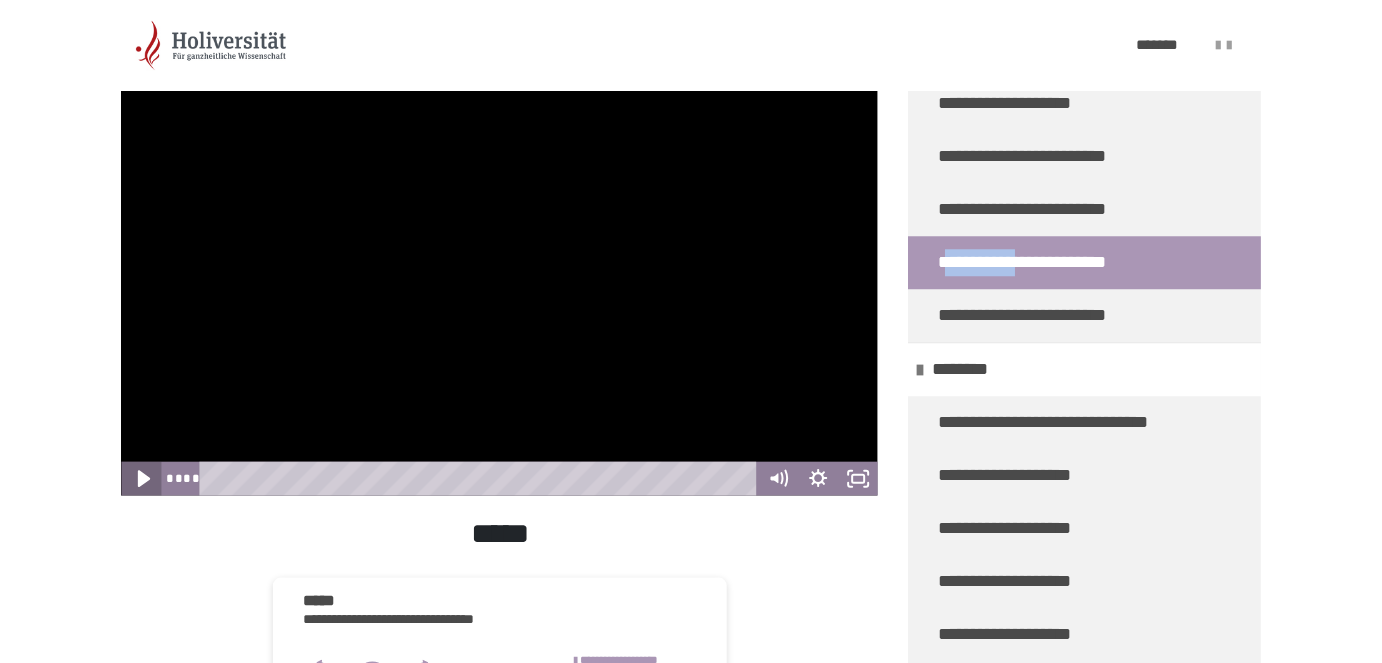 click 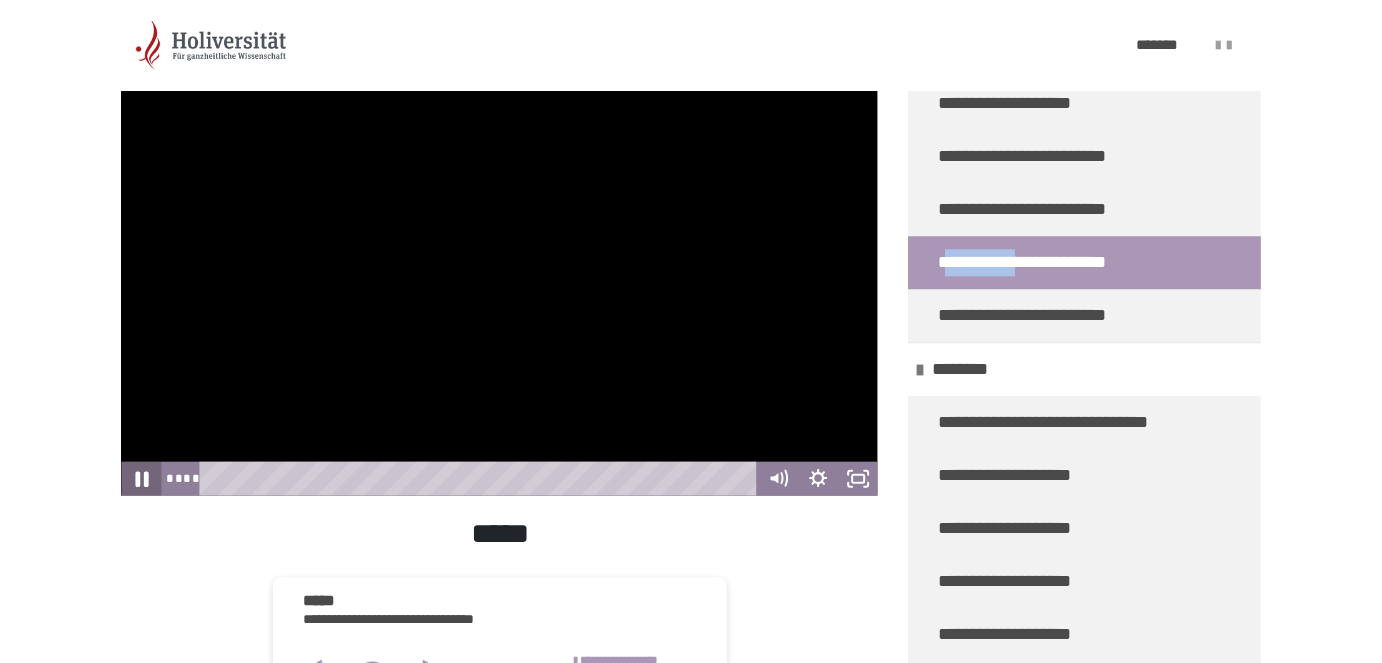 click 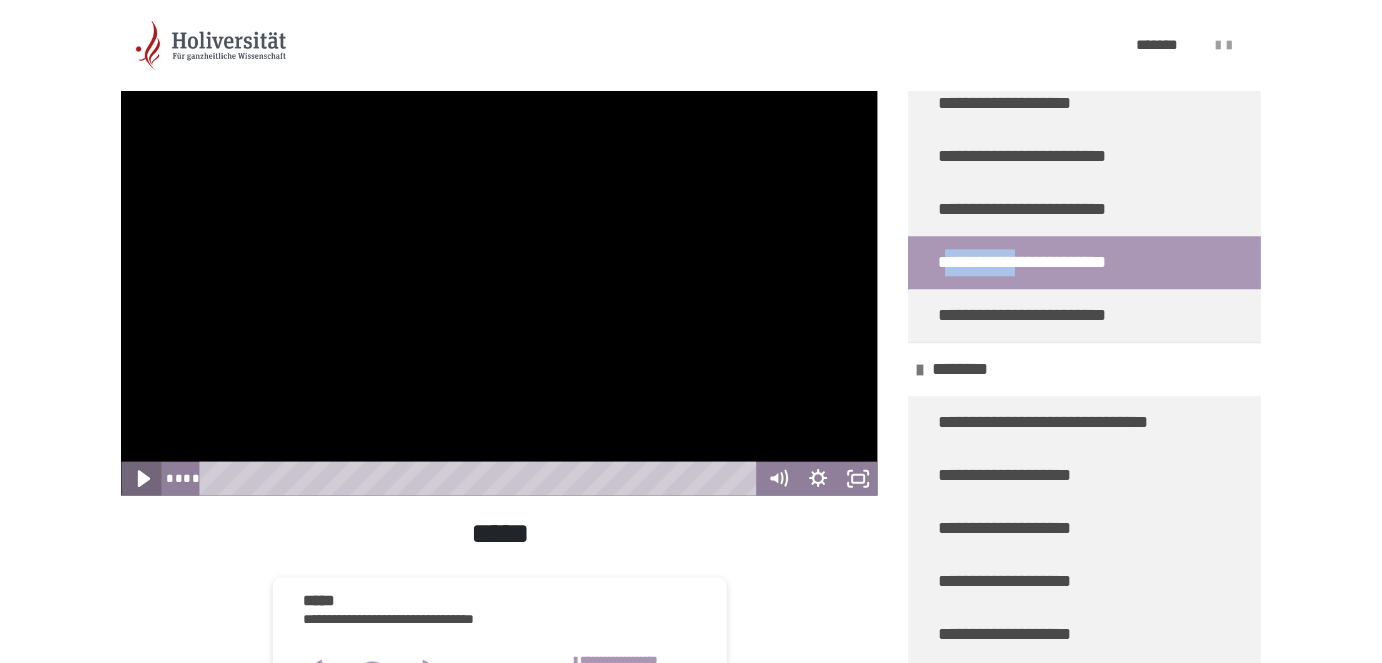 click 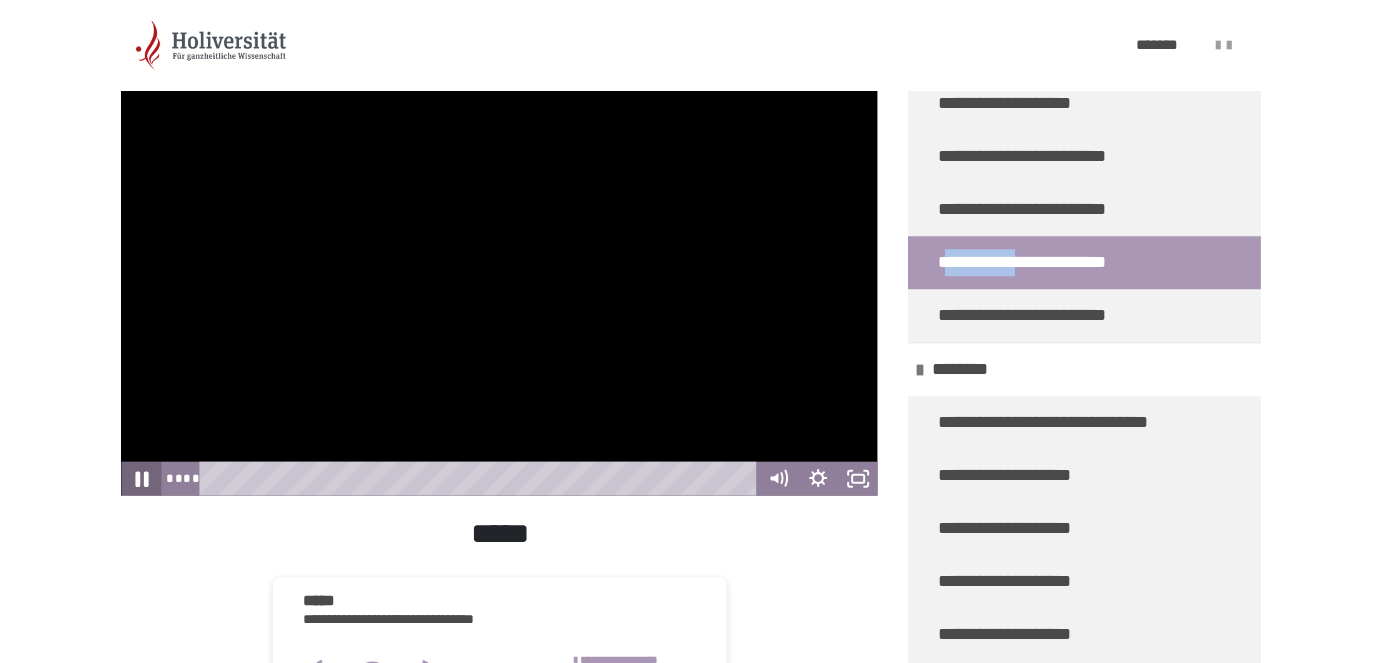 click 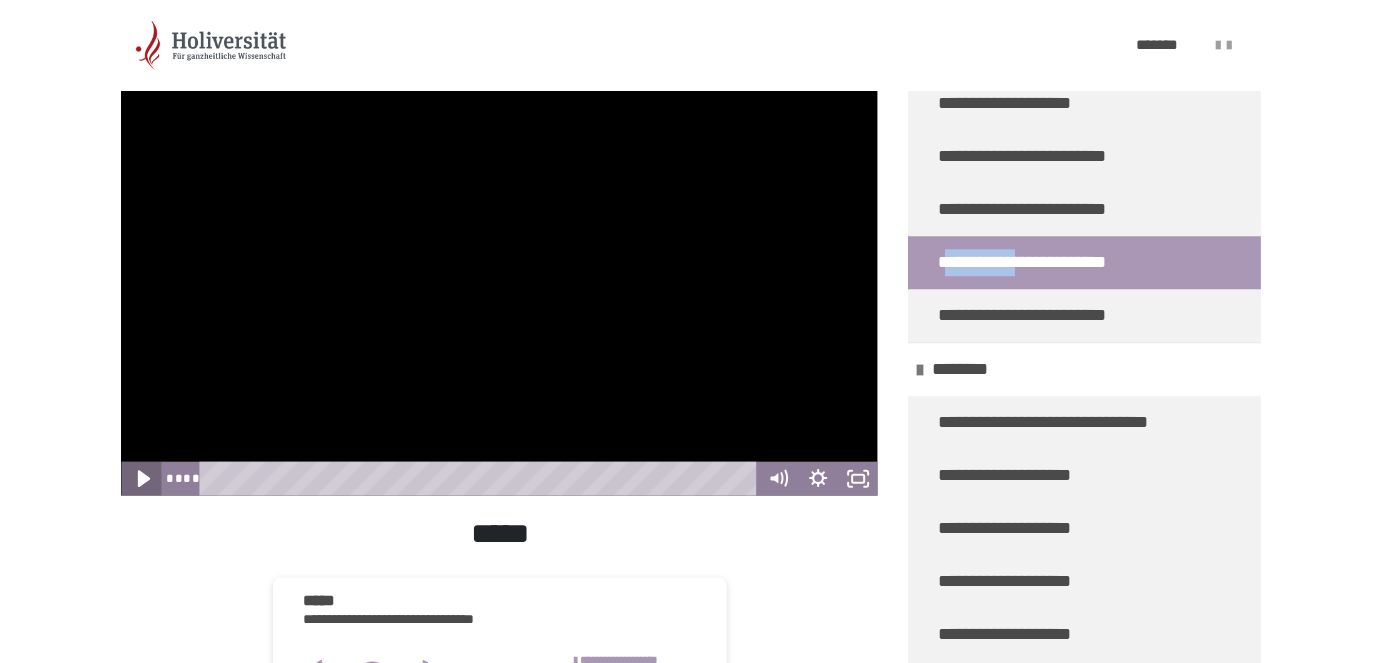 click 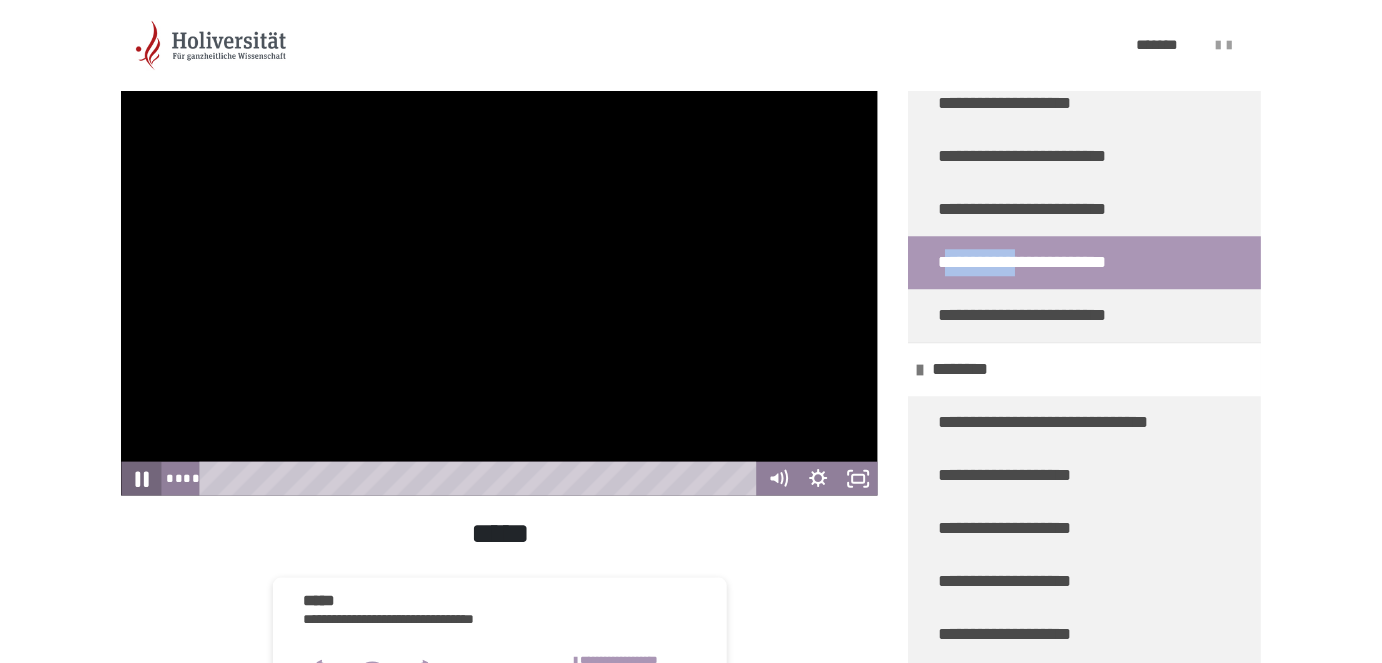 click 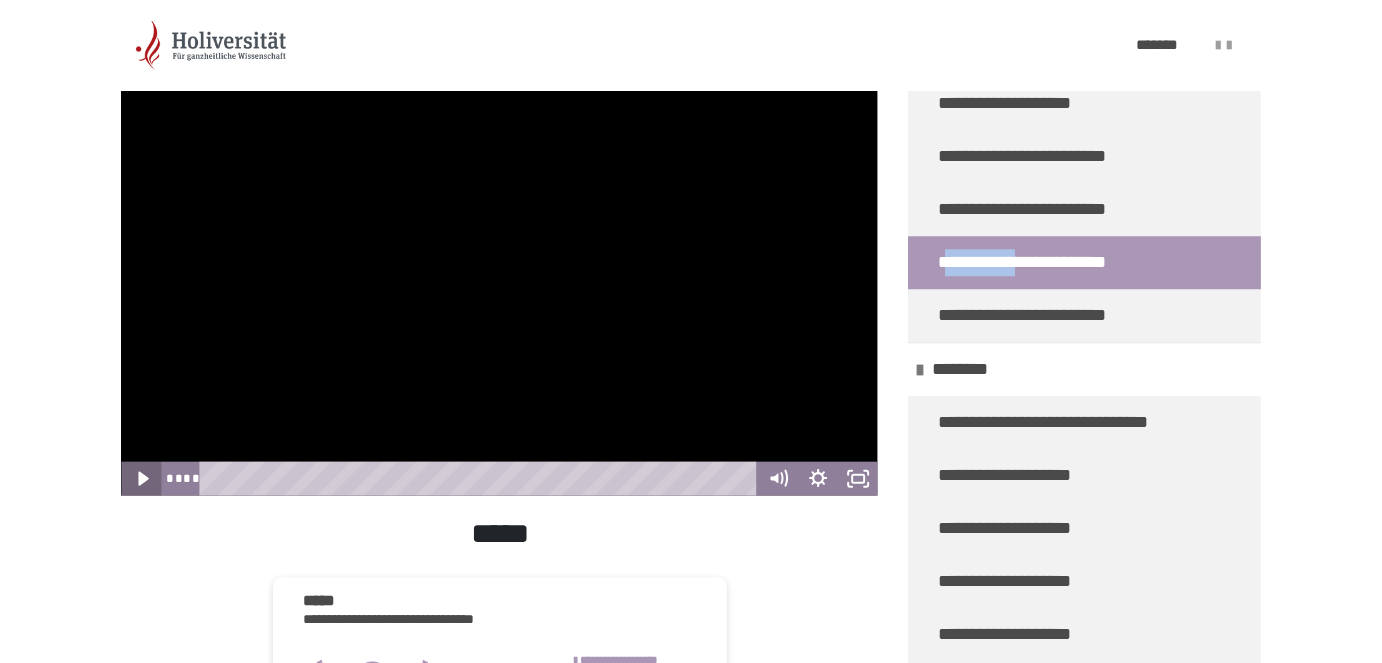 click 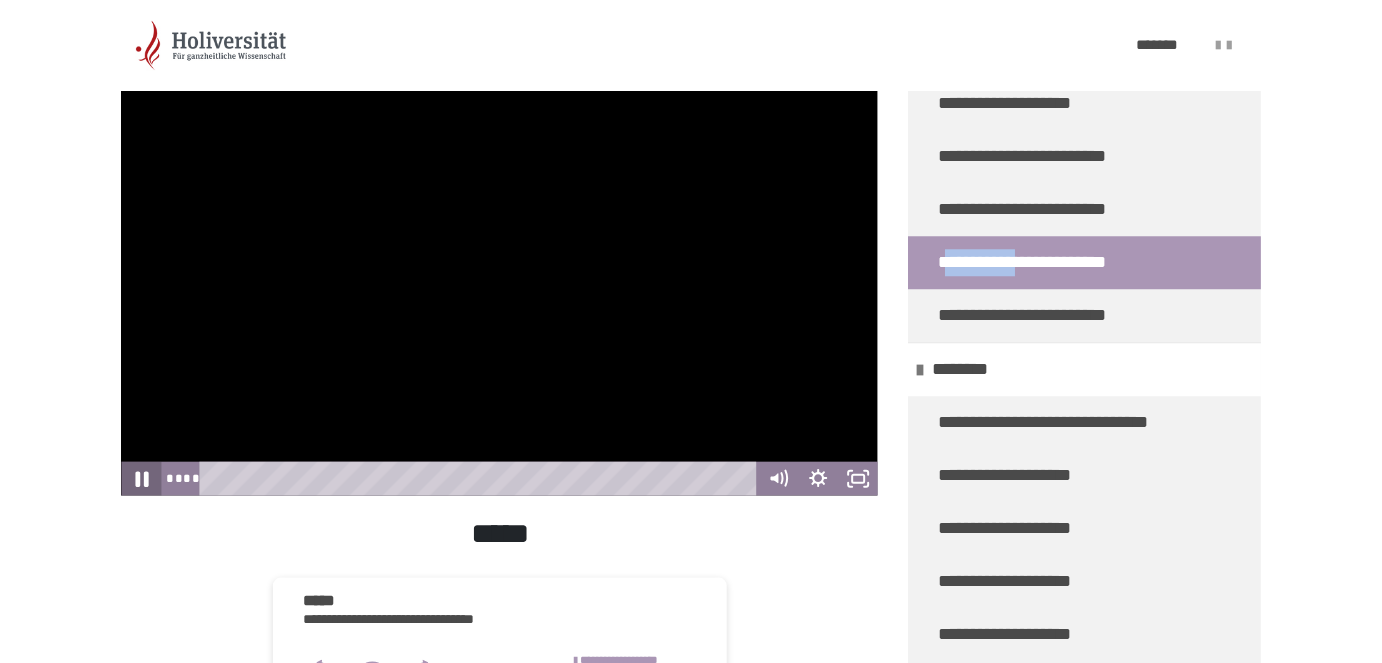 click 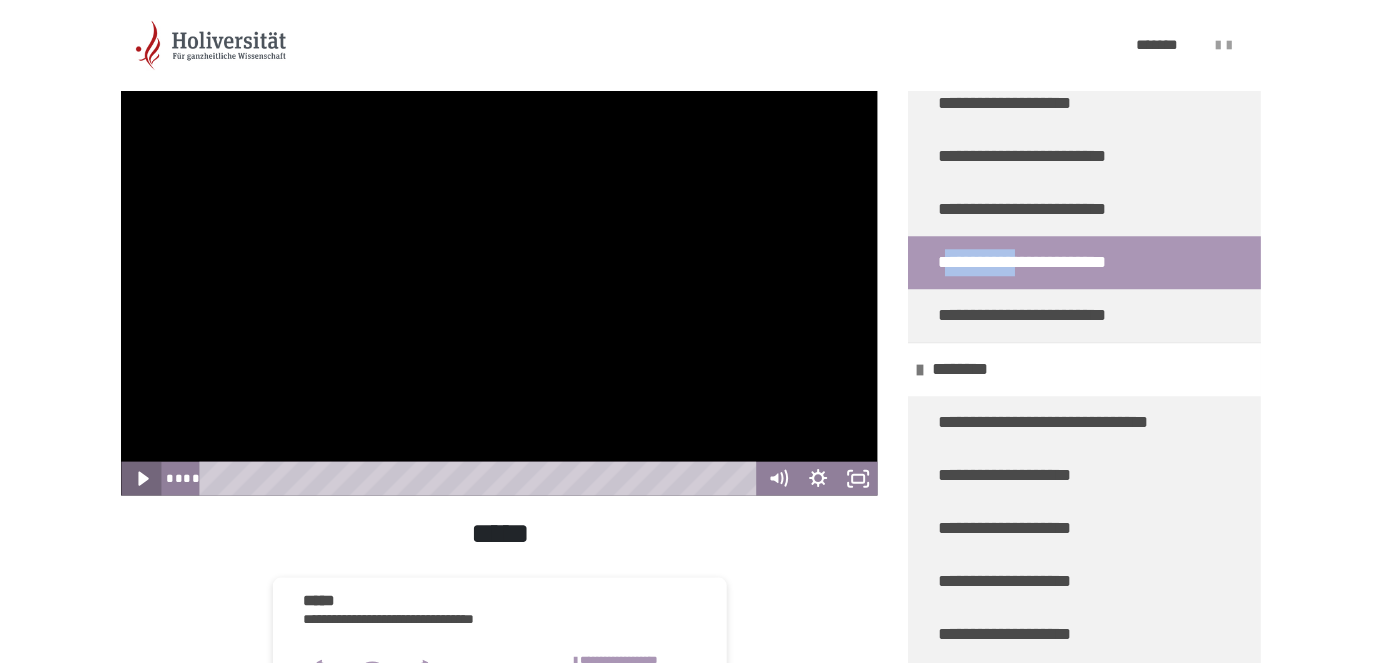 click 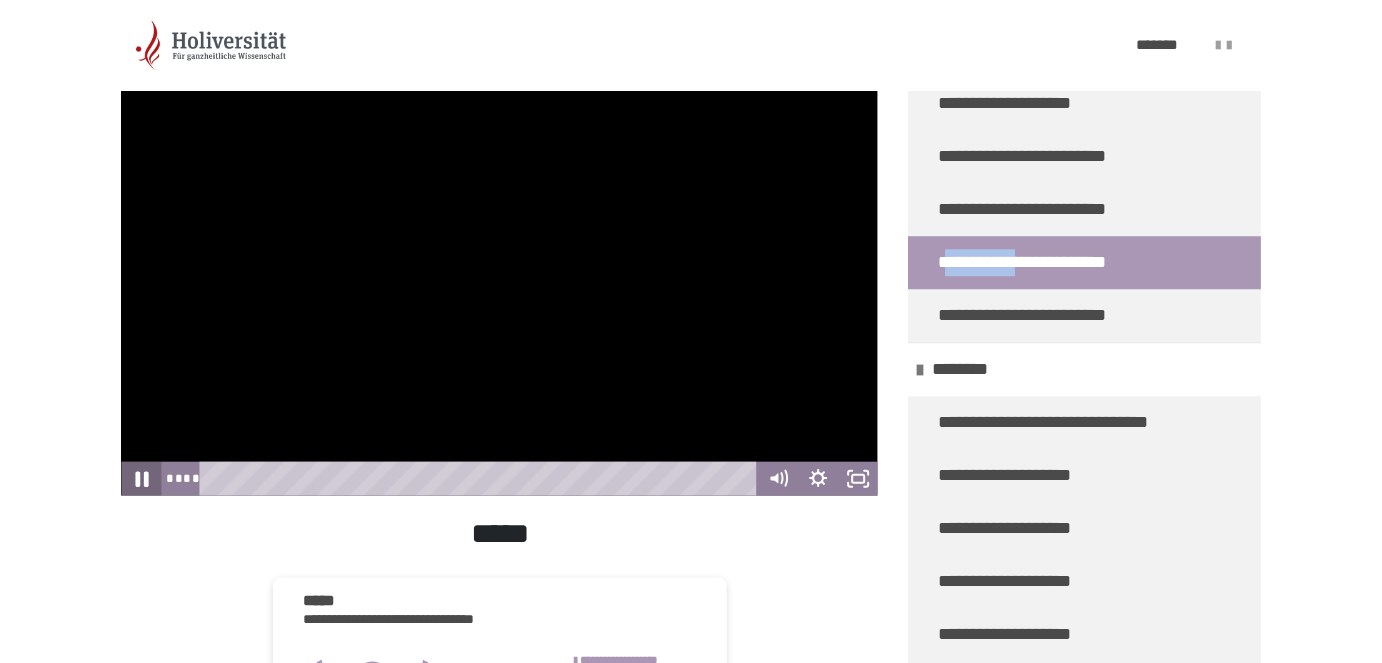 click 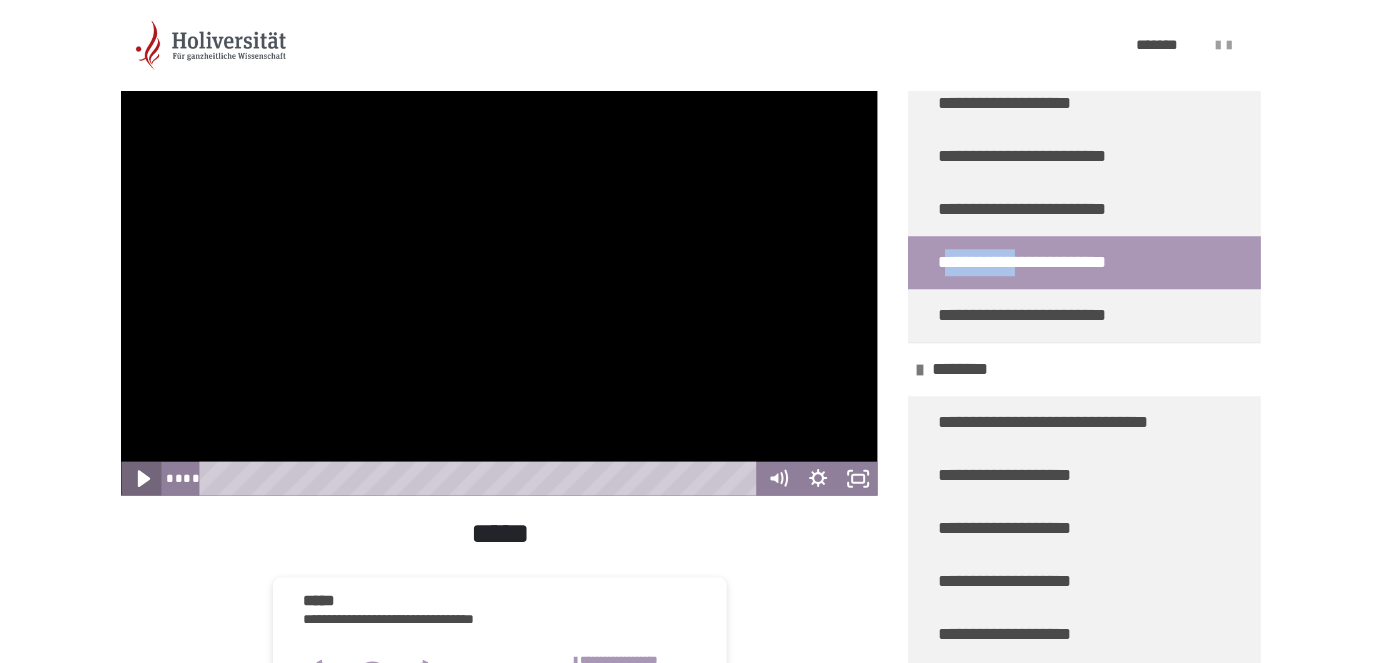 click 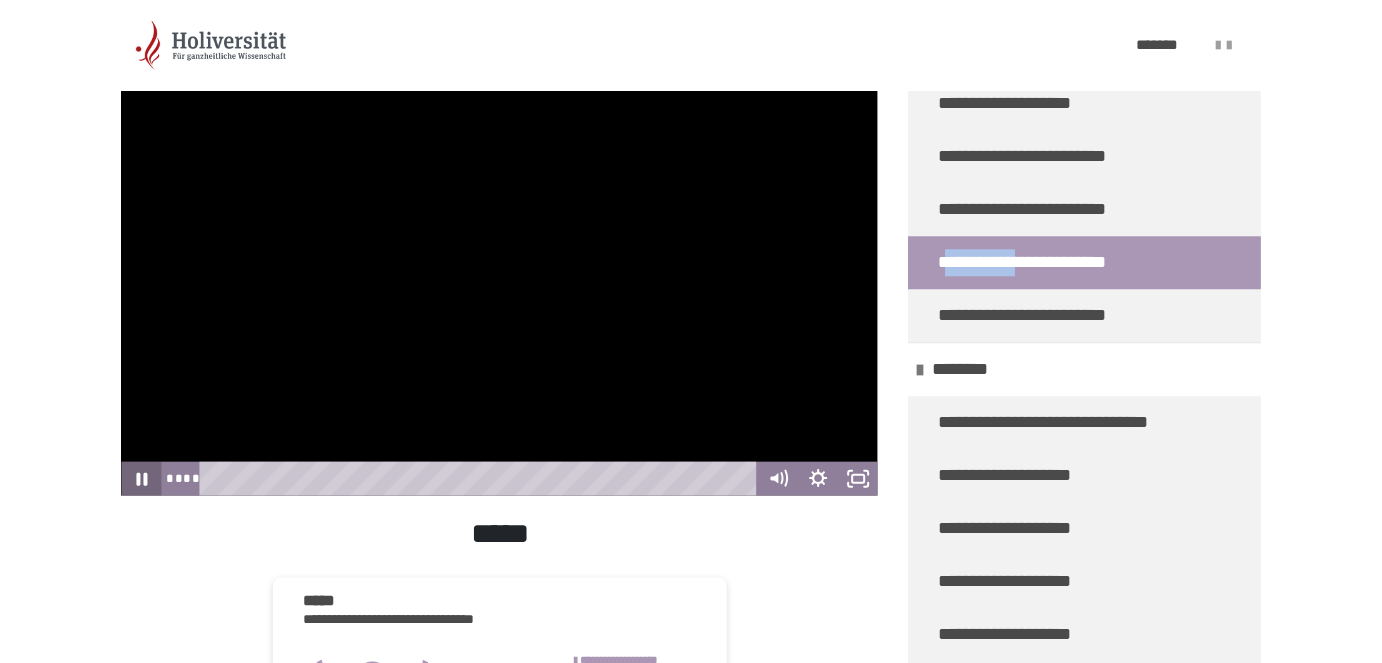 click 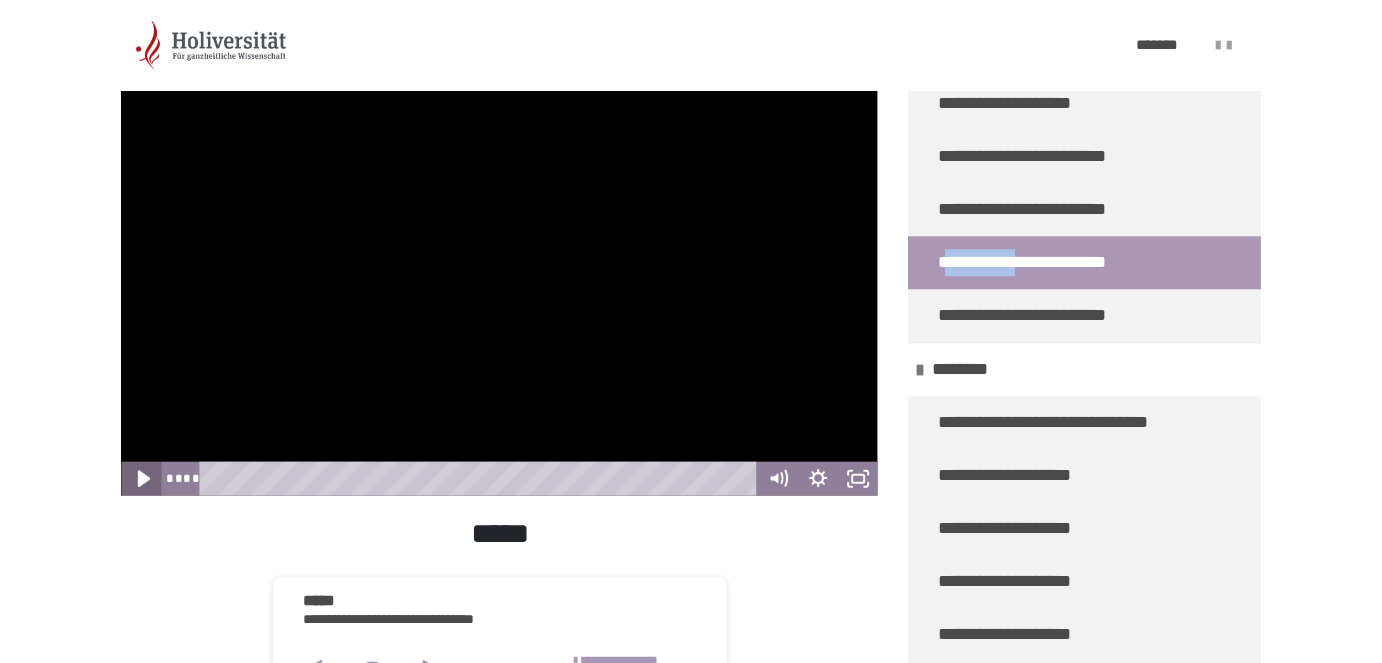 click 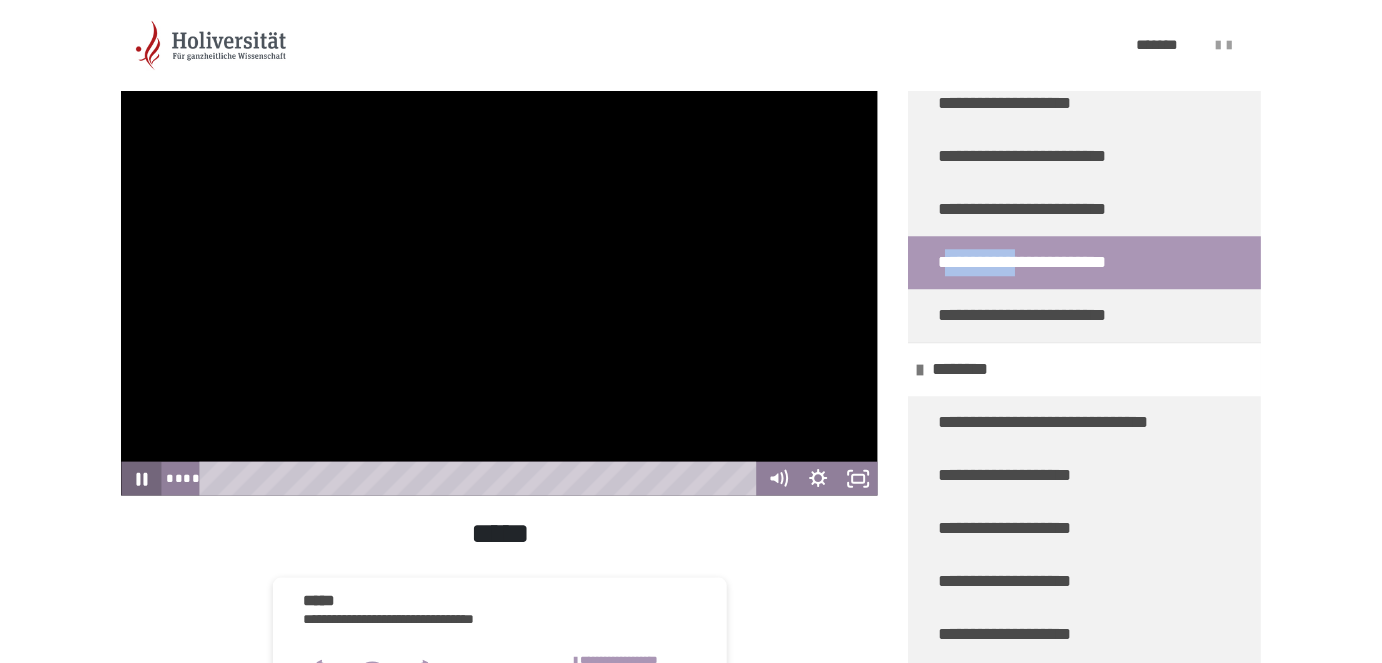 click 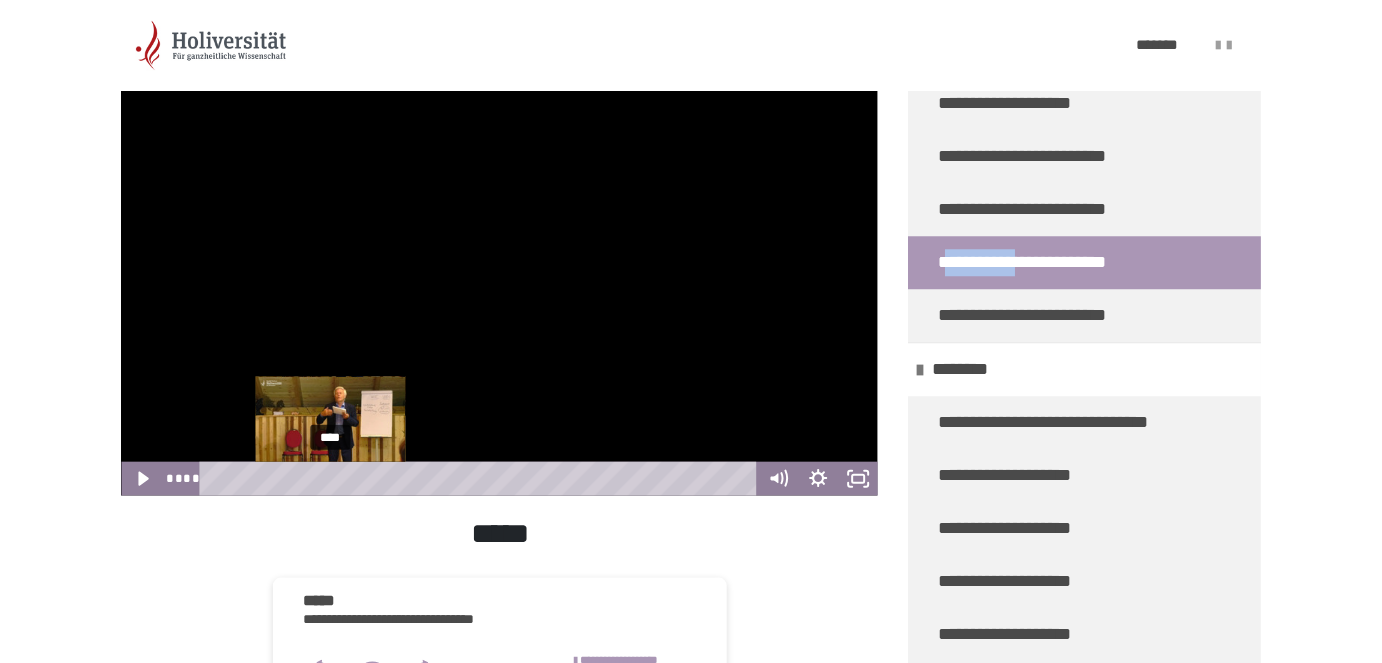 click at bounding box center [335, 478] 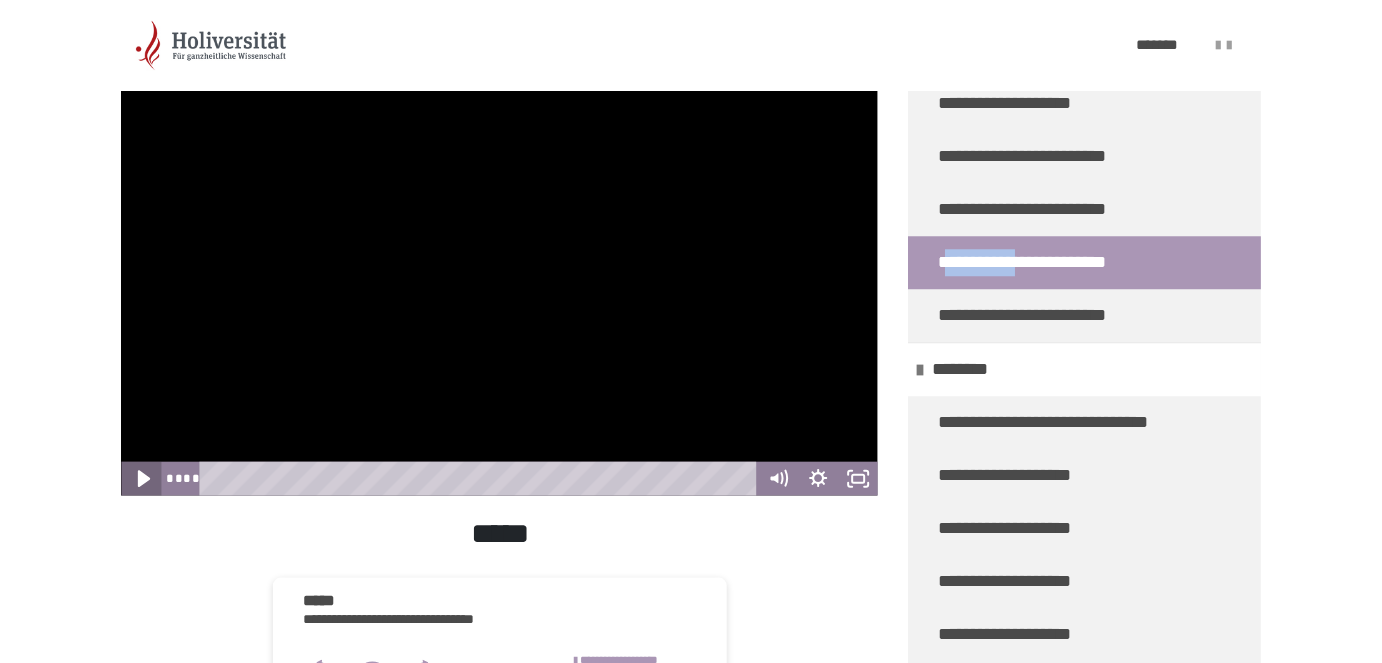 click 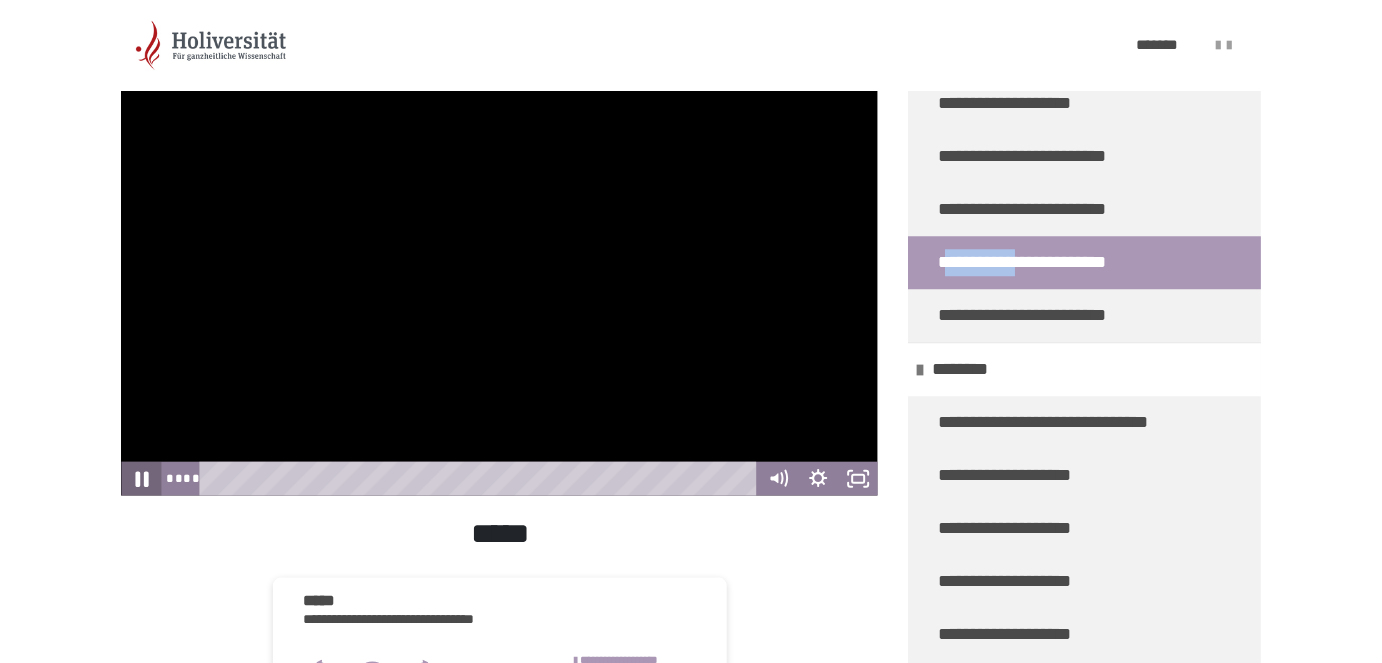 click 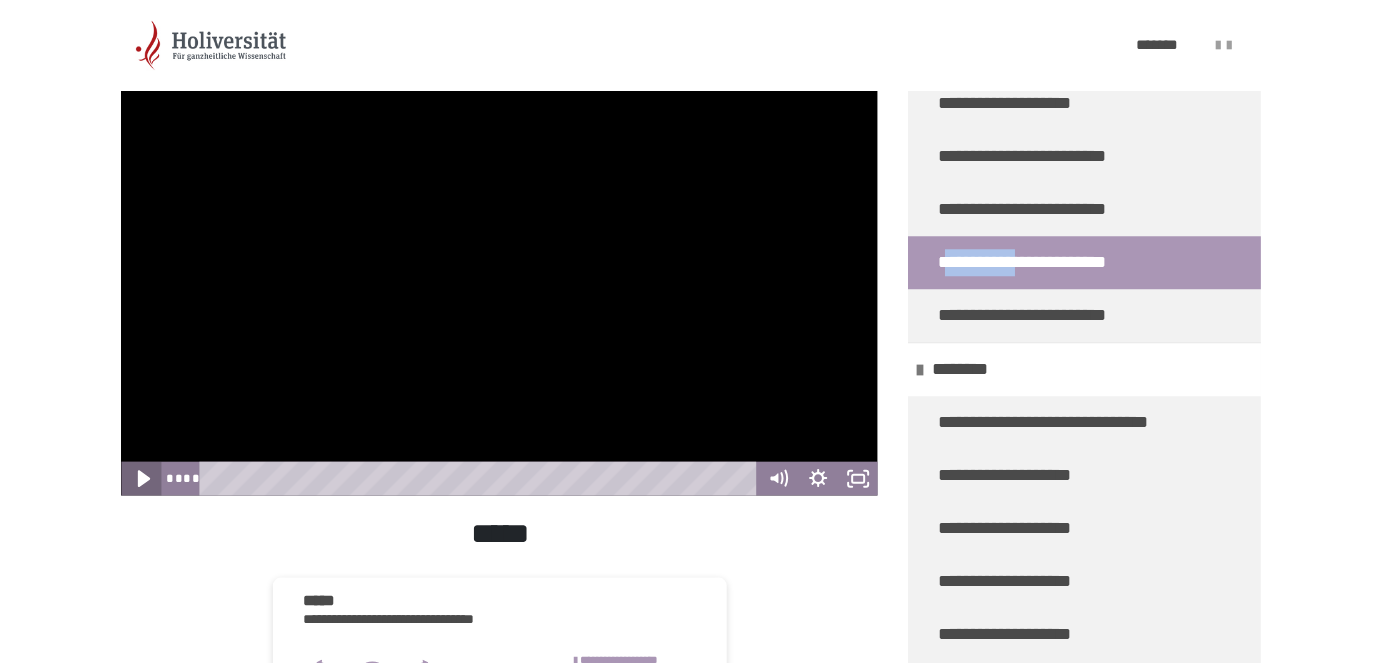 click 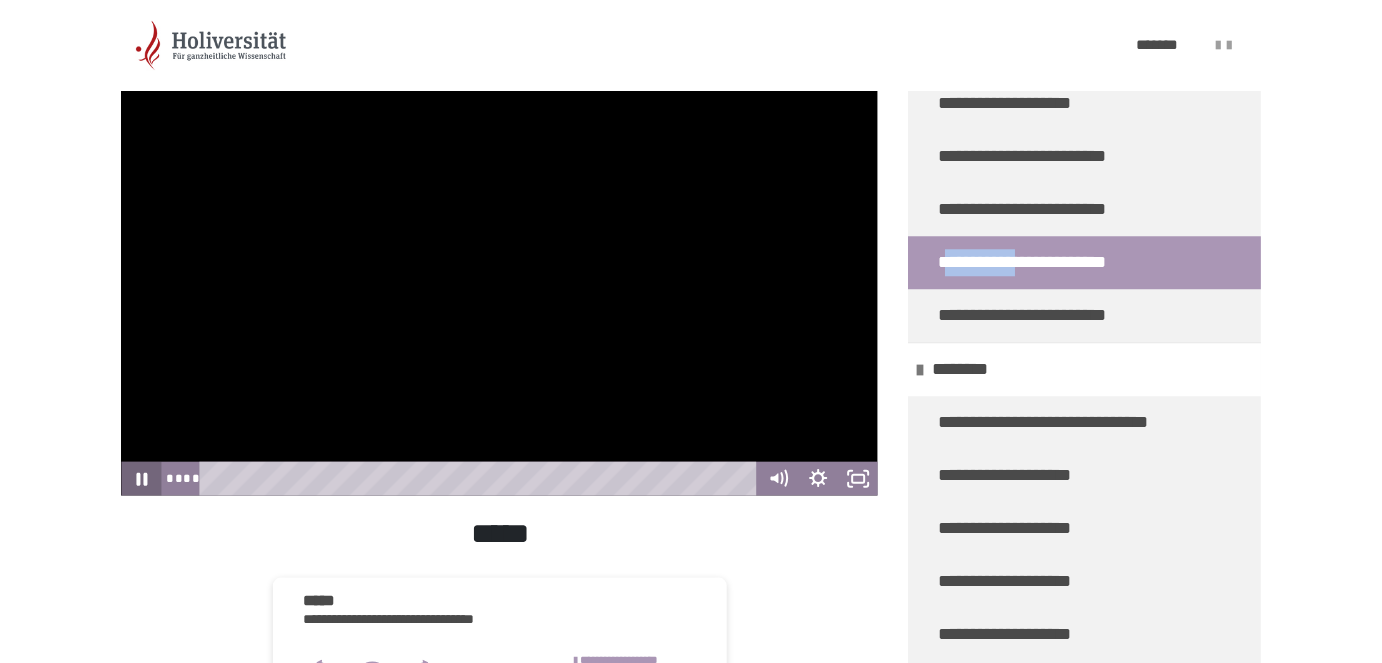 click 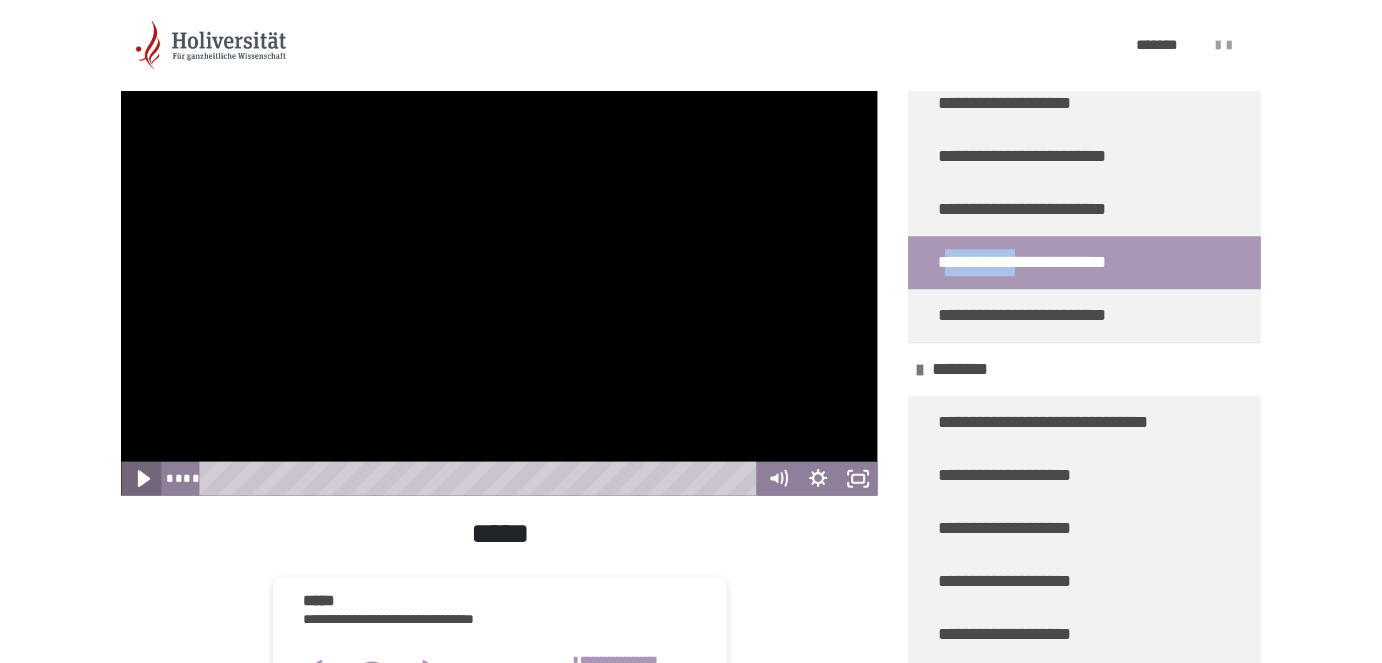 click 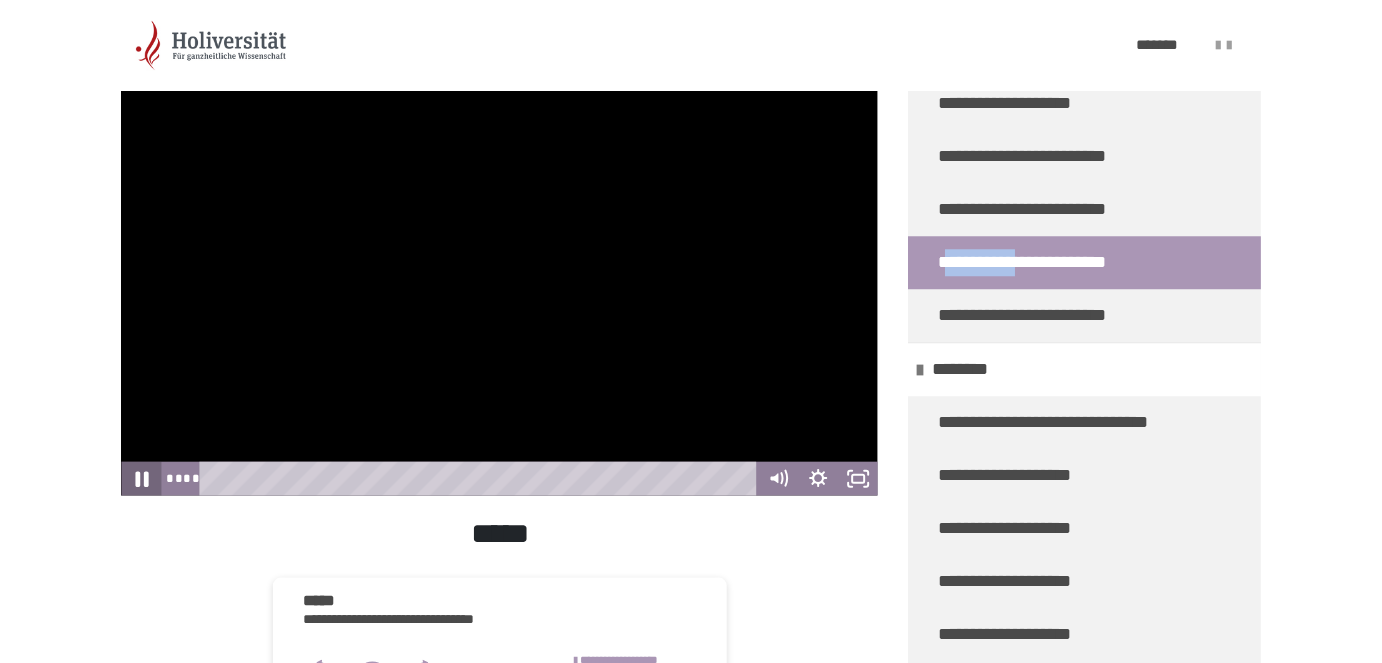 click 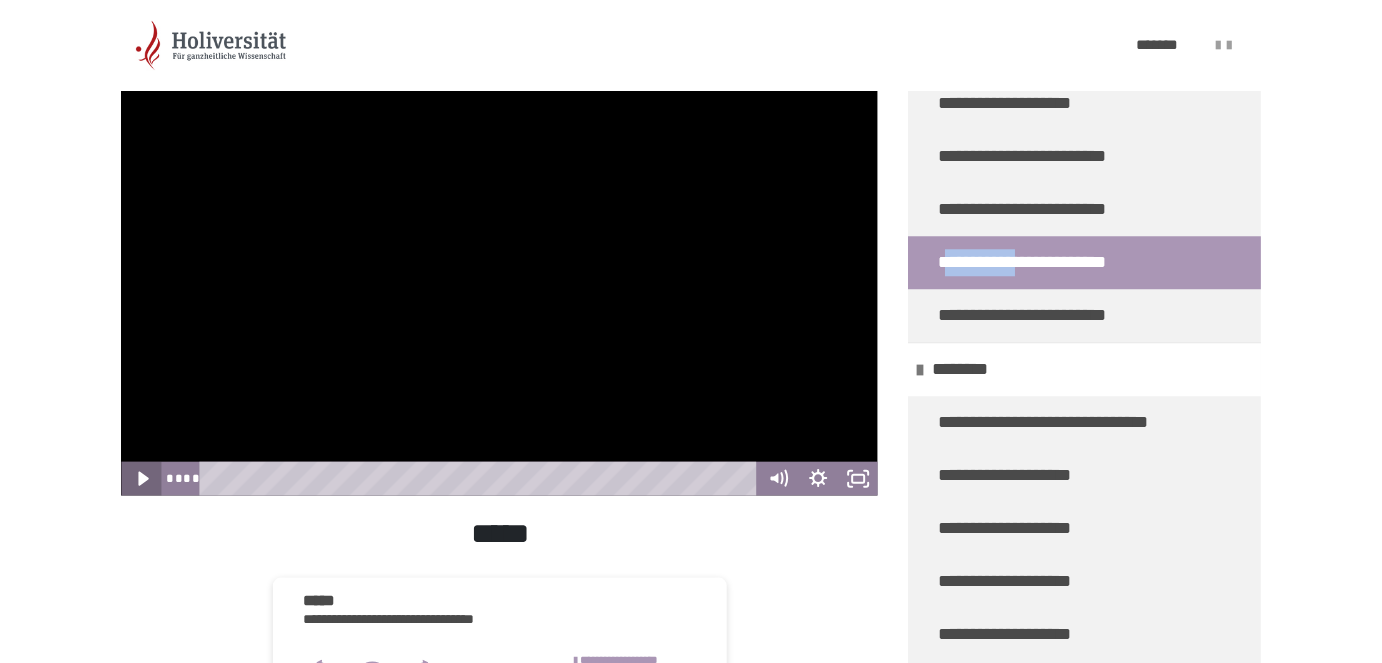 click 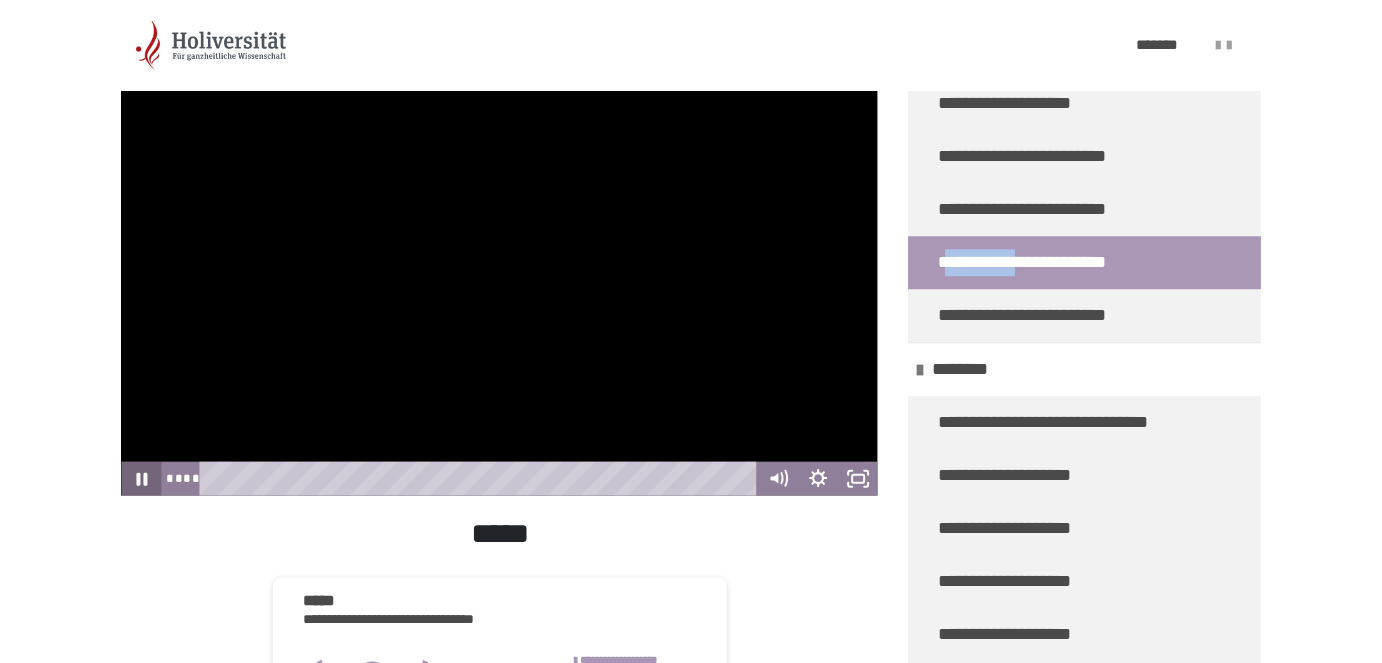 click 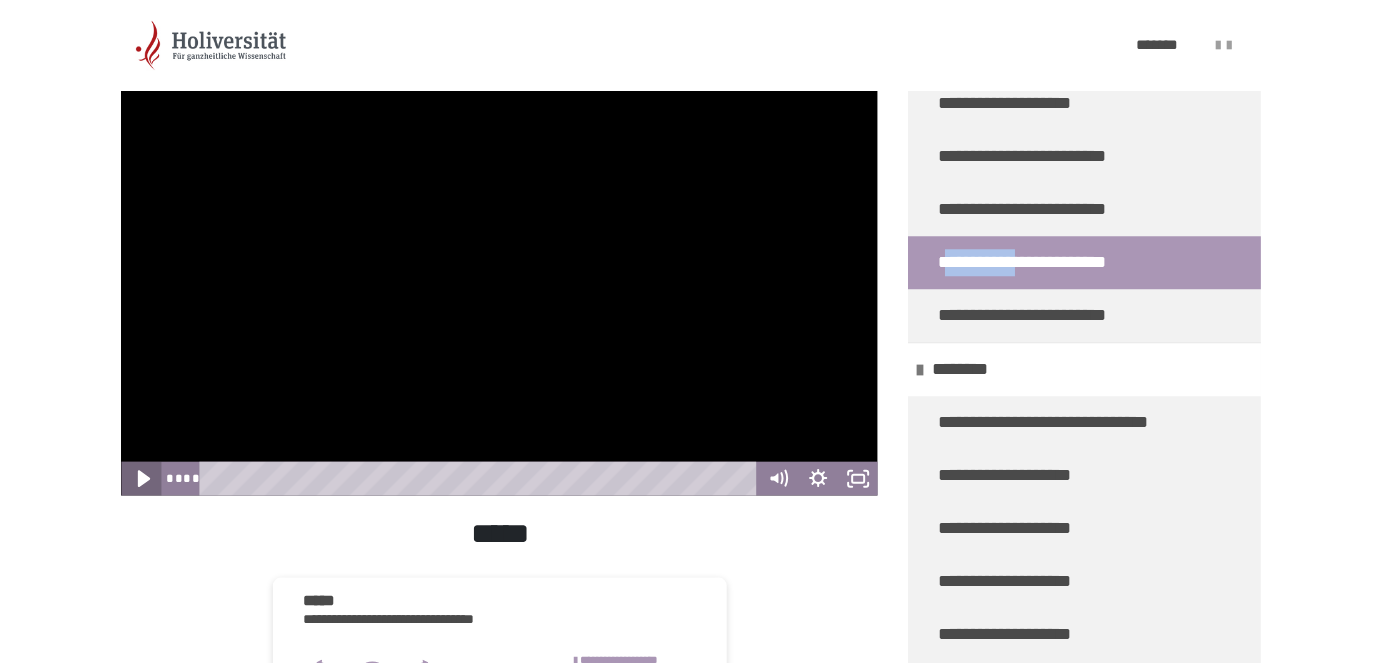 click 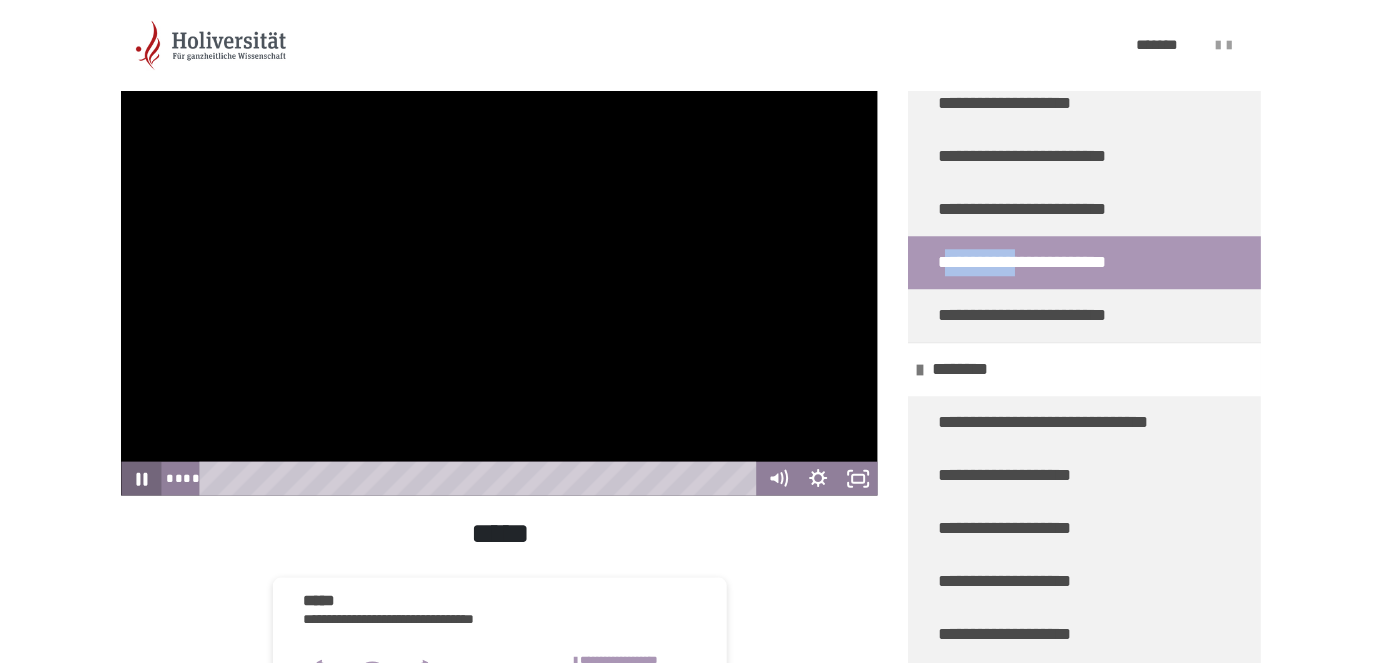 click 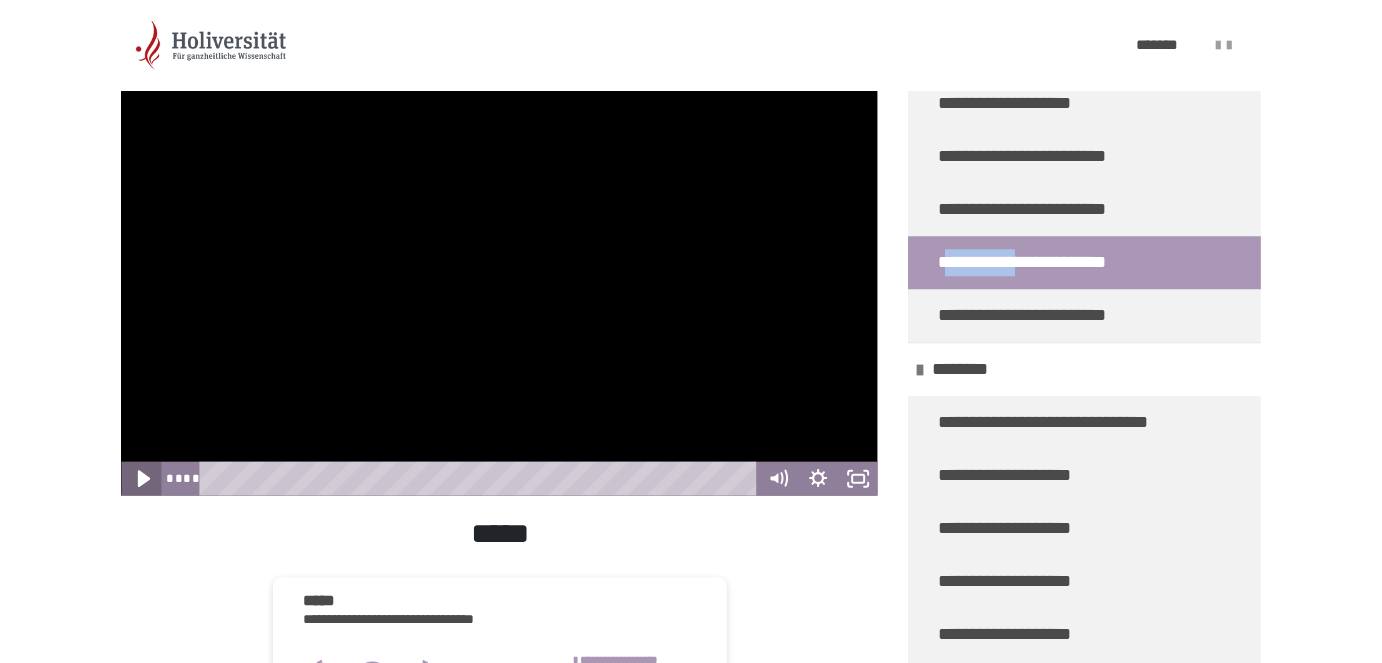 click 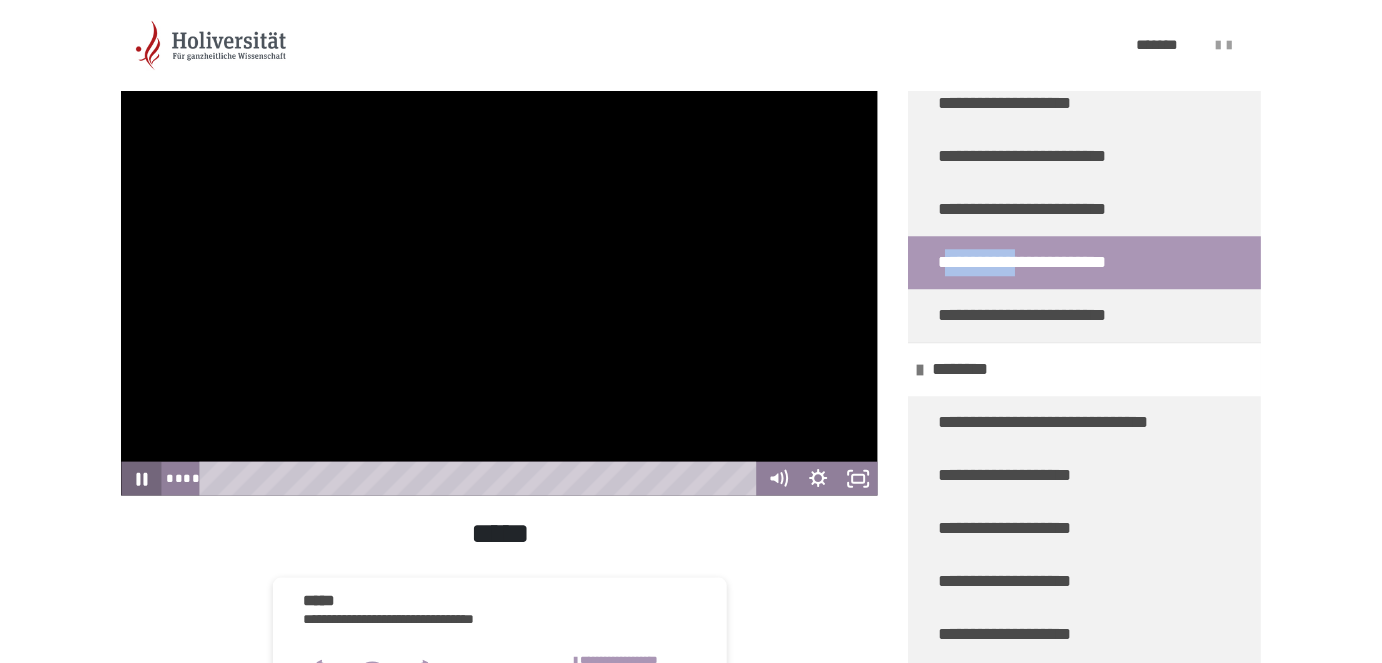 click 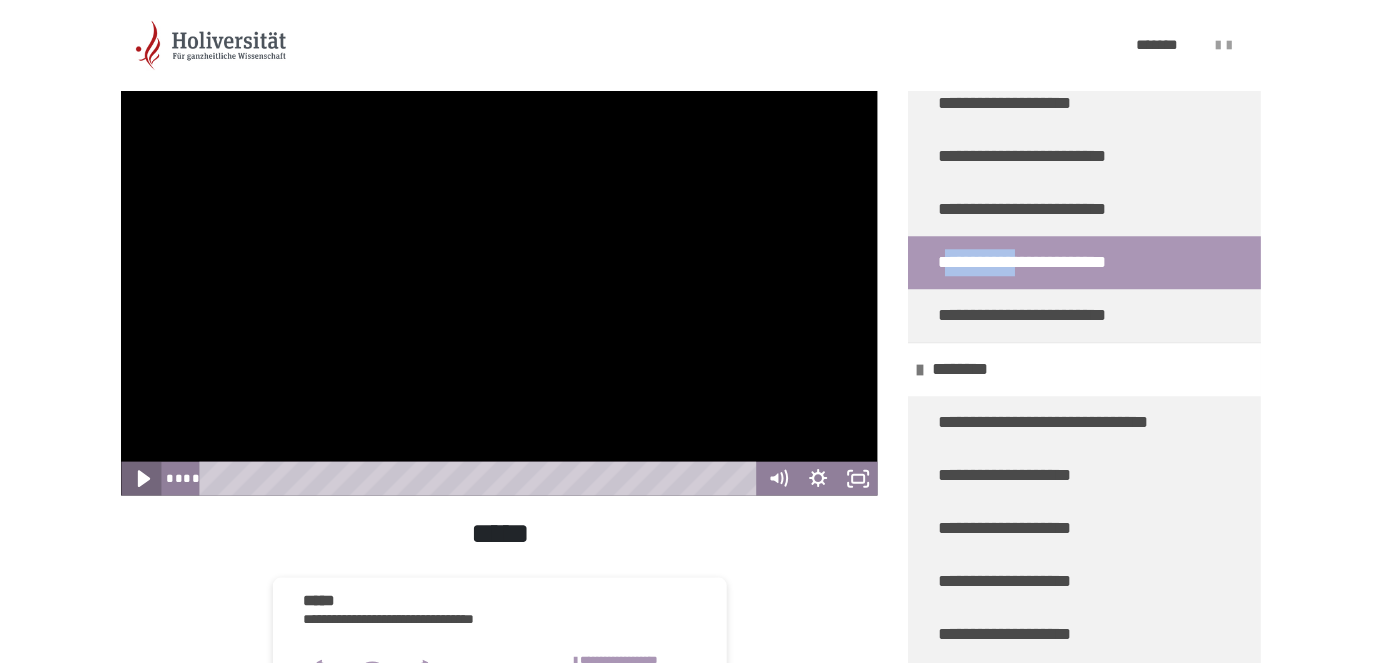 click 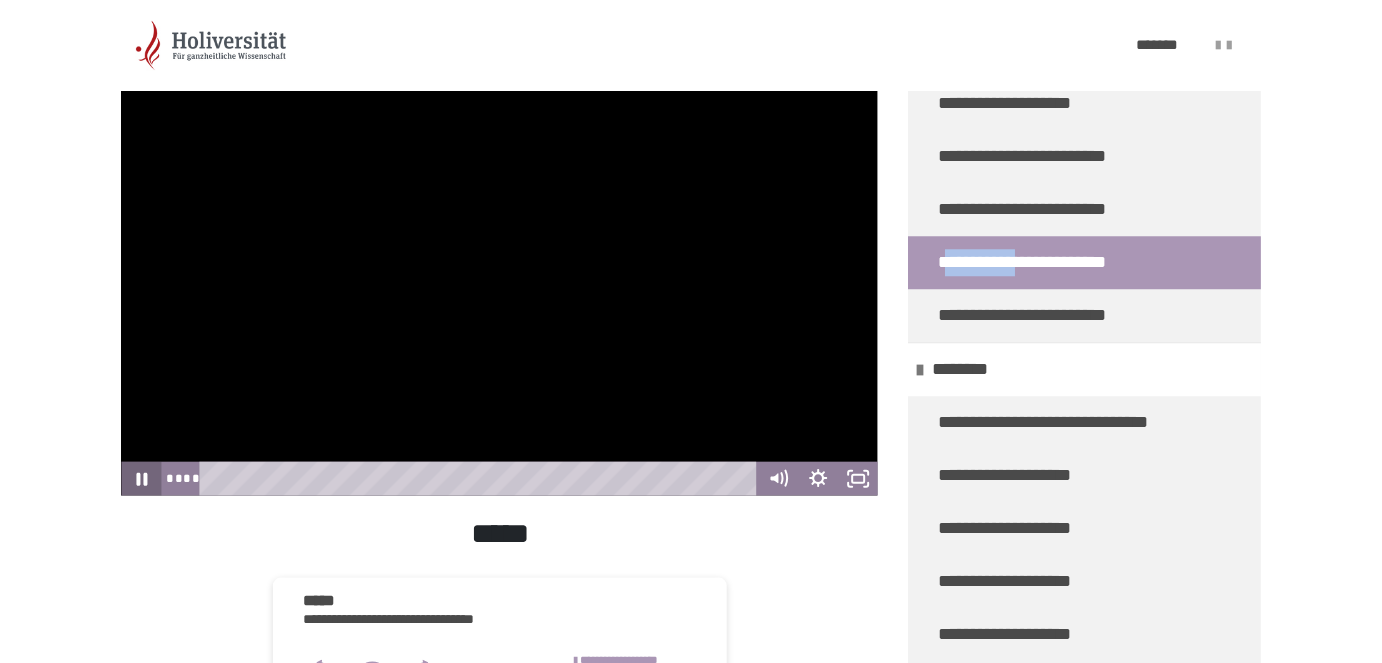 click 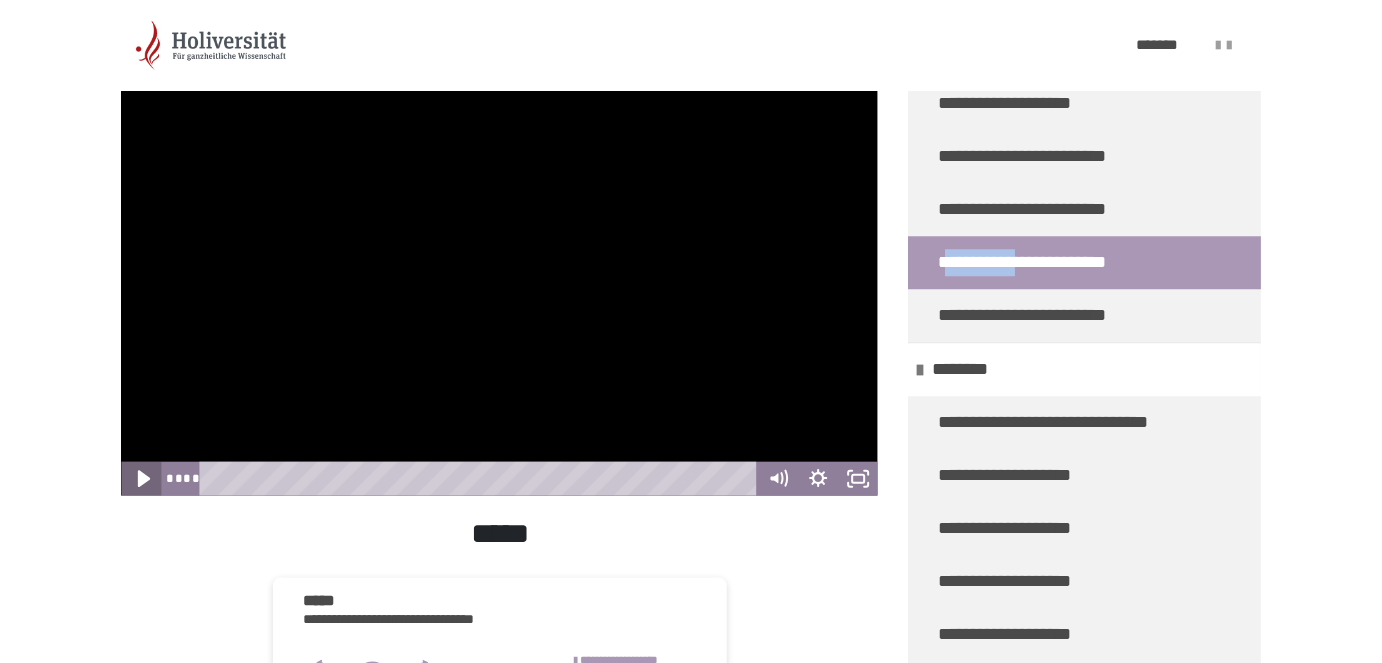 click 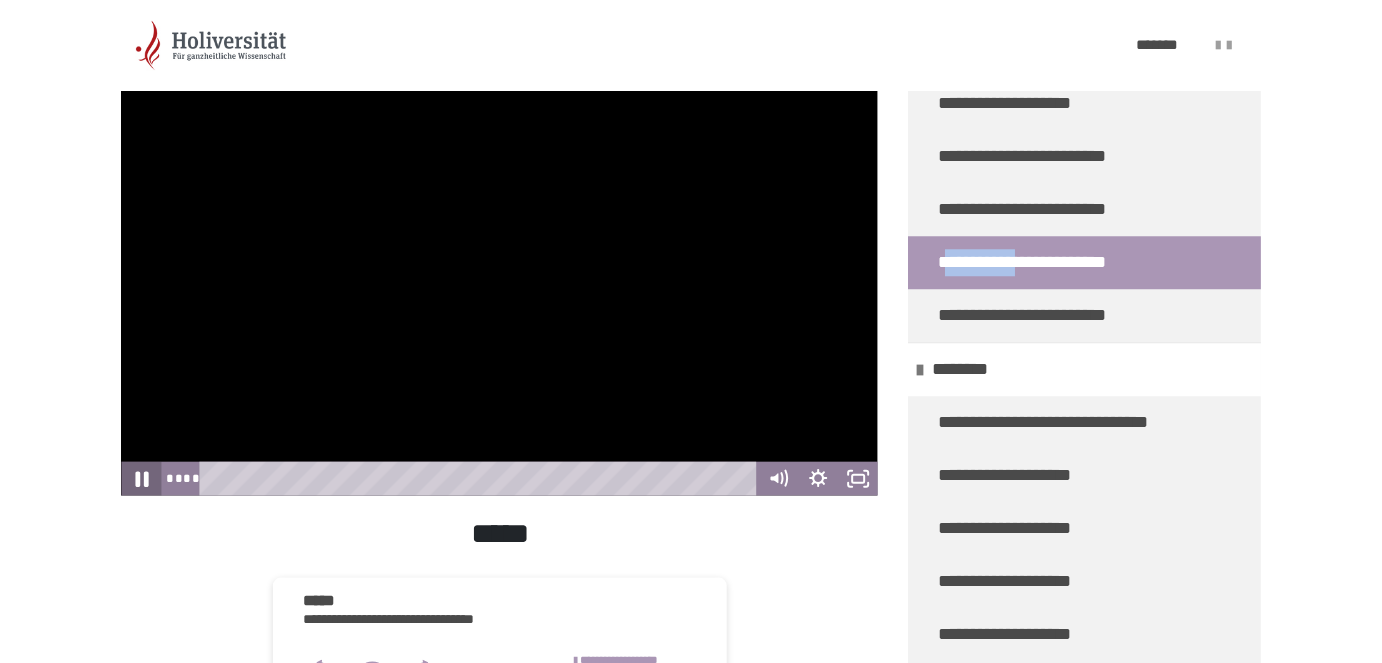 click 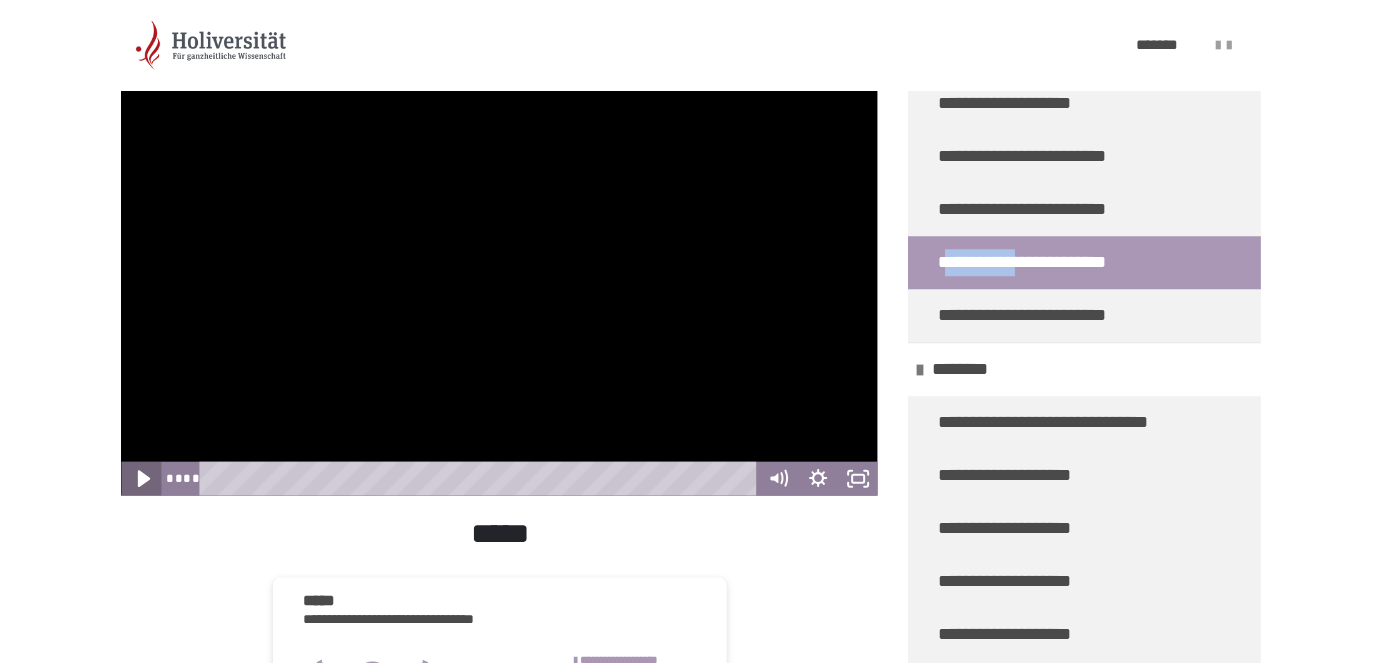 click 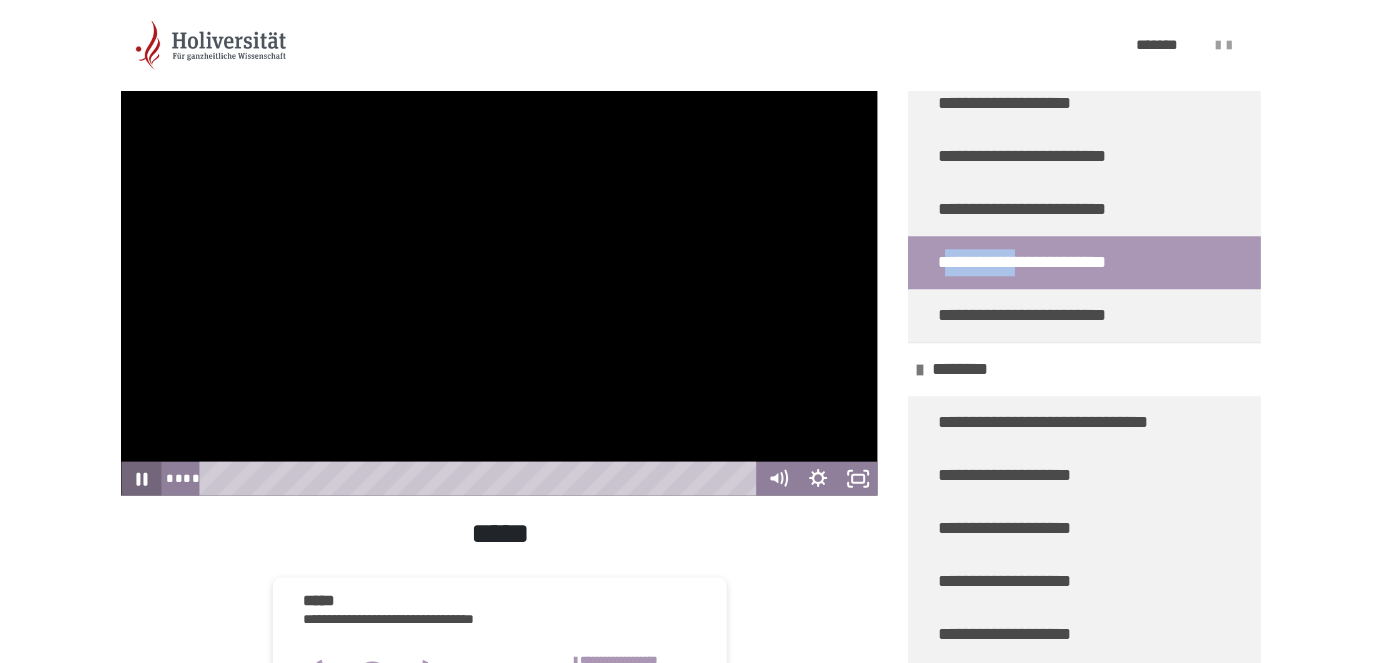 click 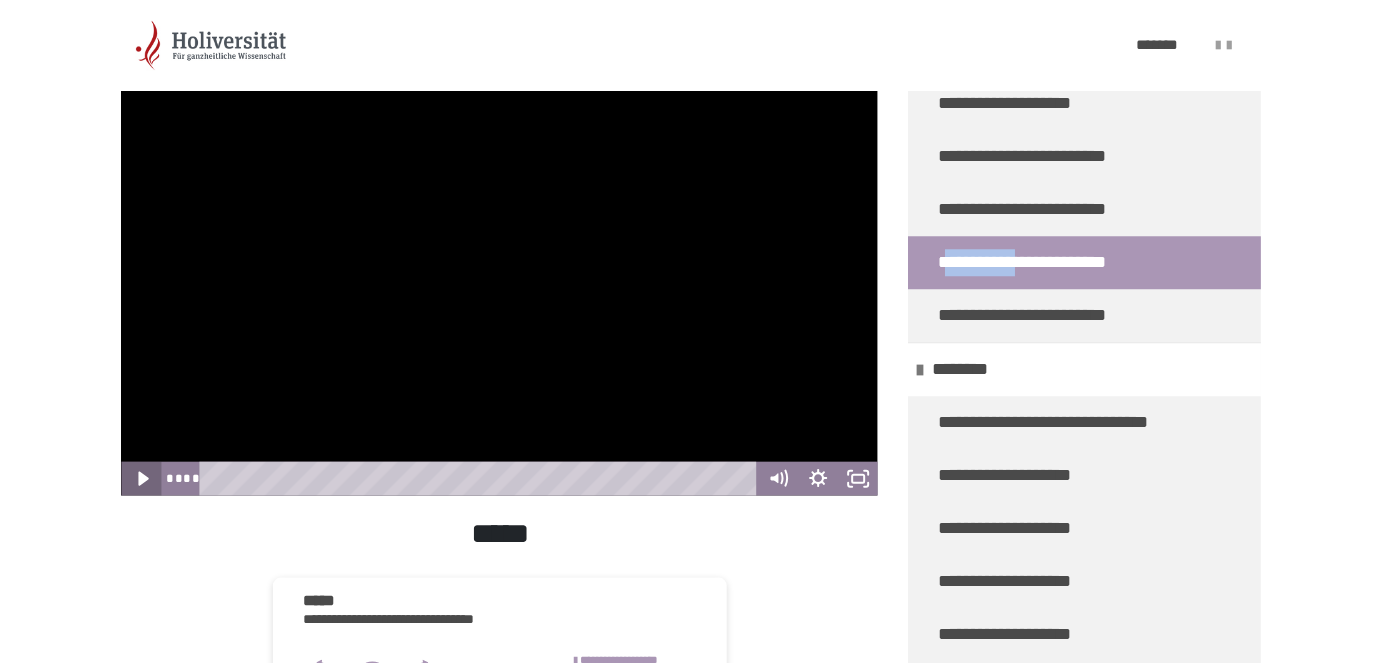 click 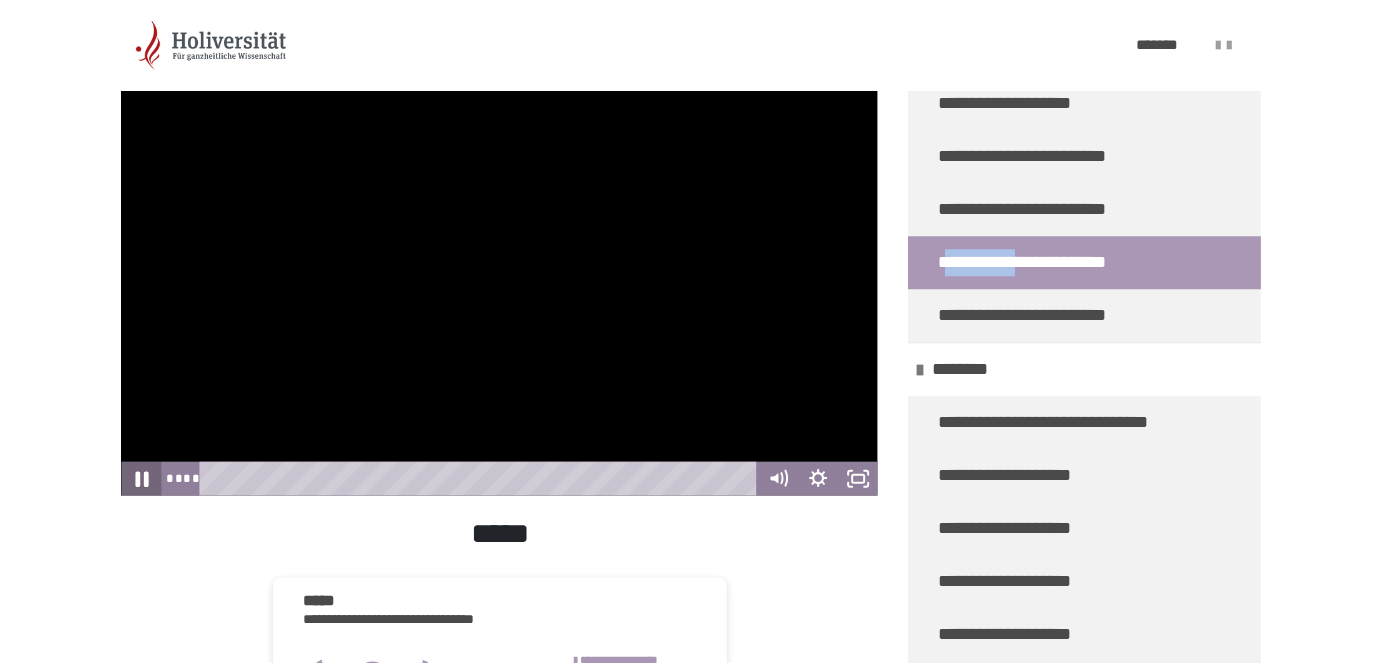click 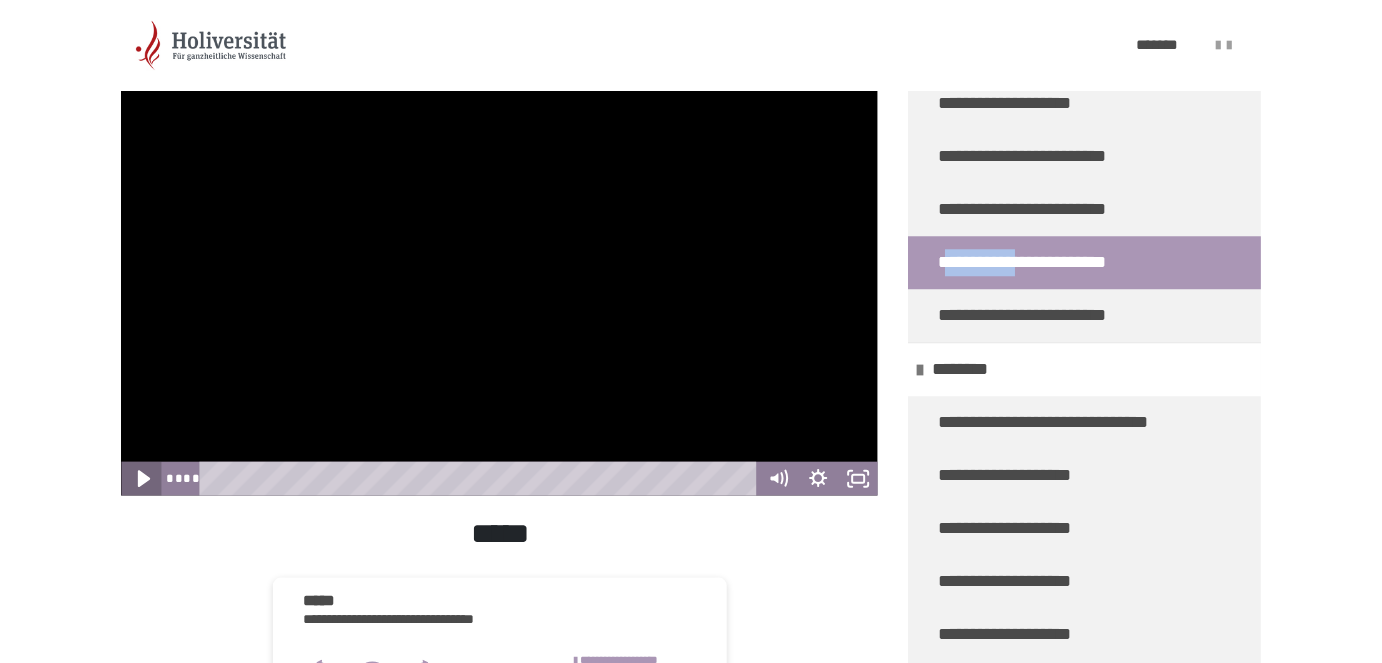 click 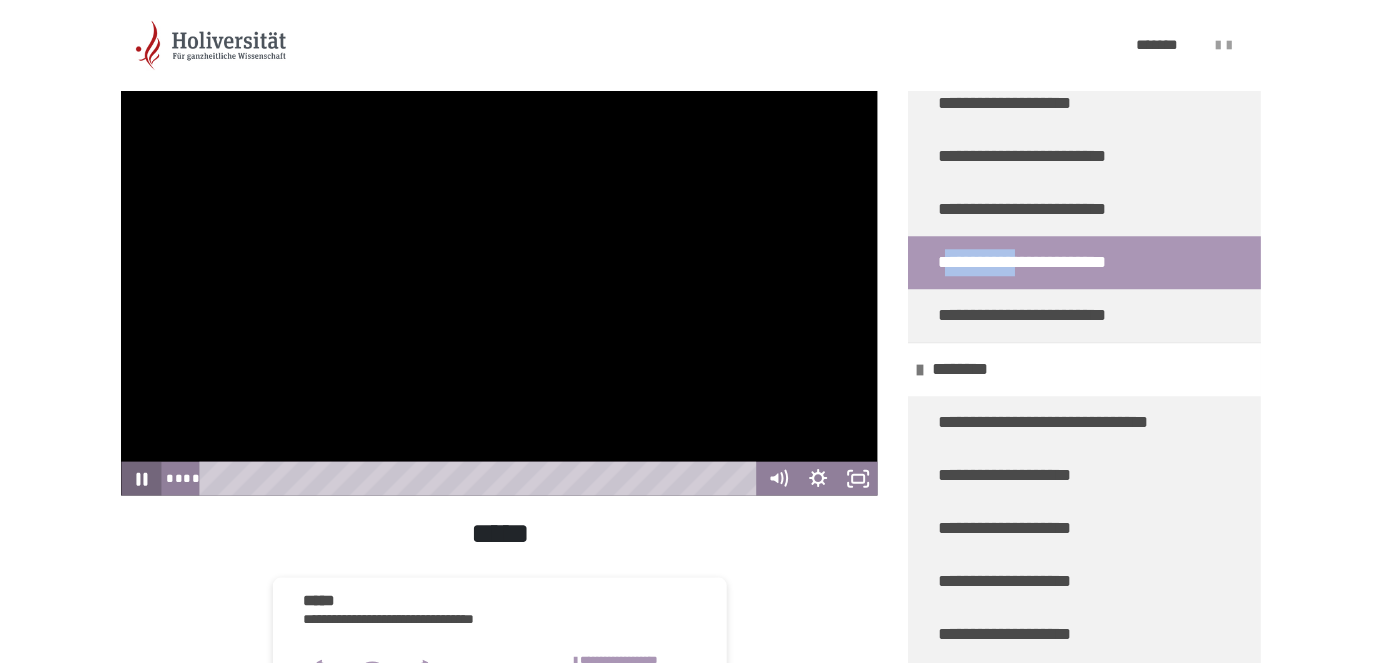 click 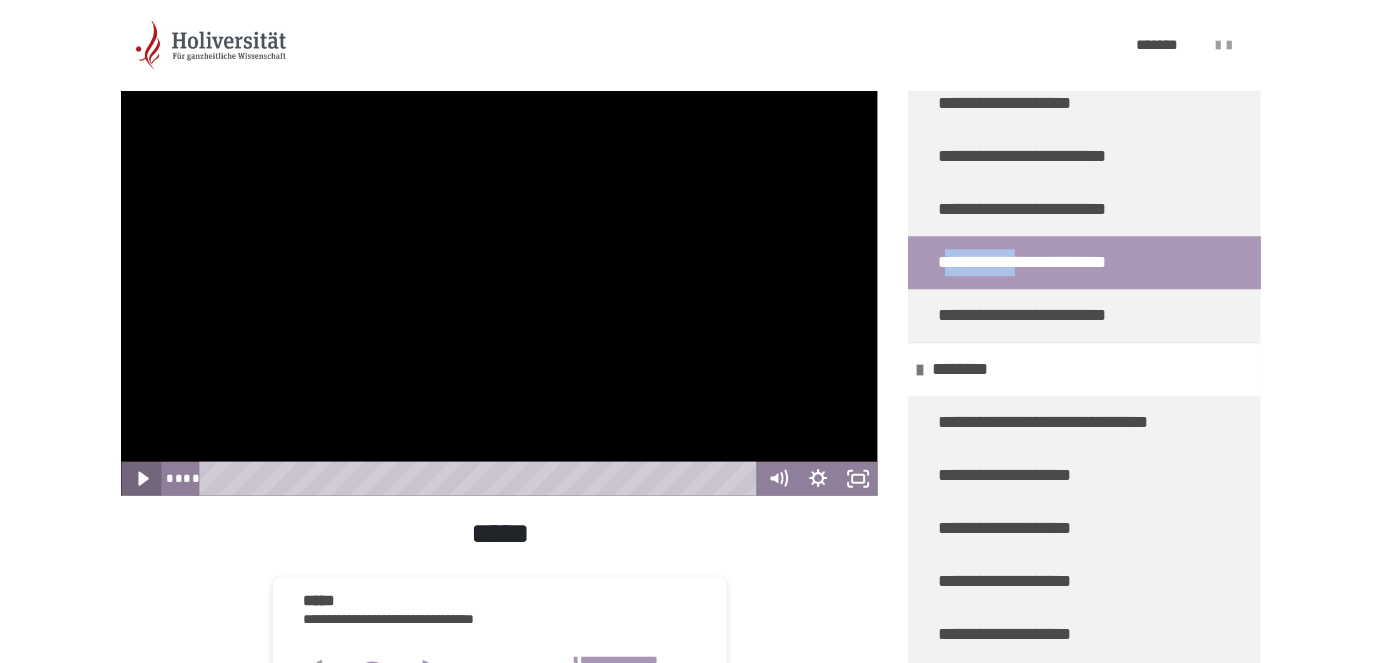 click 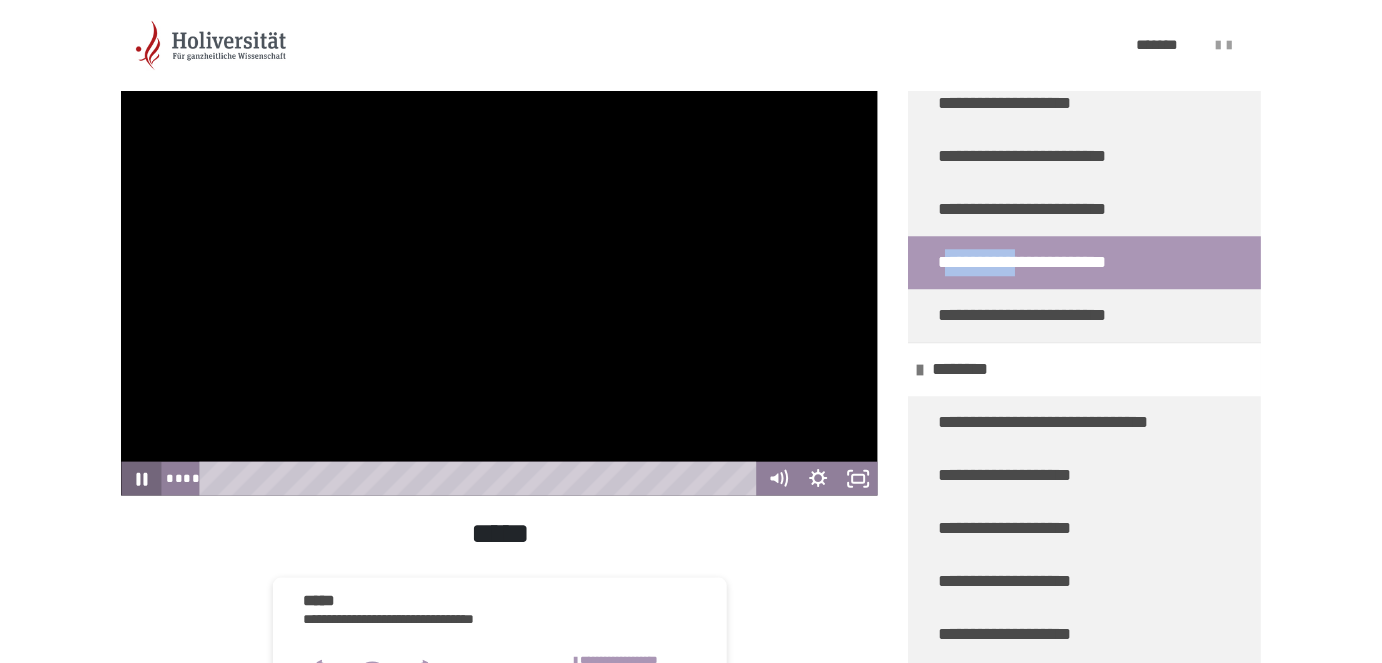 click 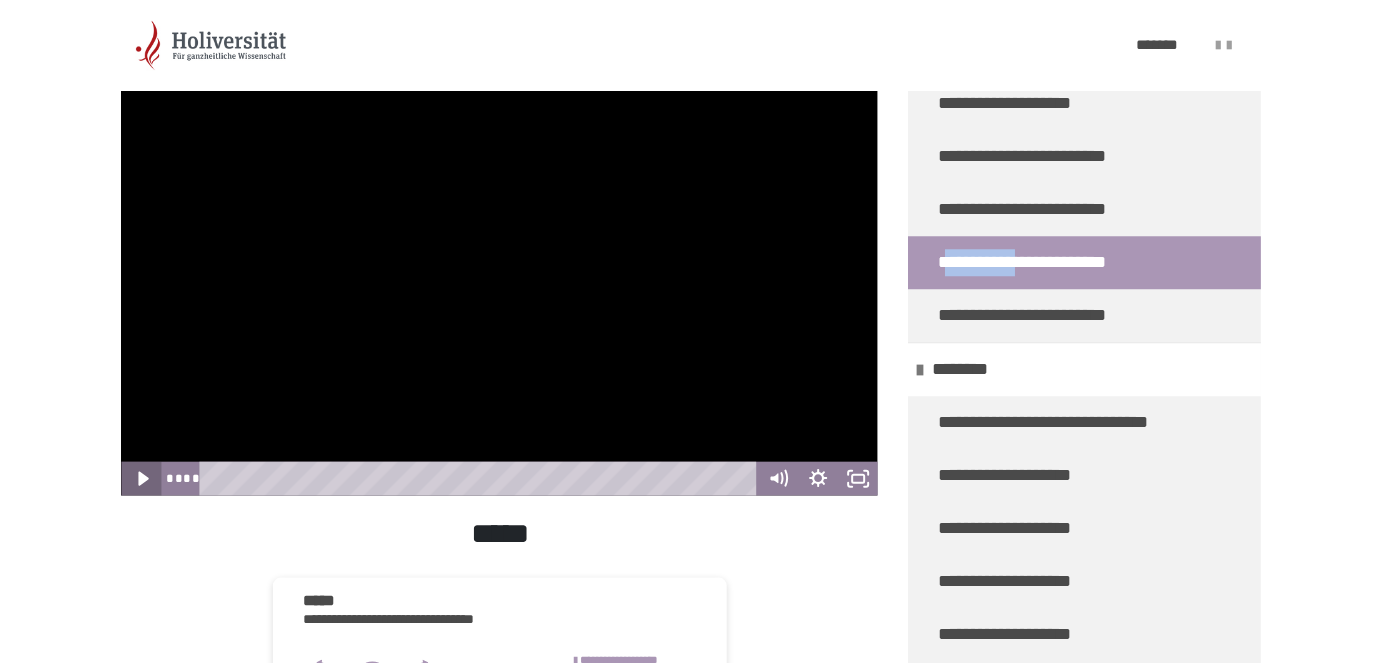 click 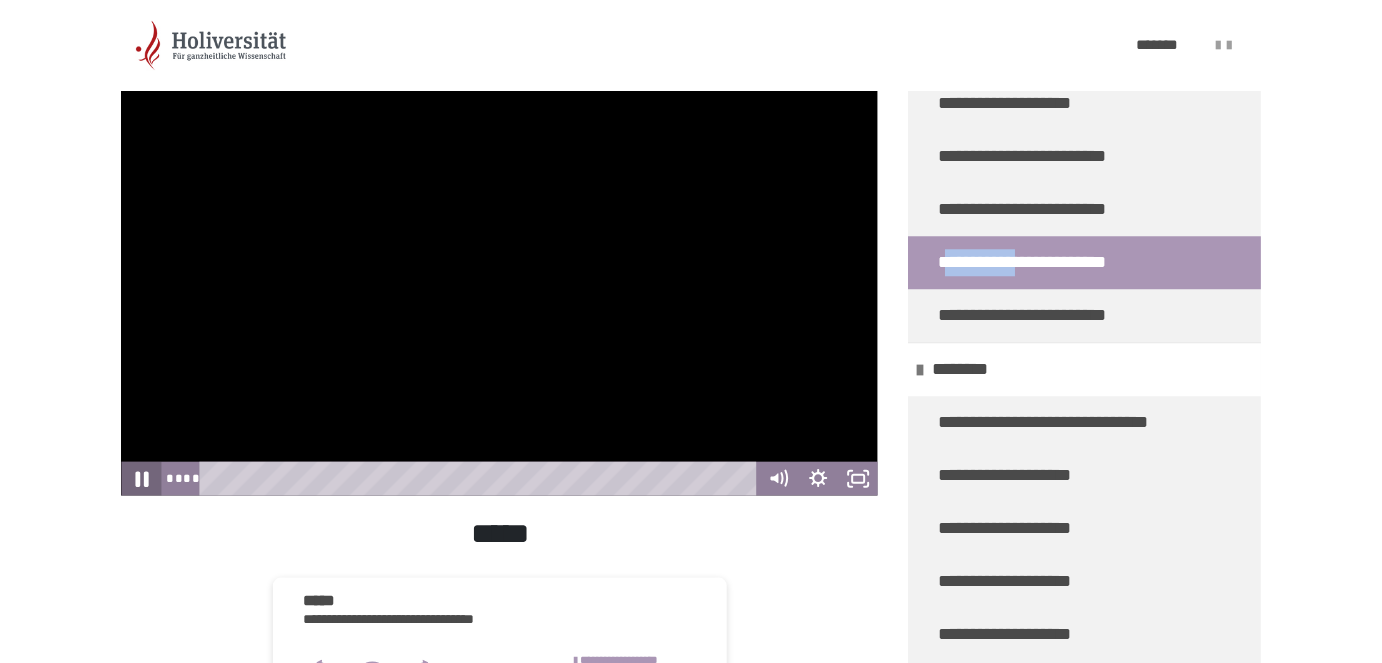click 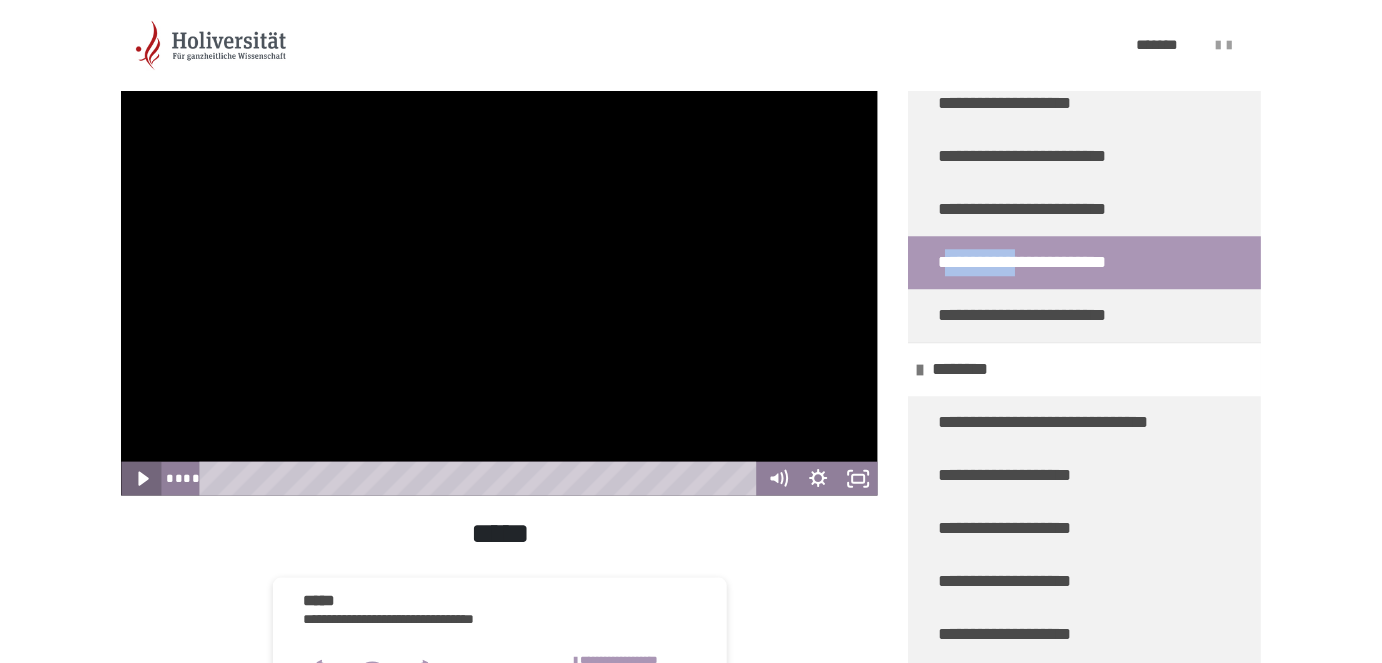click 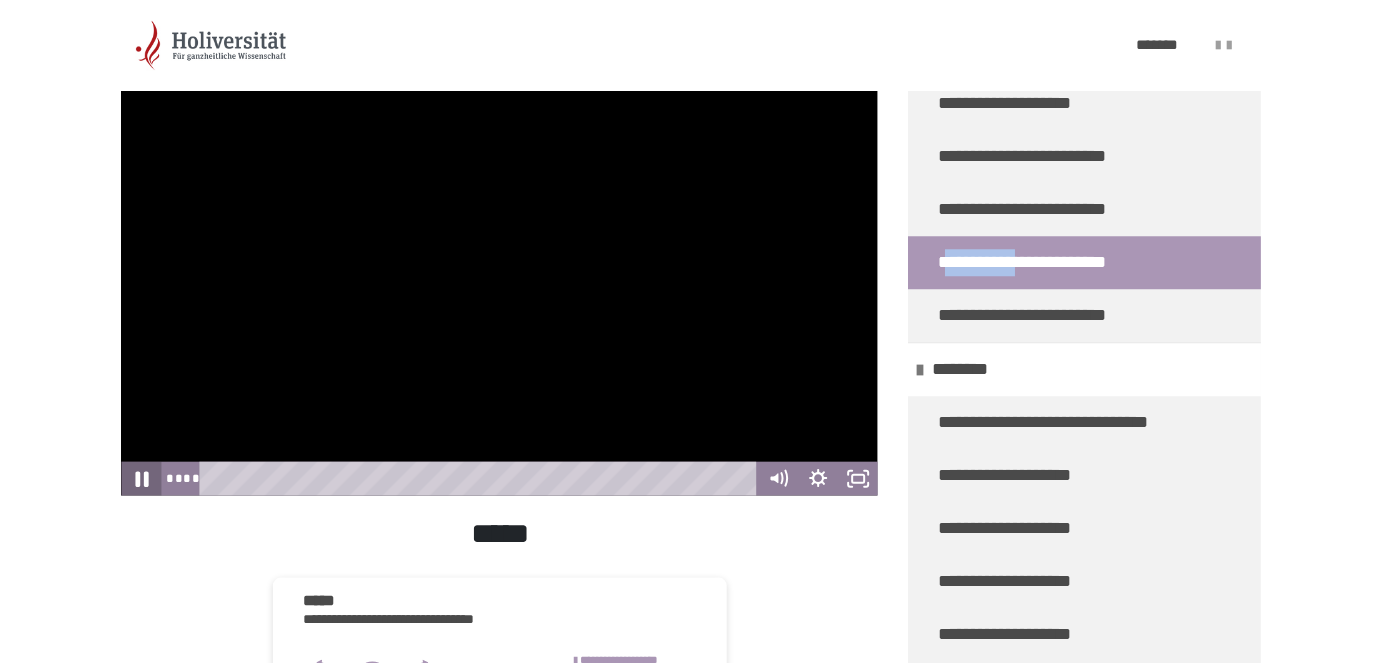 click 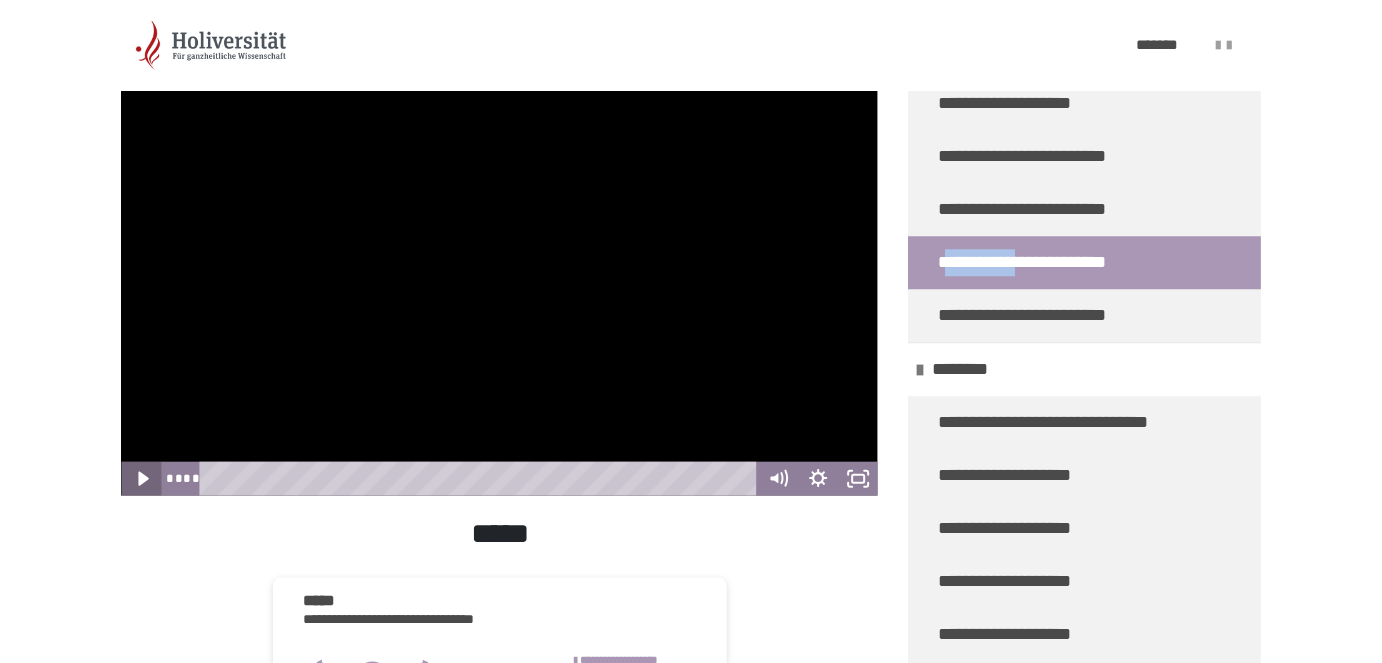 click 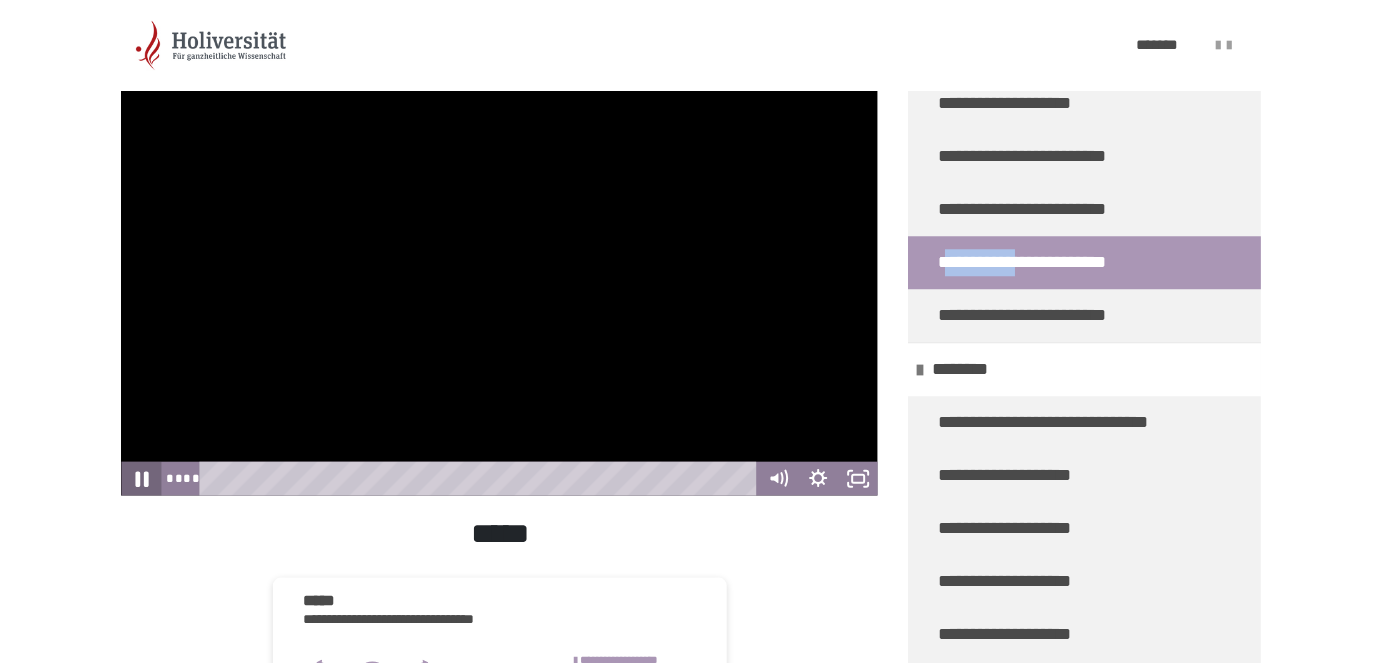 click 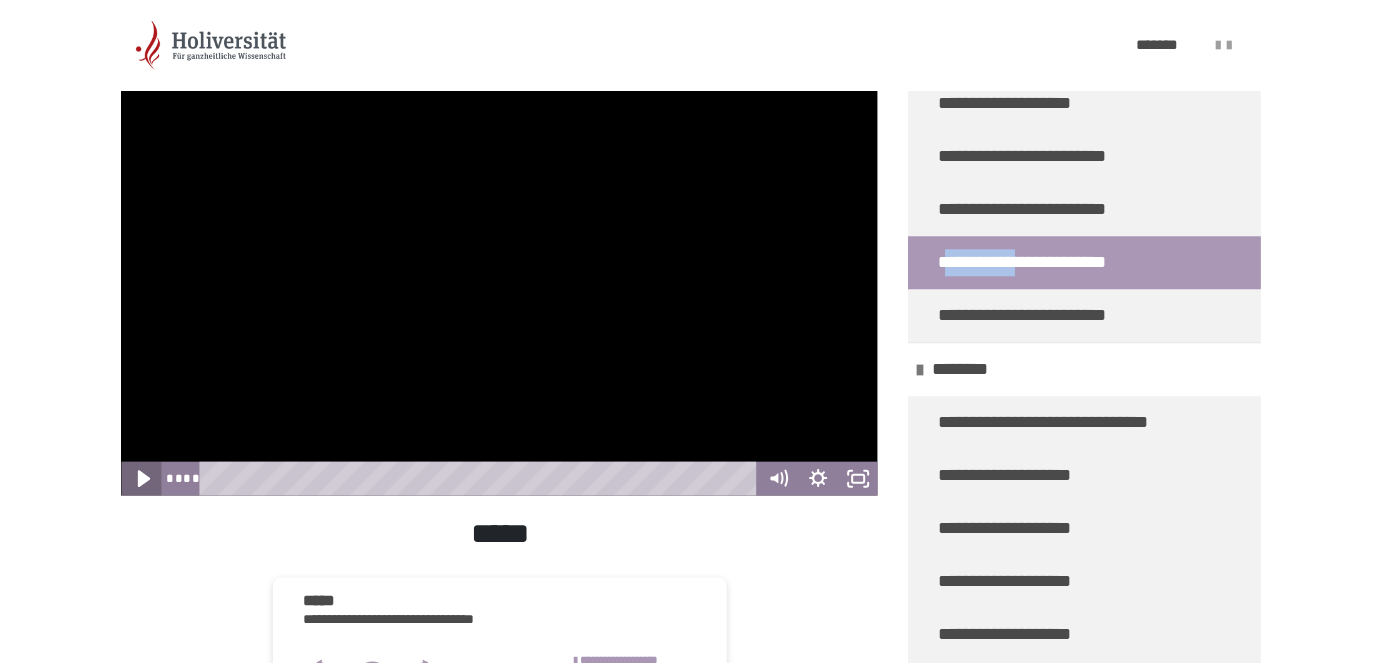 click 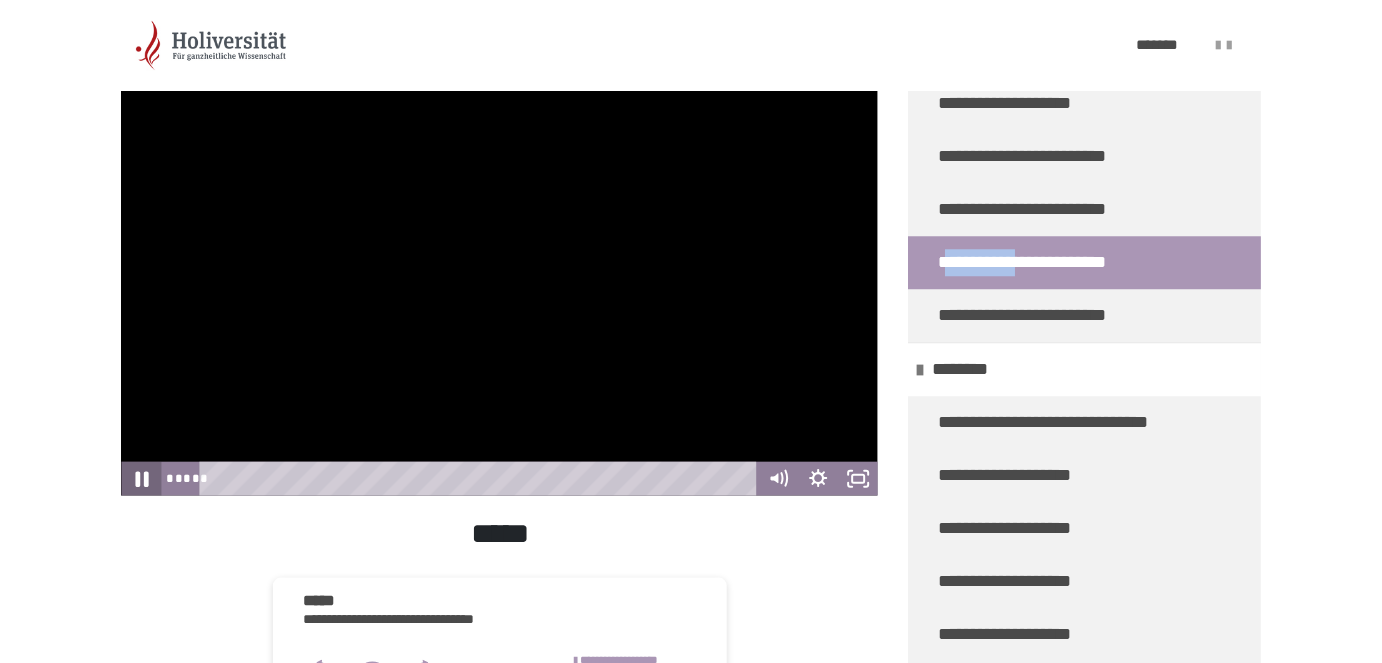 click 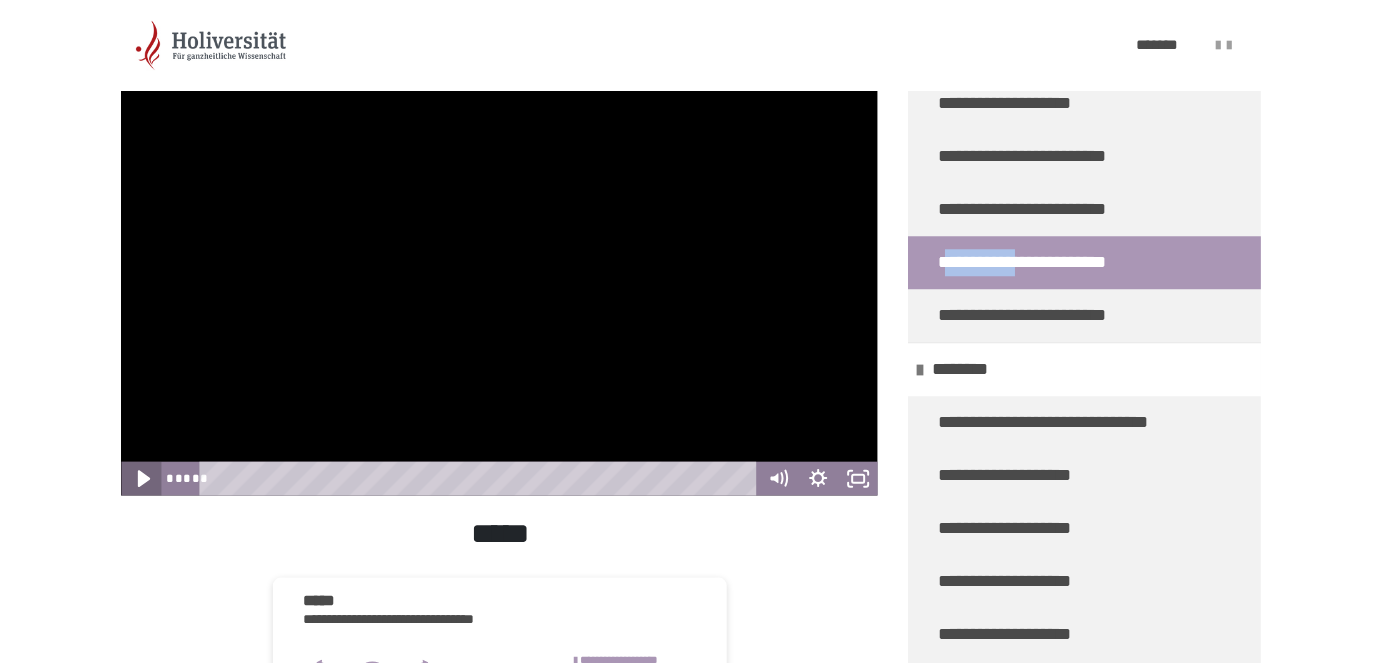 click 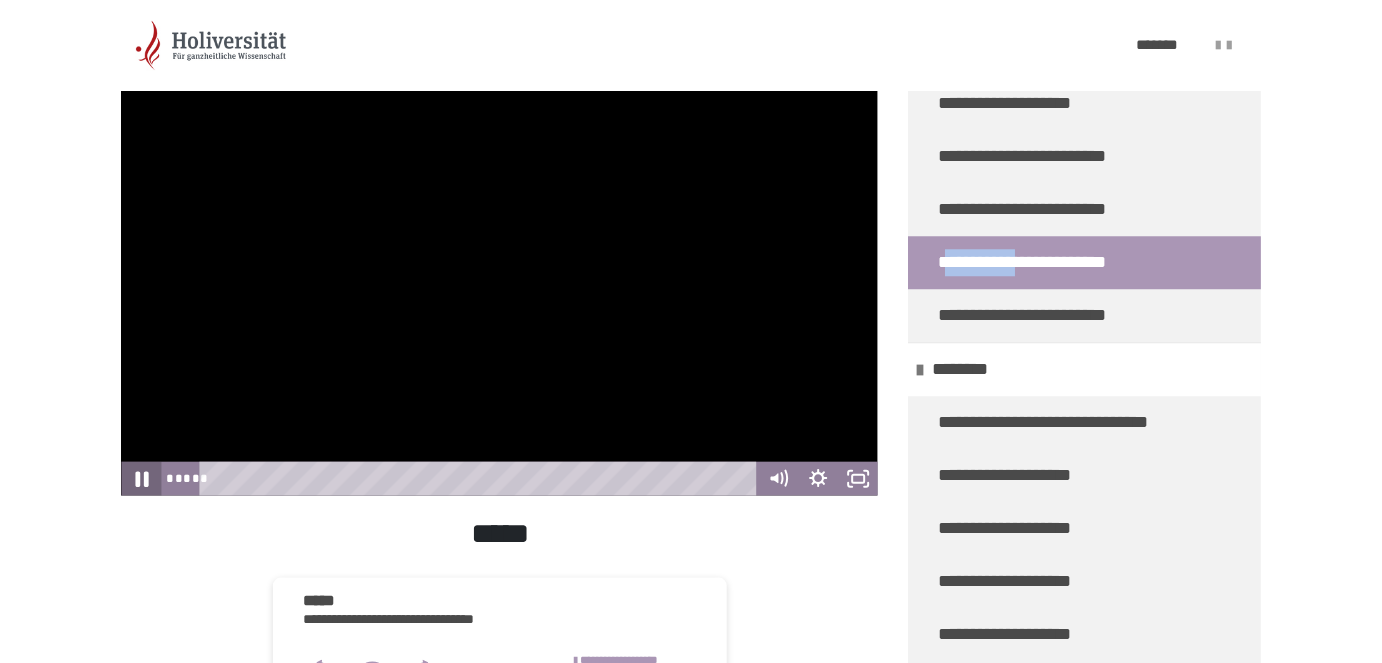 click 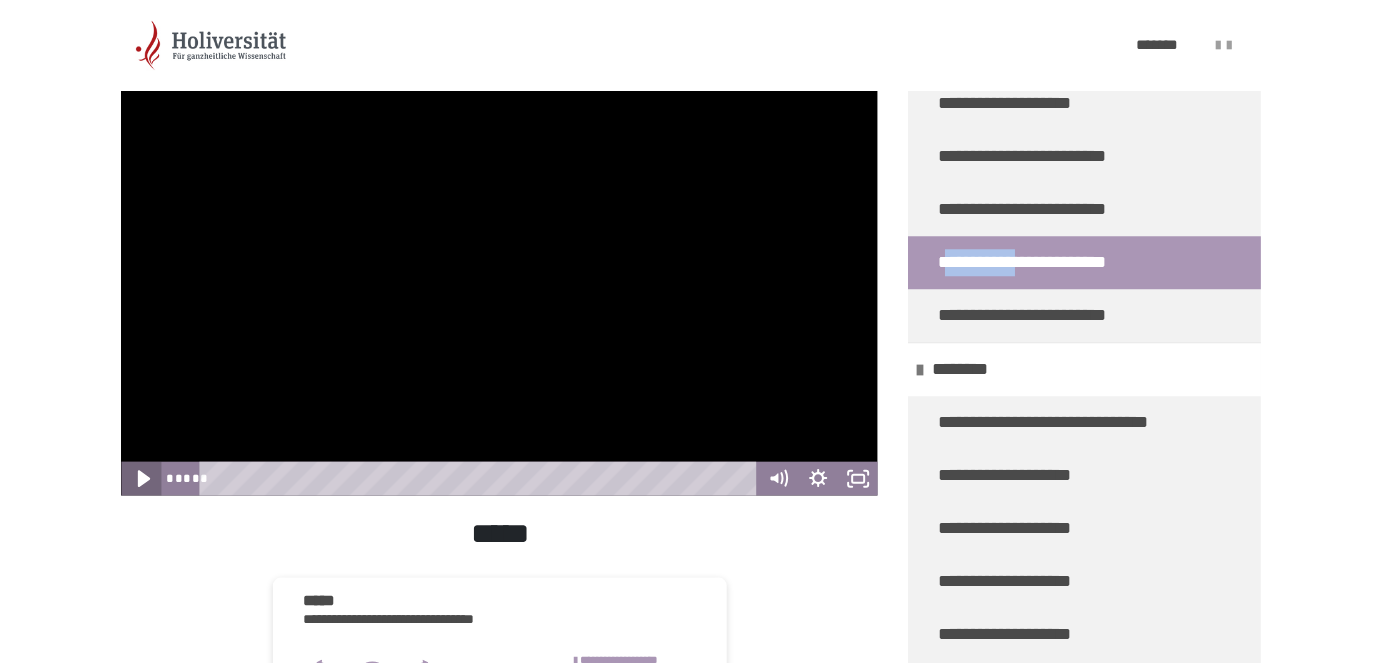 click 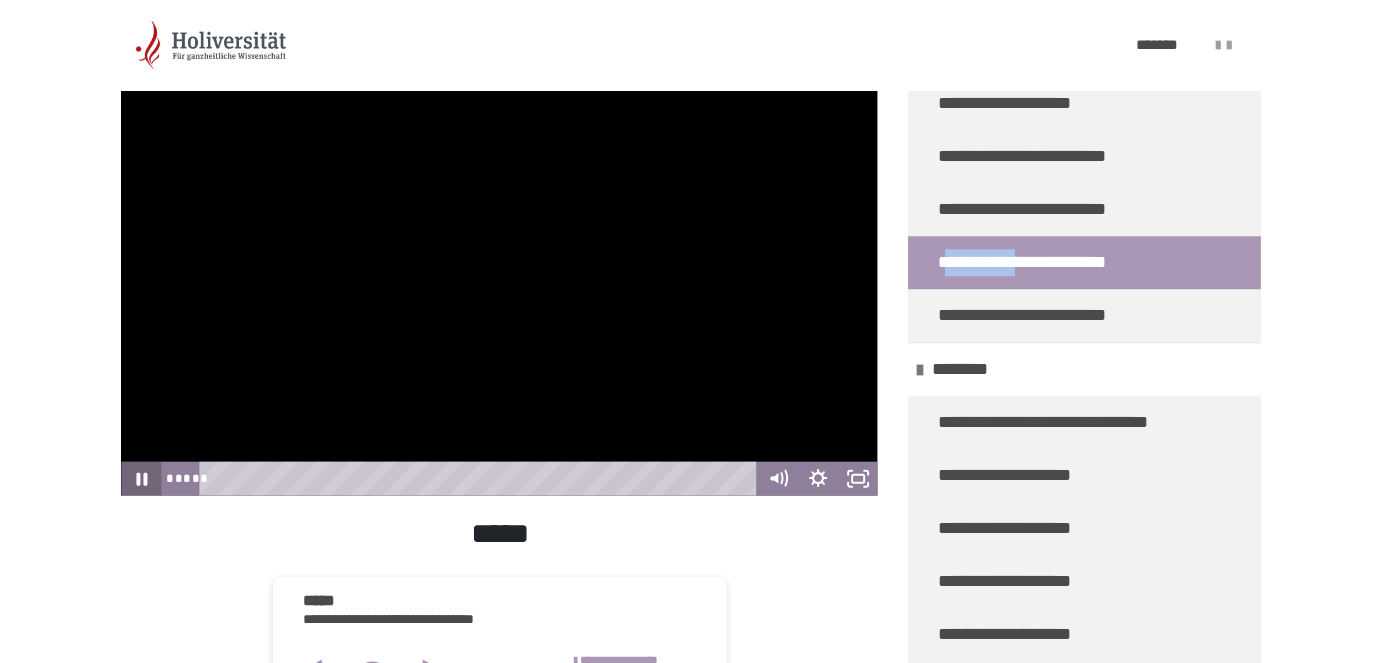 click 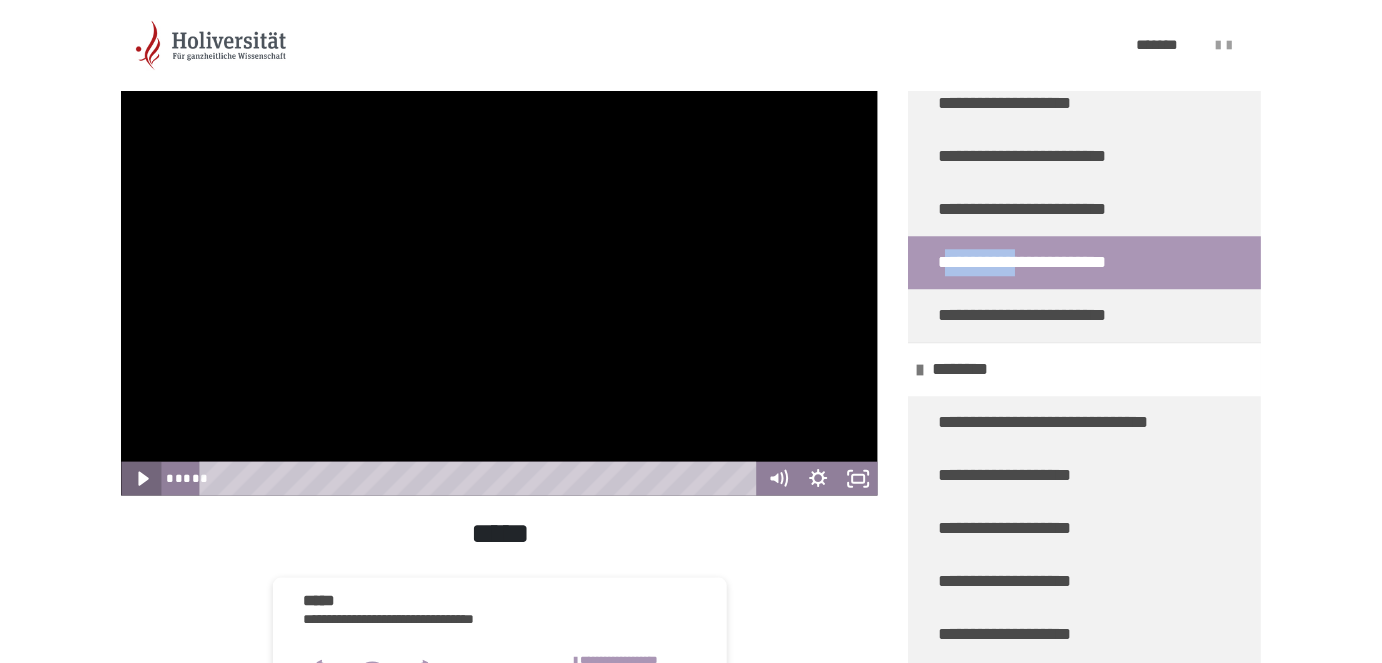 click 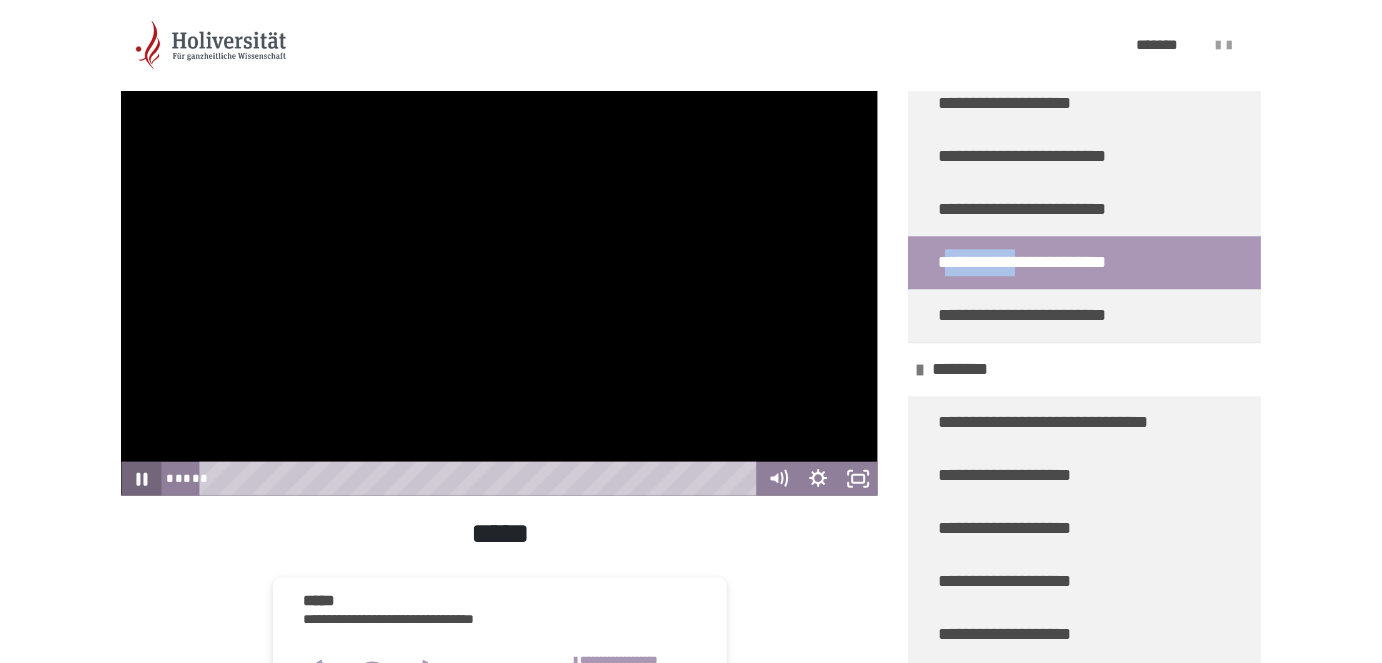 click 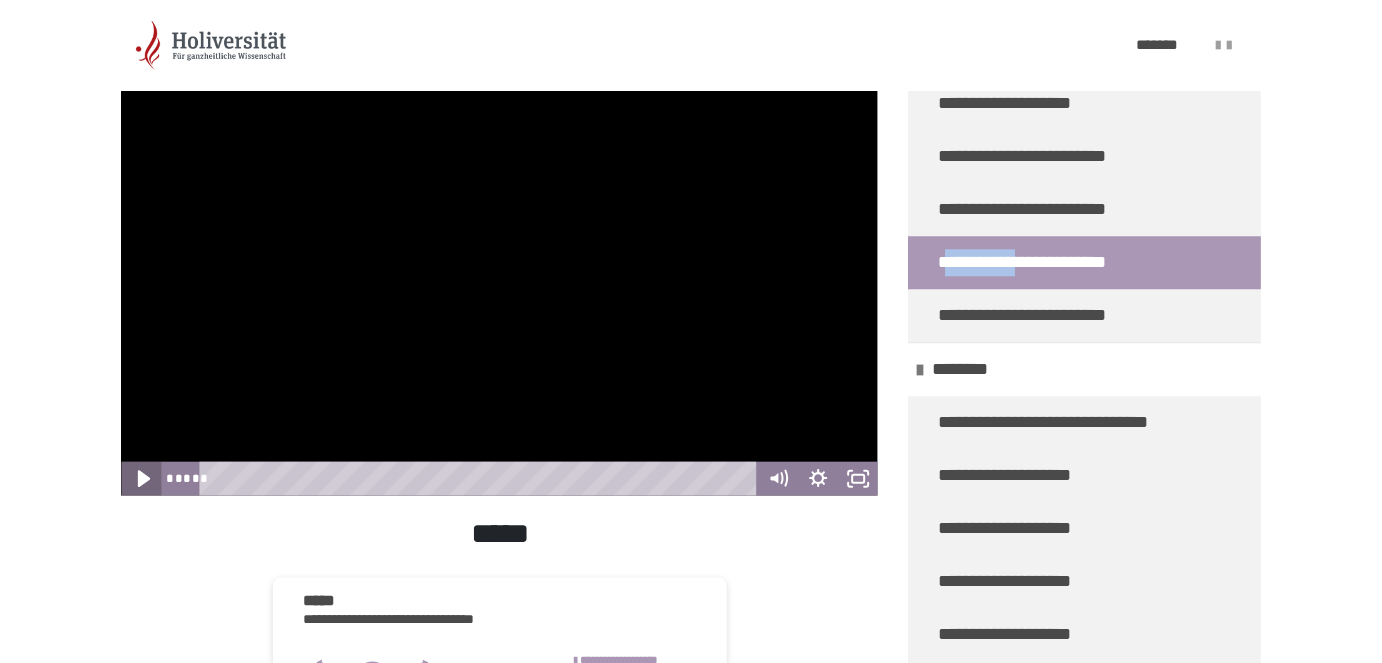 click 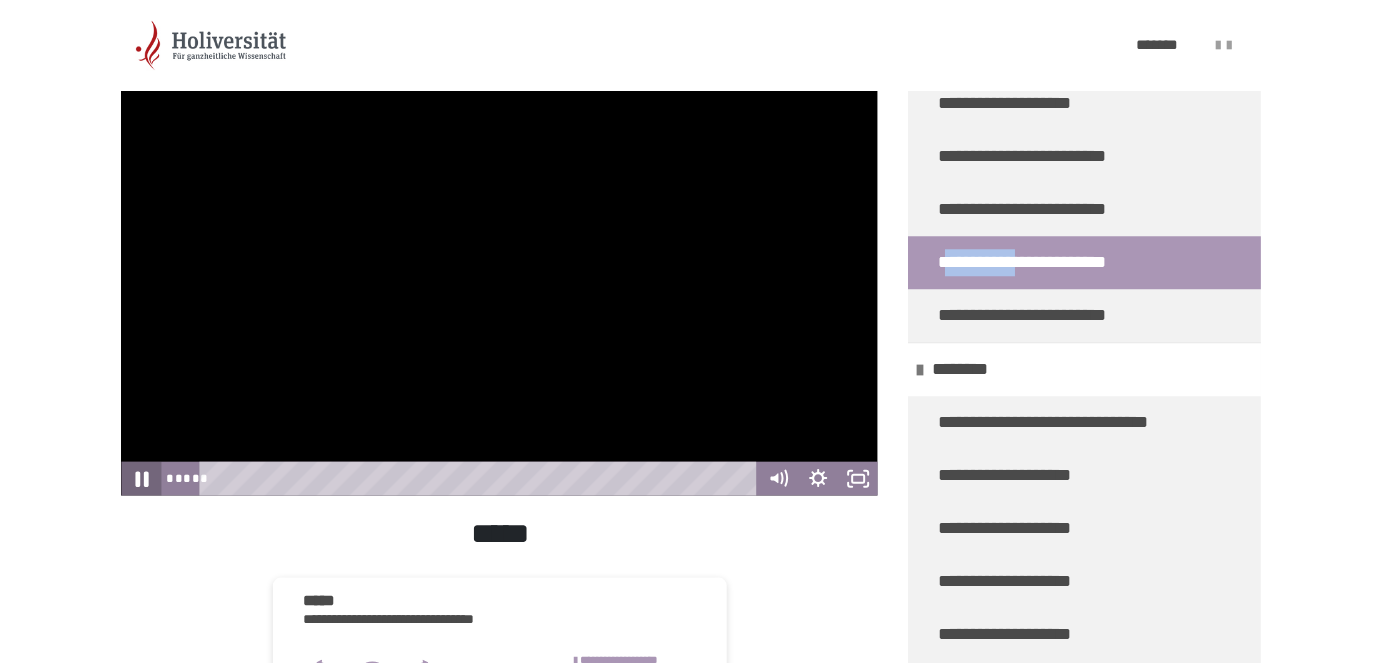 click 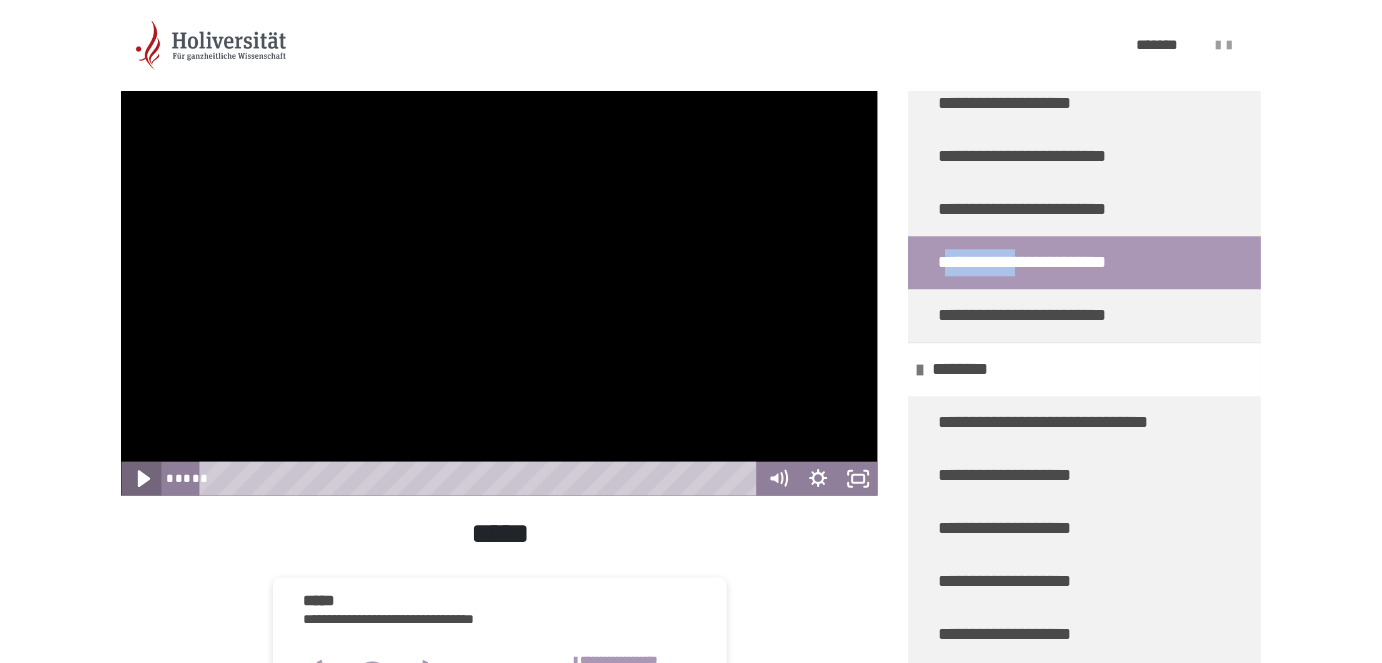 click 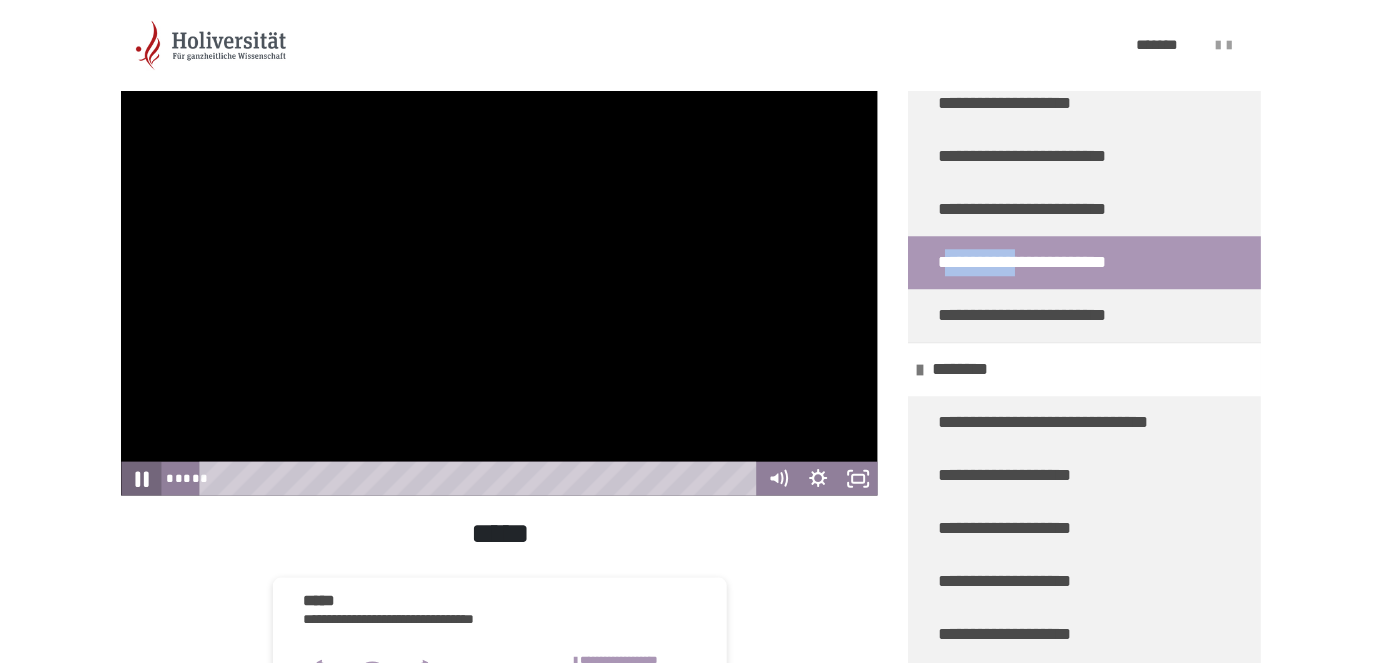 click 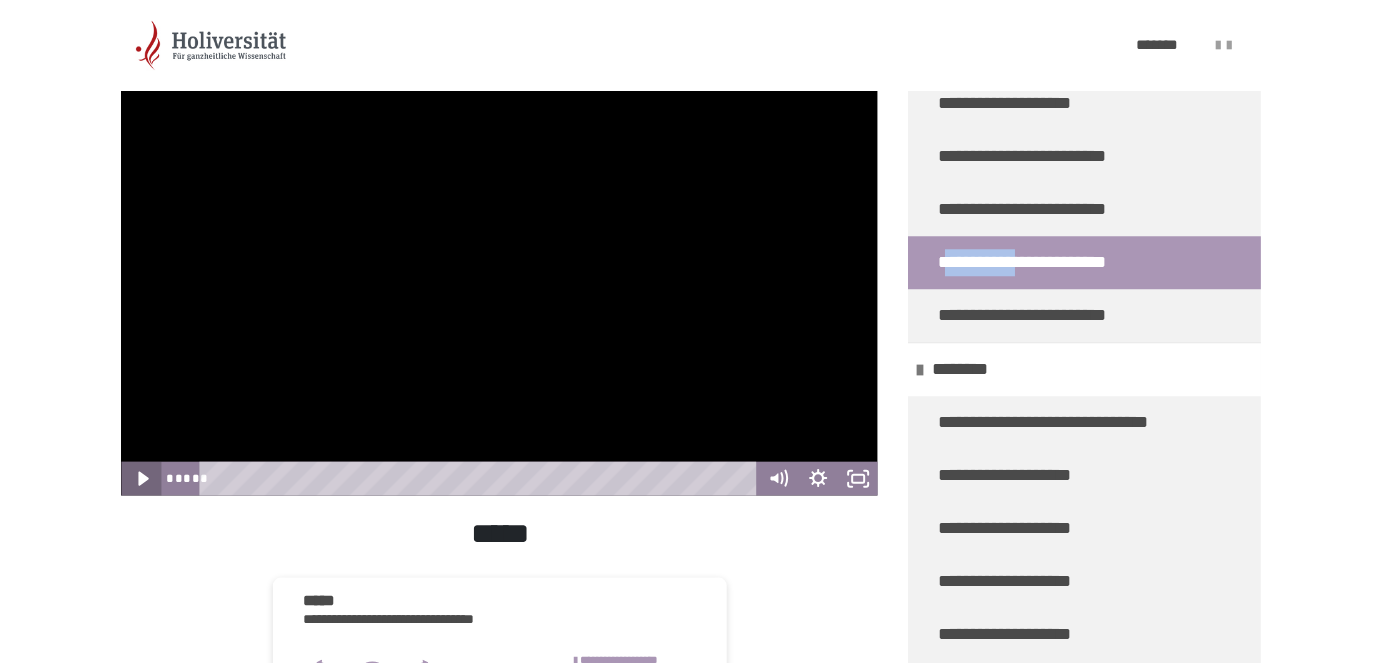 click 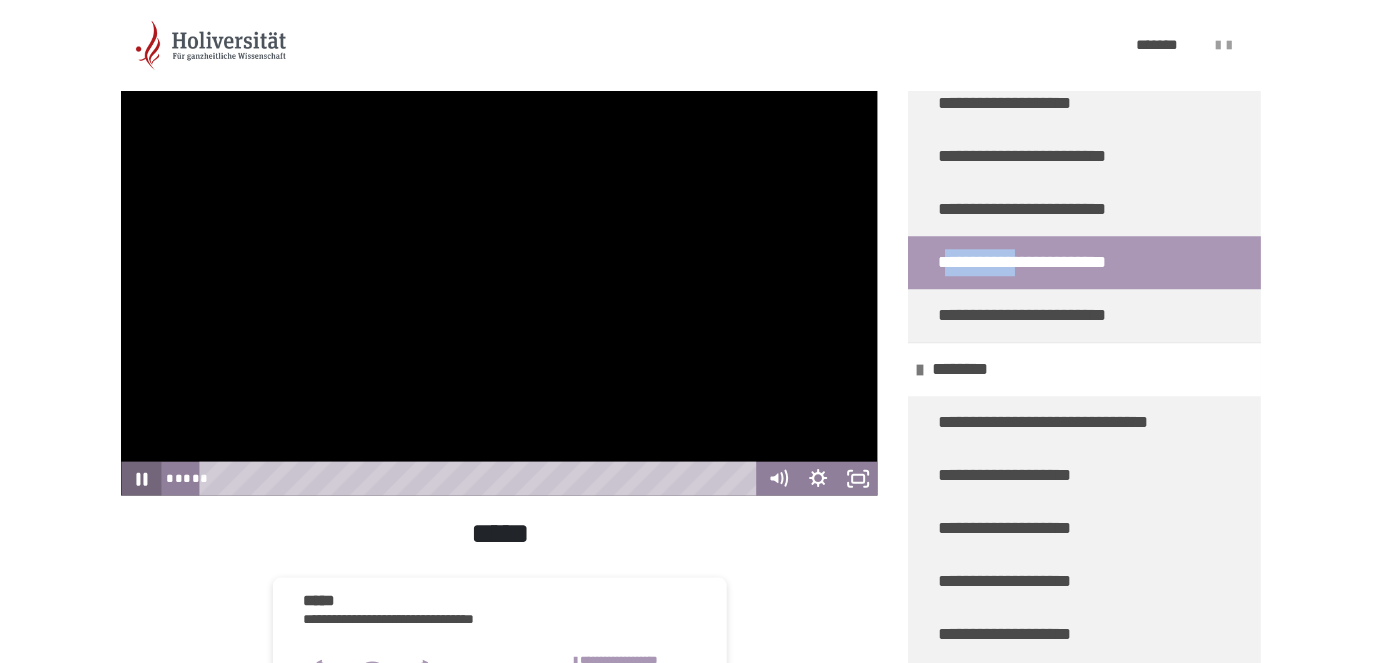 click 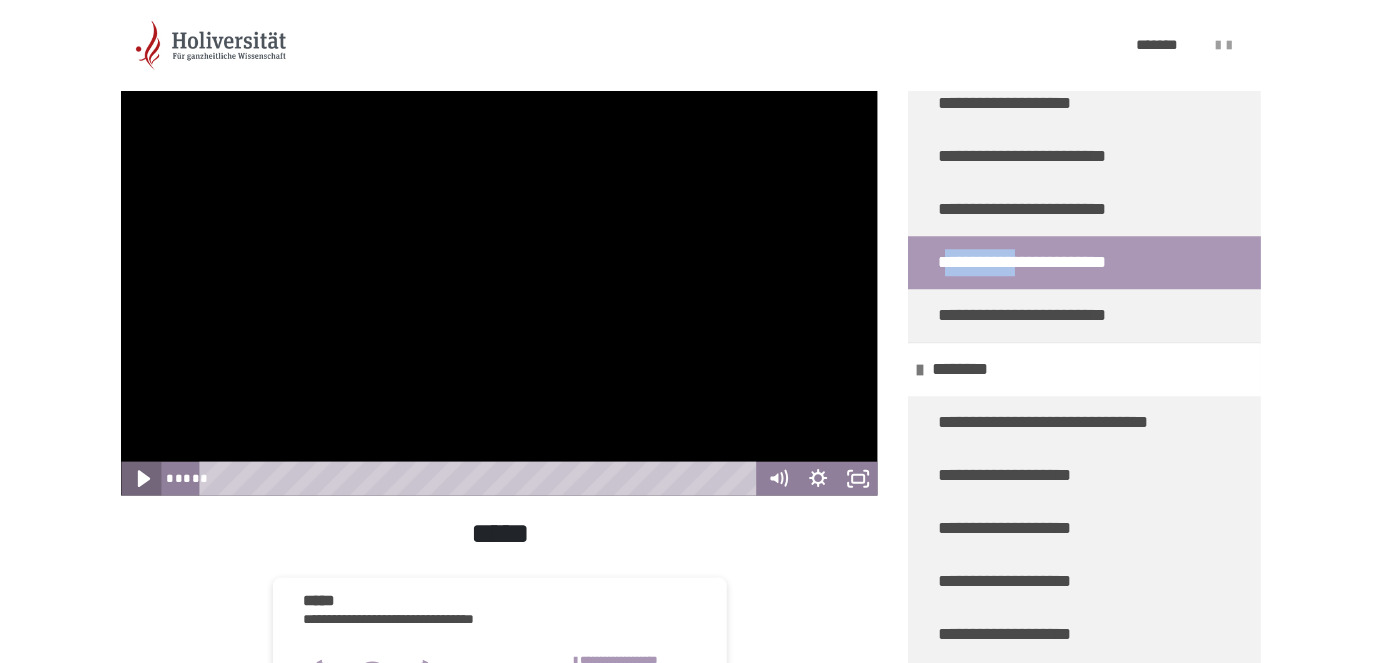 click 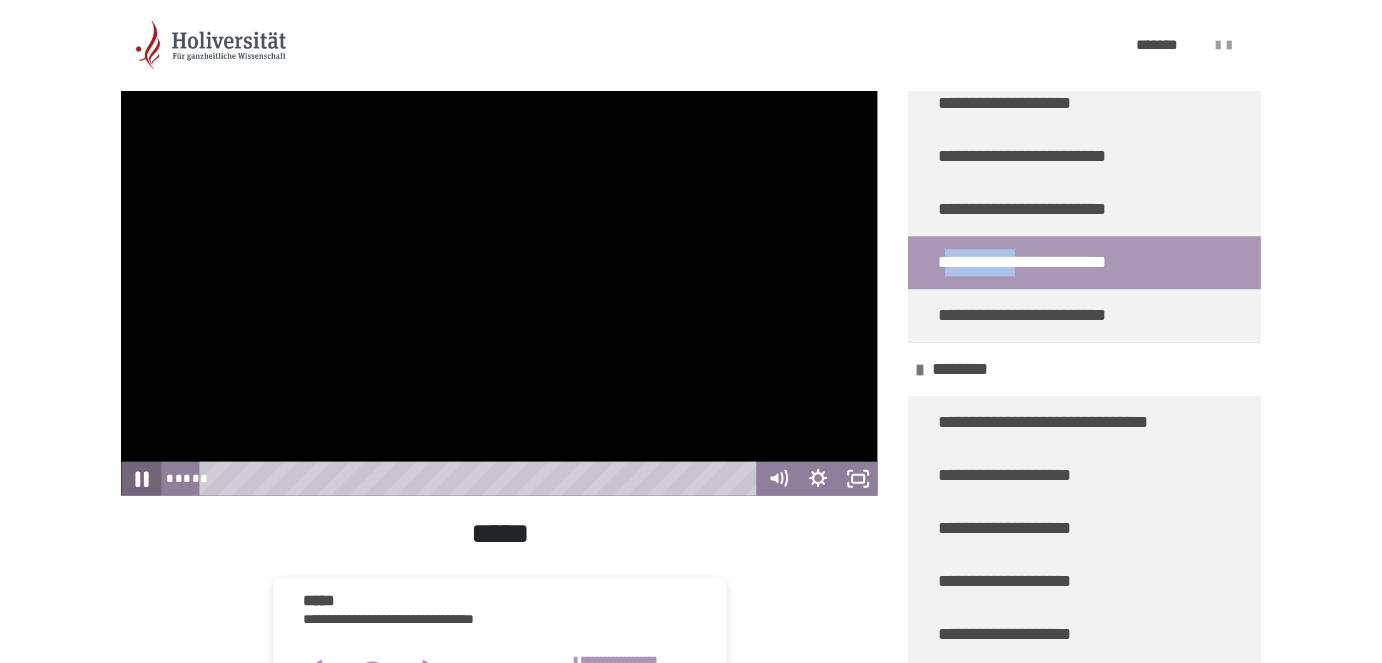 click 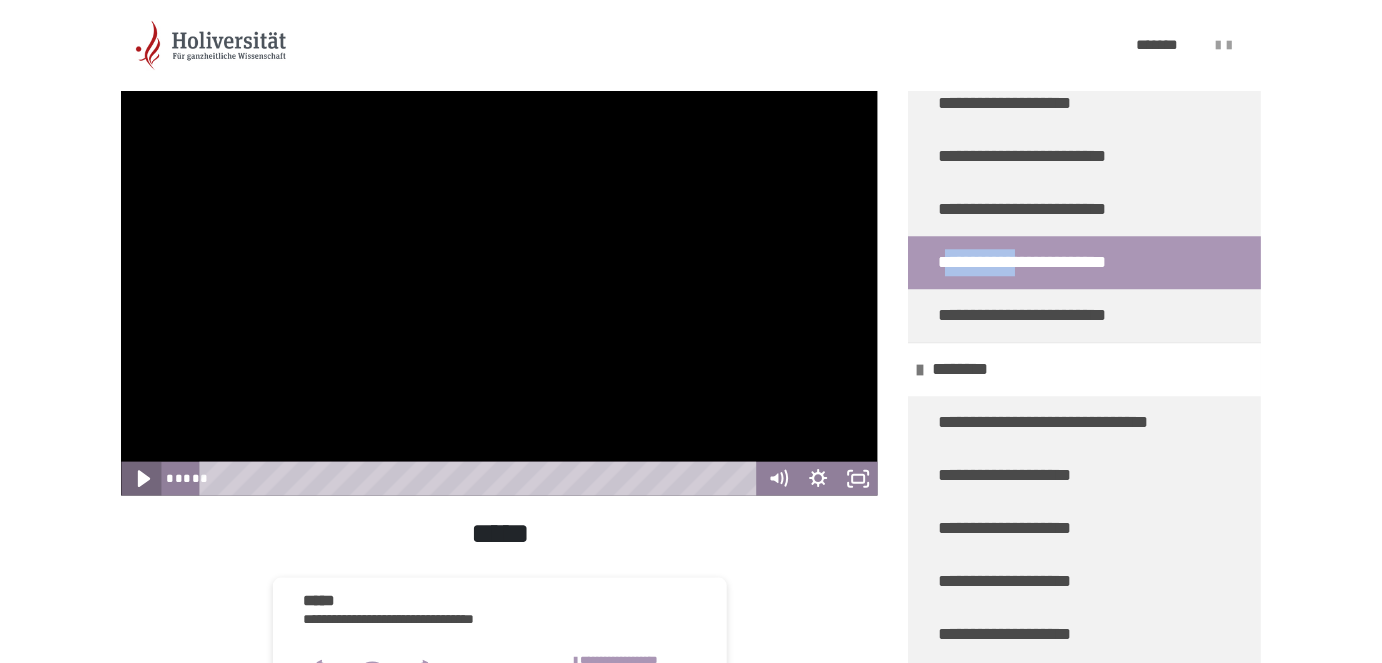 click 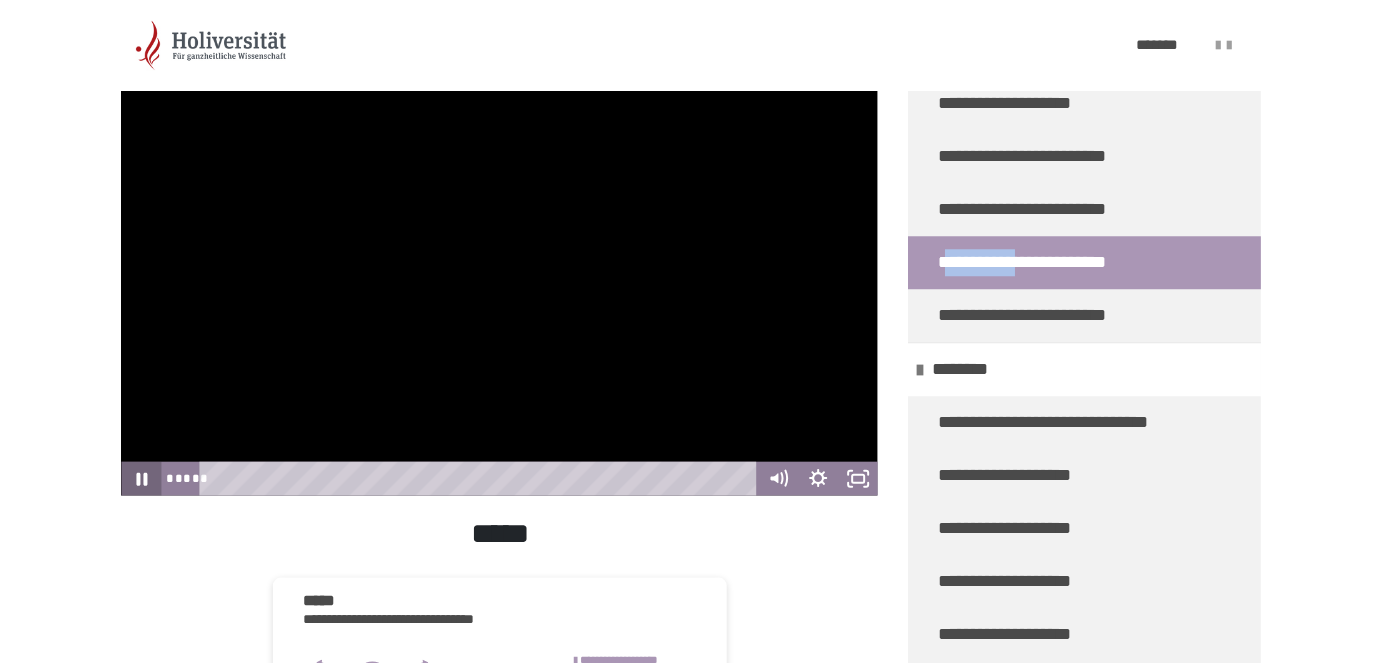 click 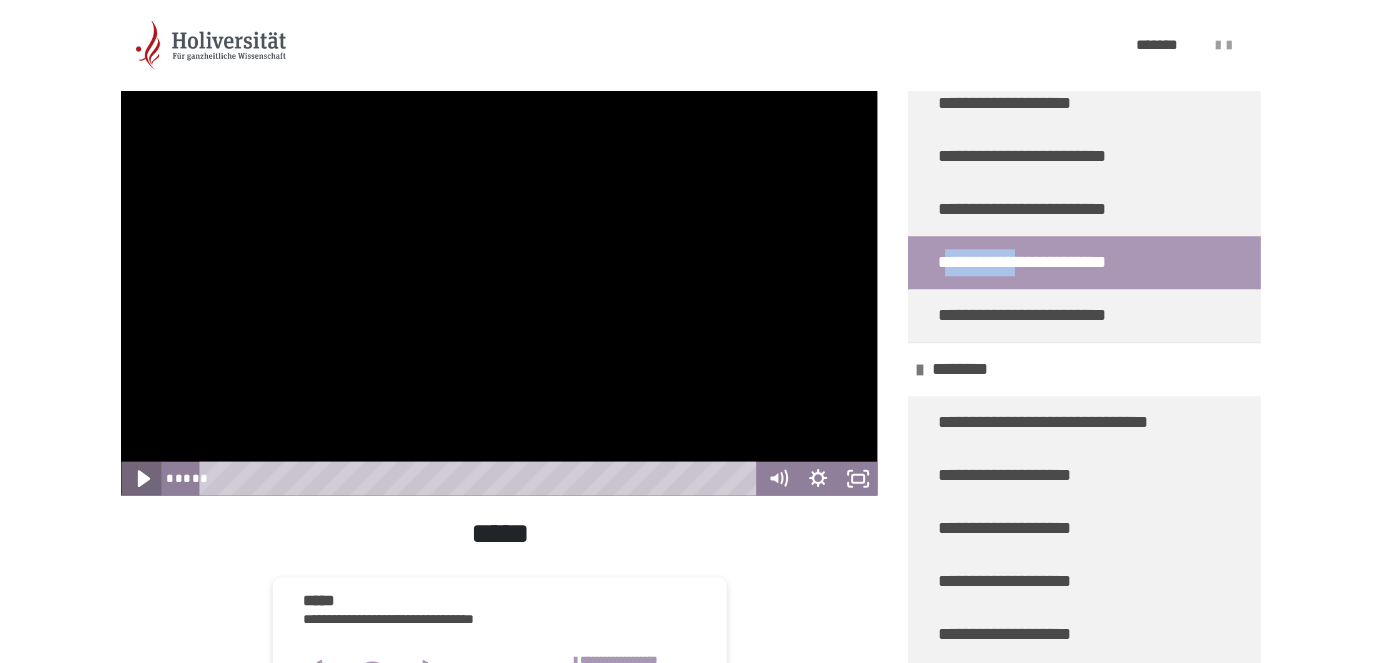 click 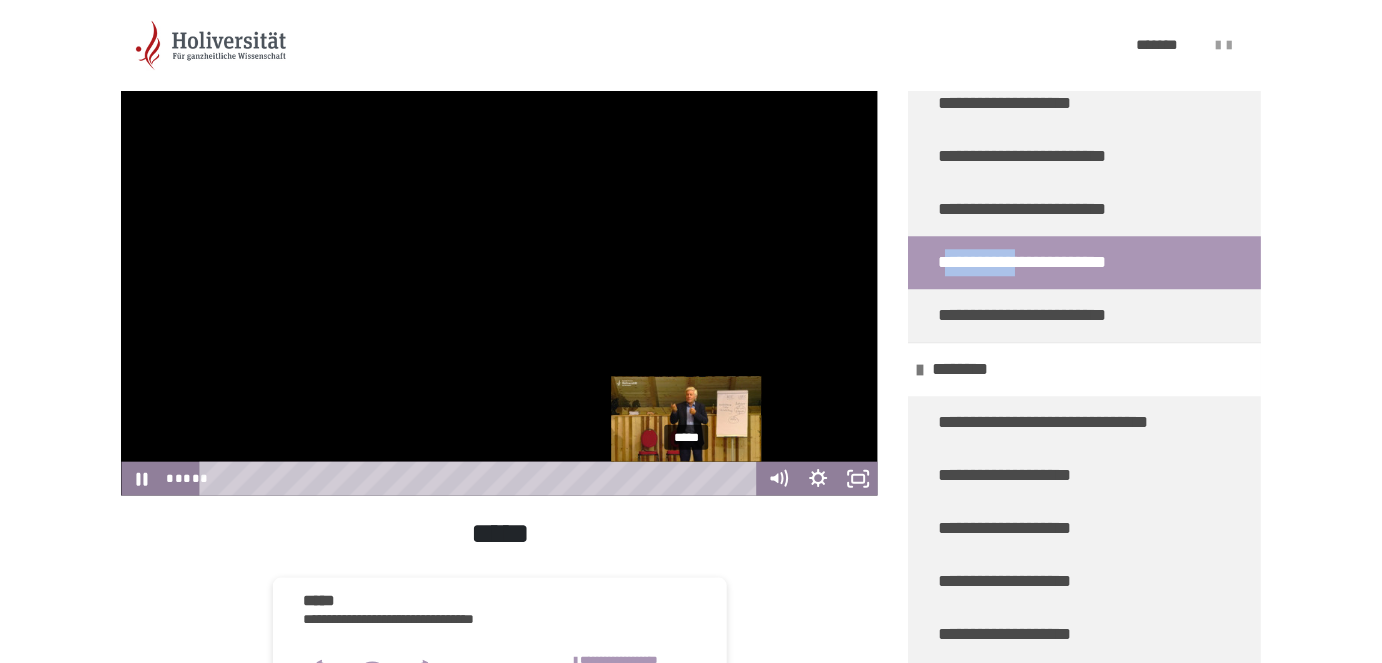 click on "*****" at bounding box center [481, 479] 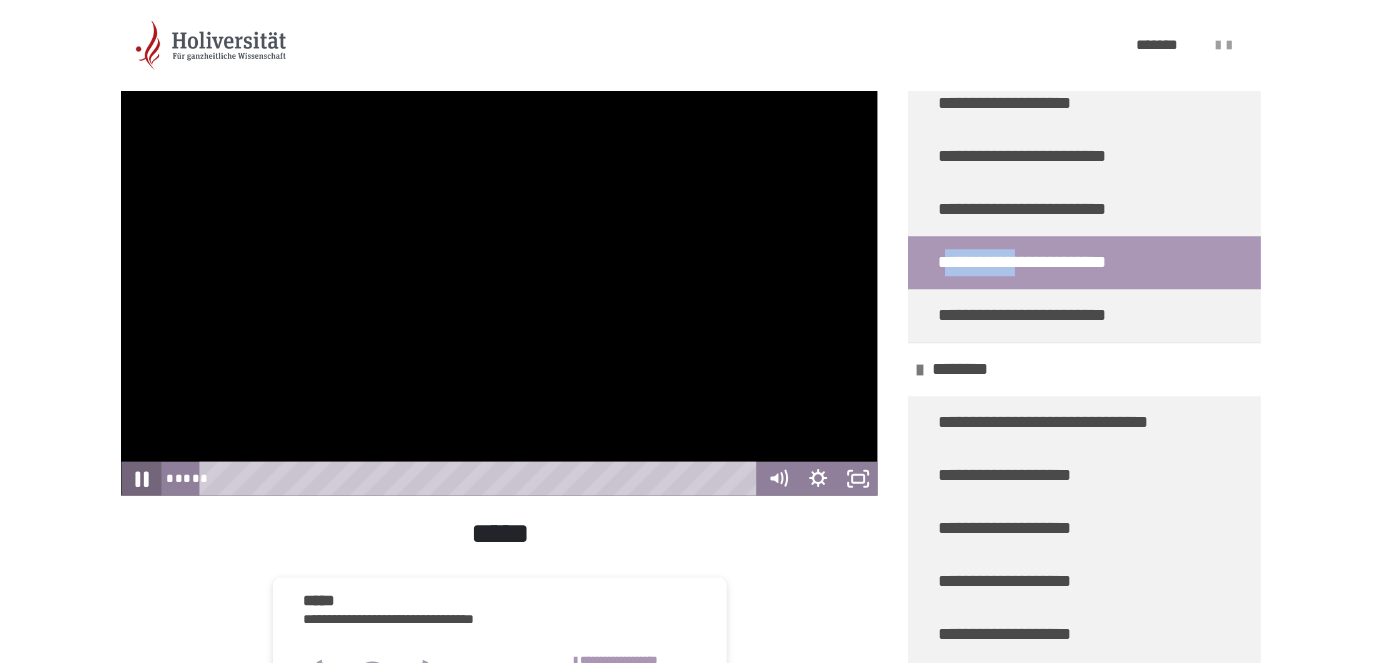 click 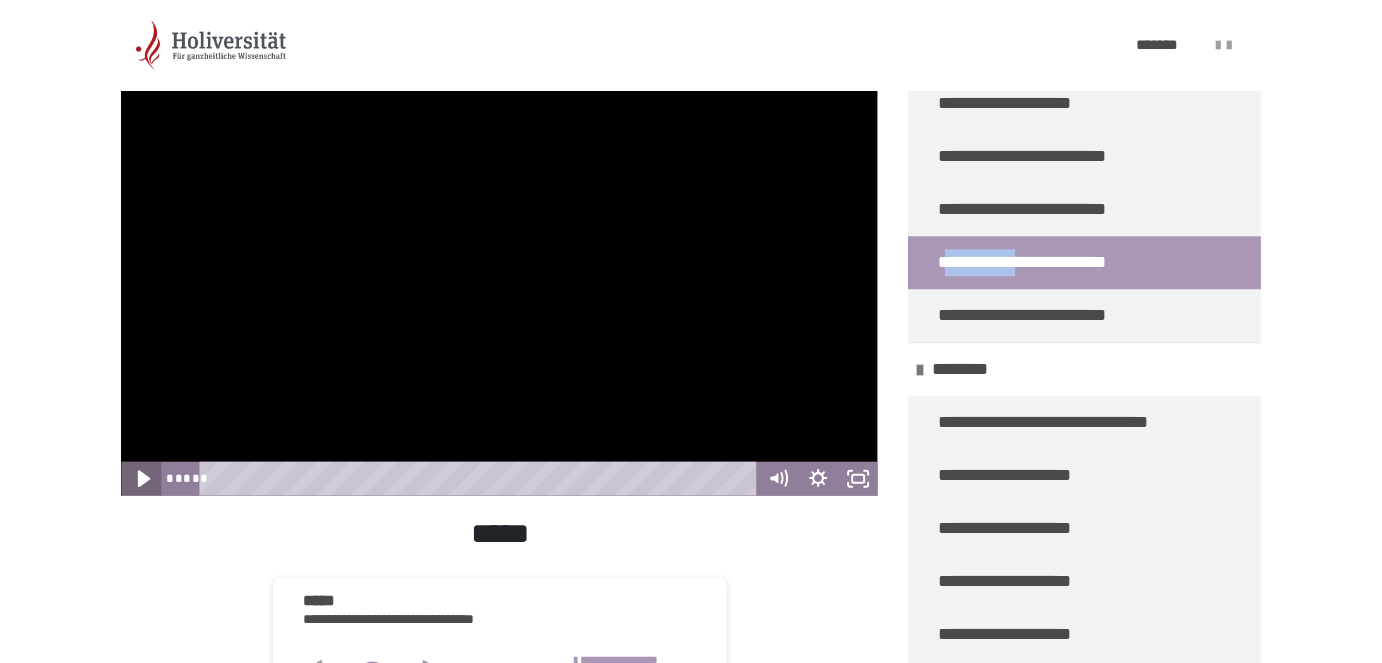 click 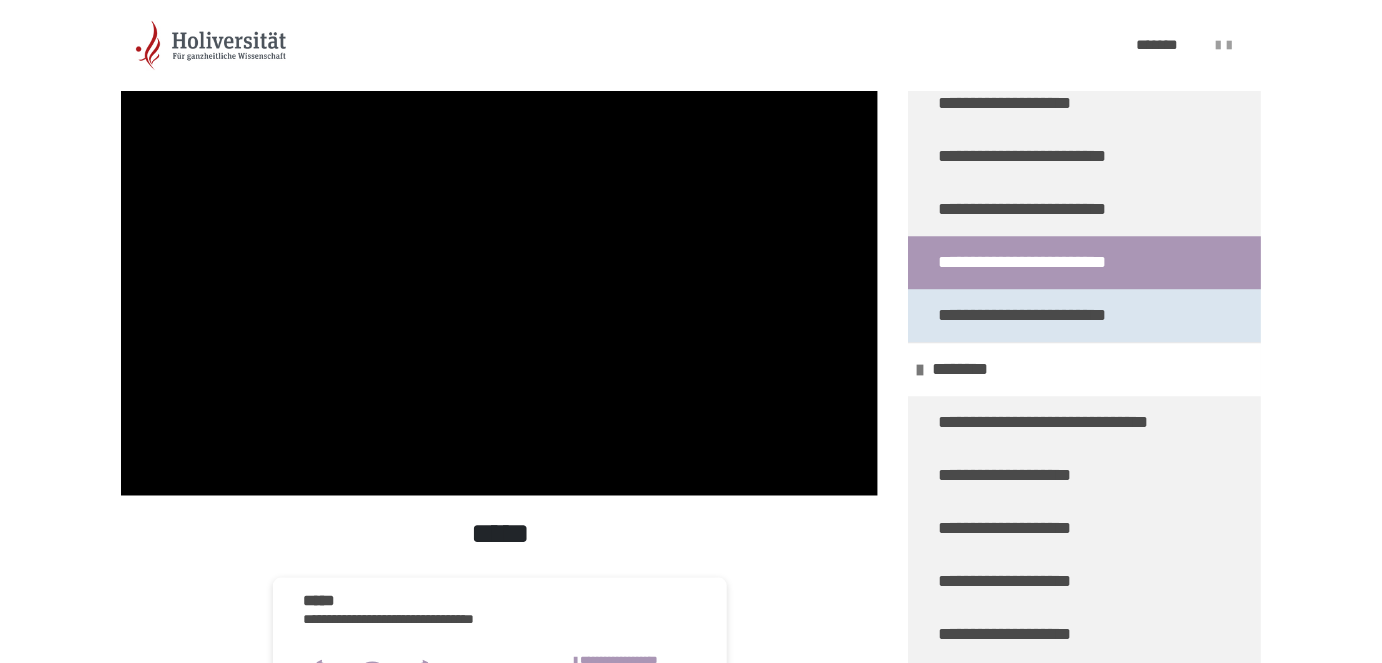 click on "**********" at bounding box center (1029, 315) 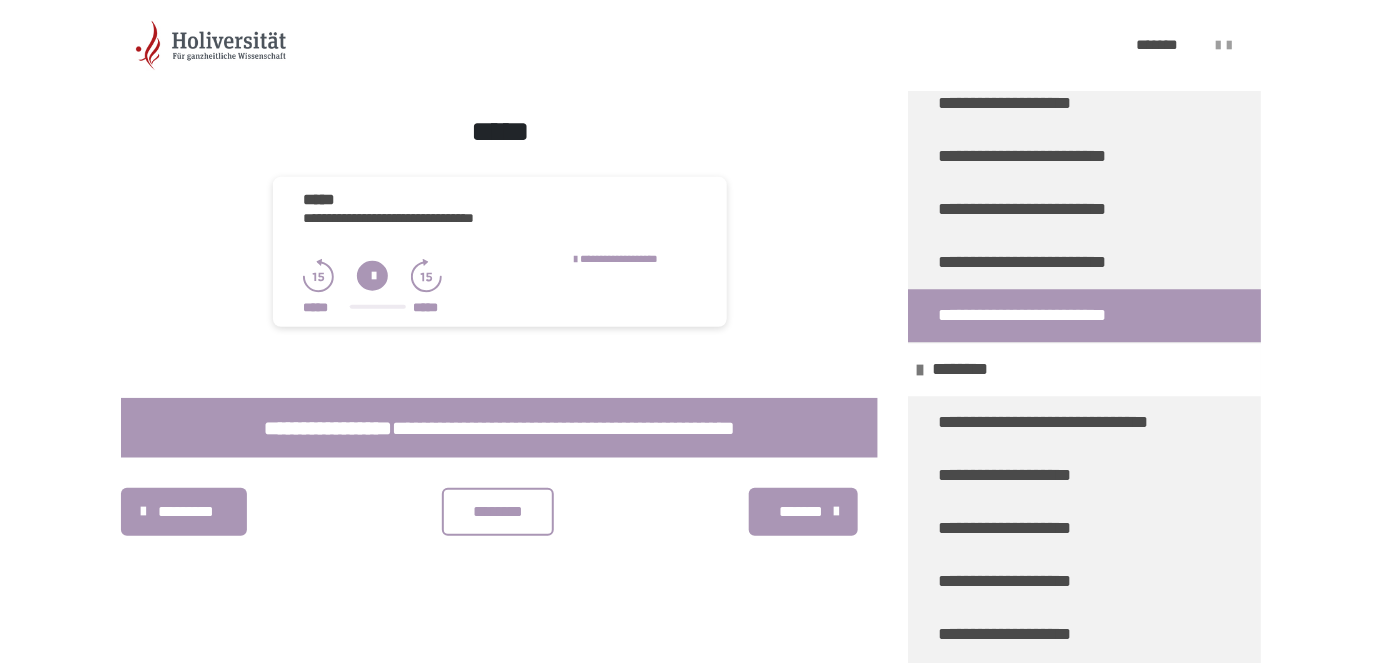 click on "**********" at bounding box center (1029, 315) 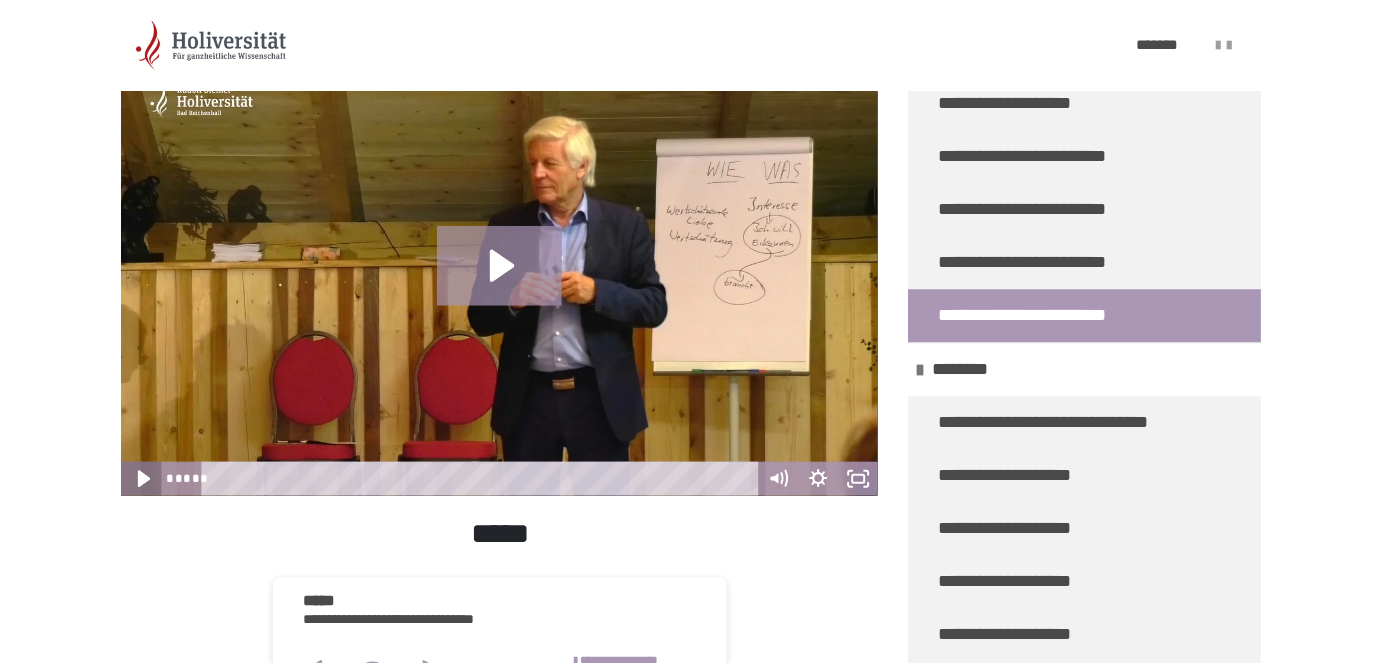 click 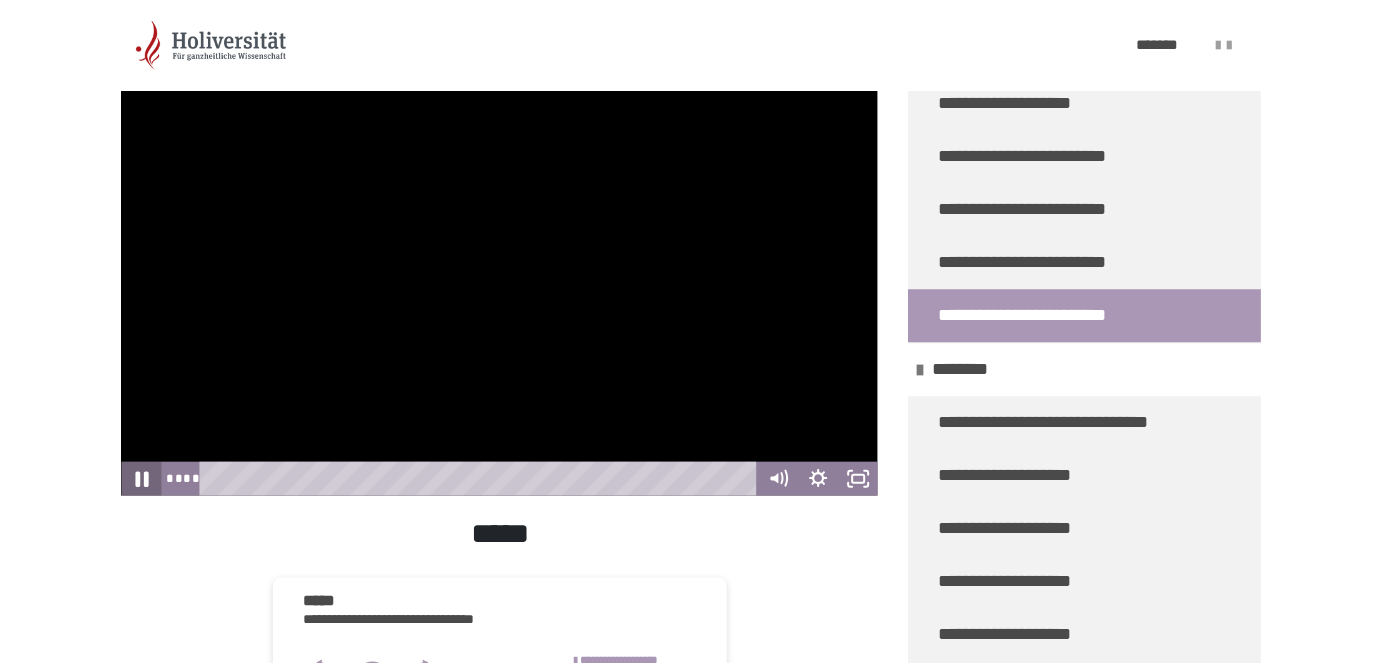 click 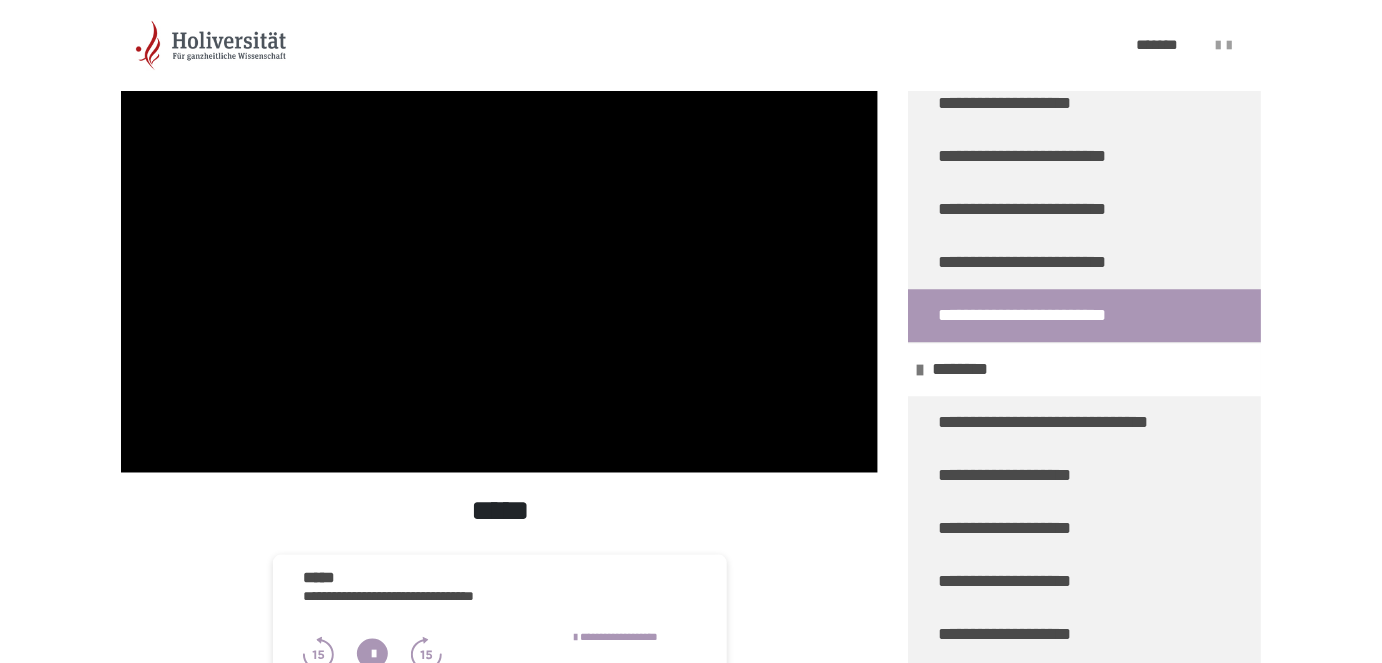 scroll, scrollTop: 417, scrollLeft: 0, axis: vertical 